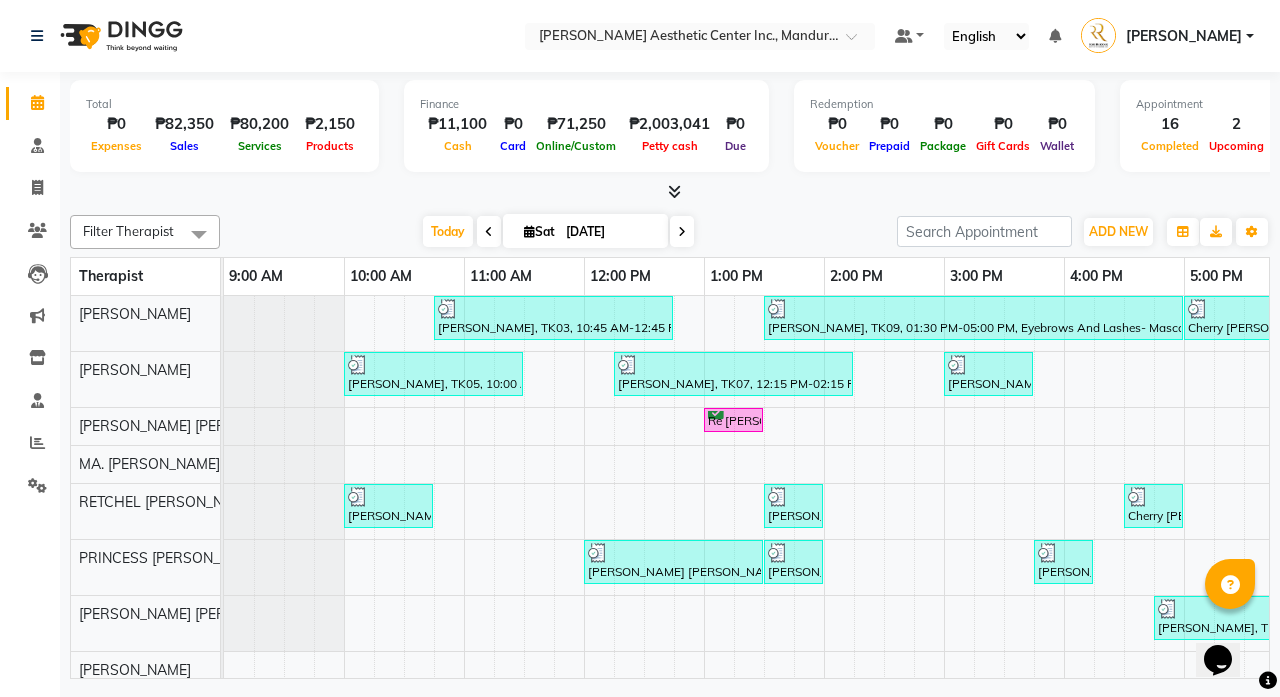 scroll, scrollTop: 0, scrollLeft: 0, axis: both 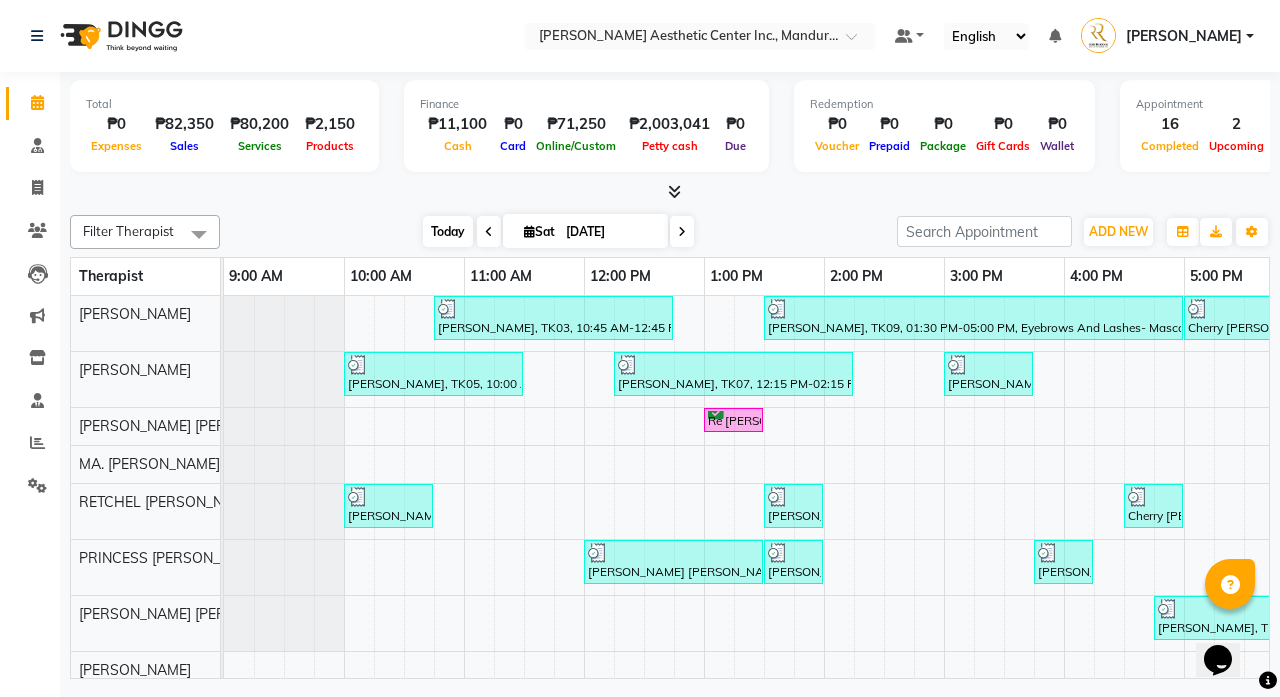 click on "Today" at bounding box center (448, 231) 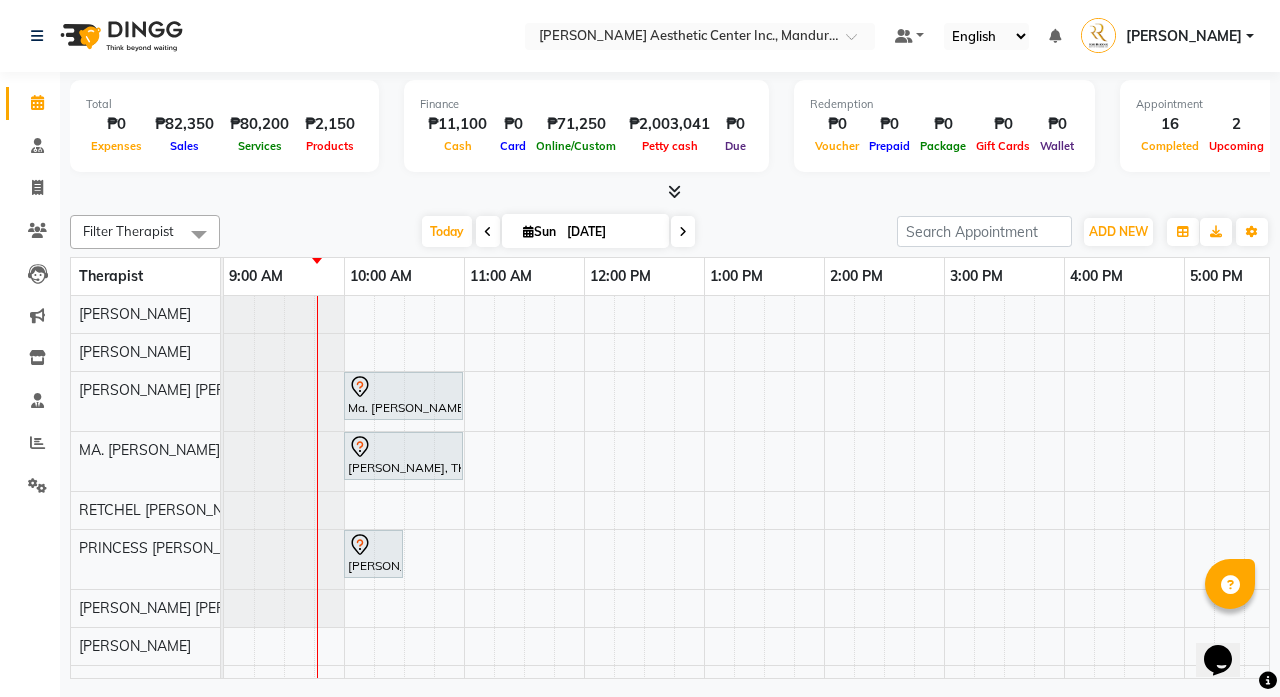 scroll, scrollTop: 0, scrollLeft: 0, axis: both 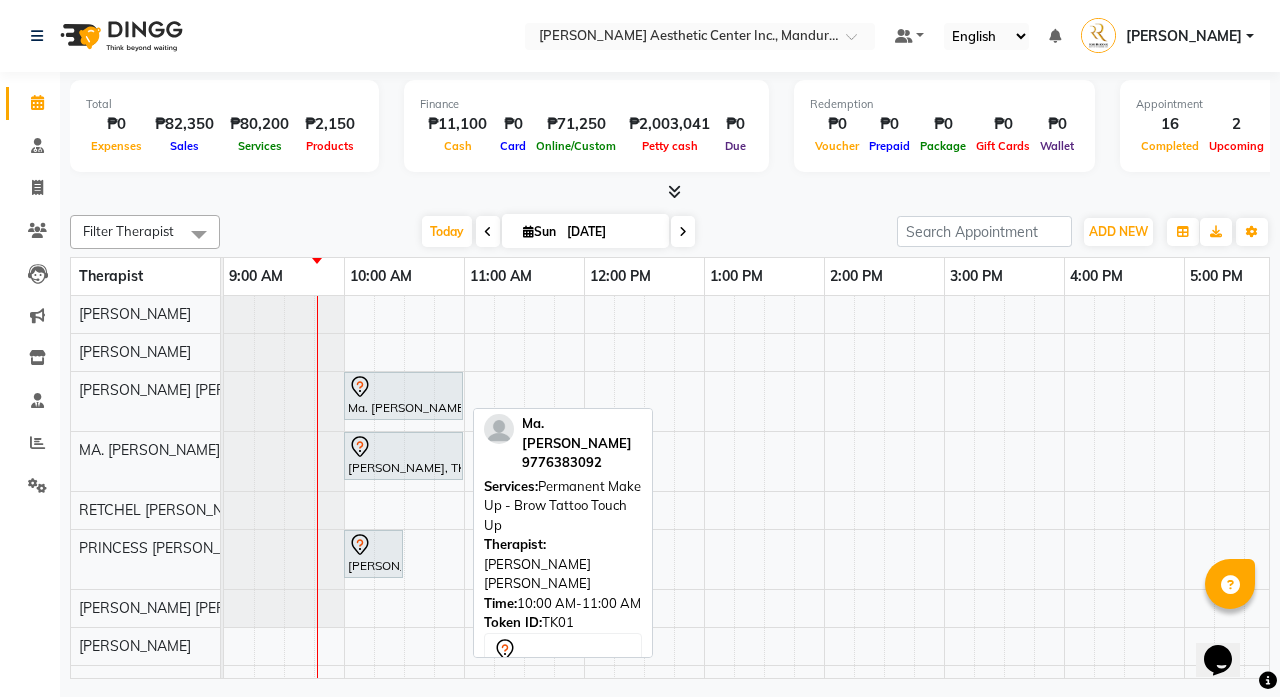click on "Ma. [PERSON_NAME], TK01, 10:00 AM-11:00 AM, Permanent Make Up - Brow Tattoo Touch Up" at bounding box center (403, 396) 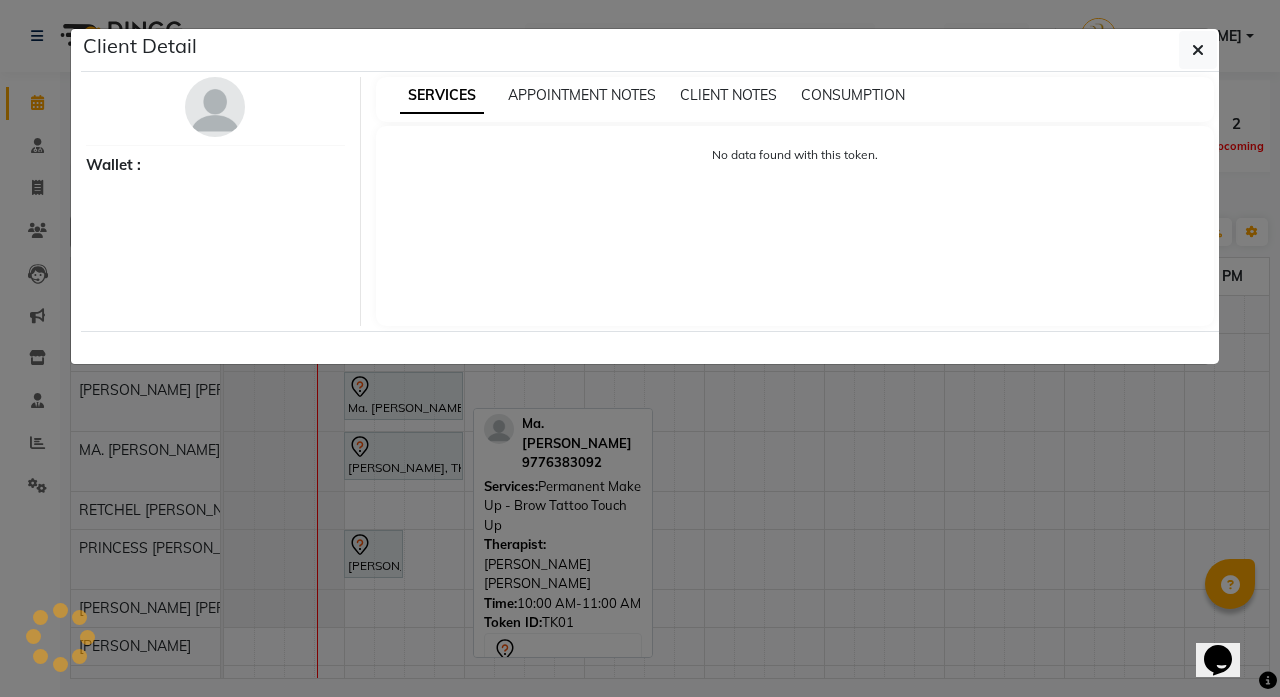 select on "7" 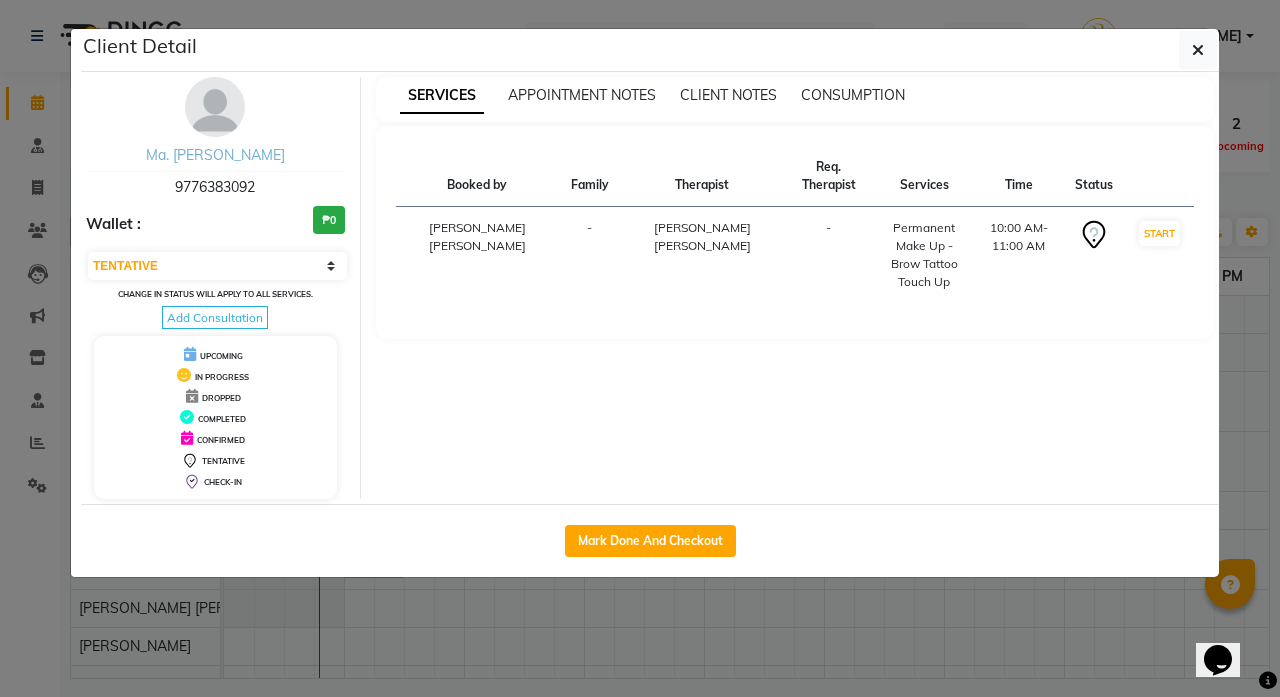 click on "Ma. [PERSON_NAME]" at bounding box center (215, 155) 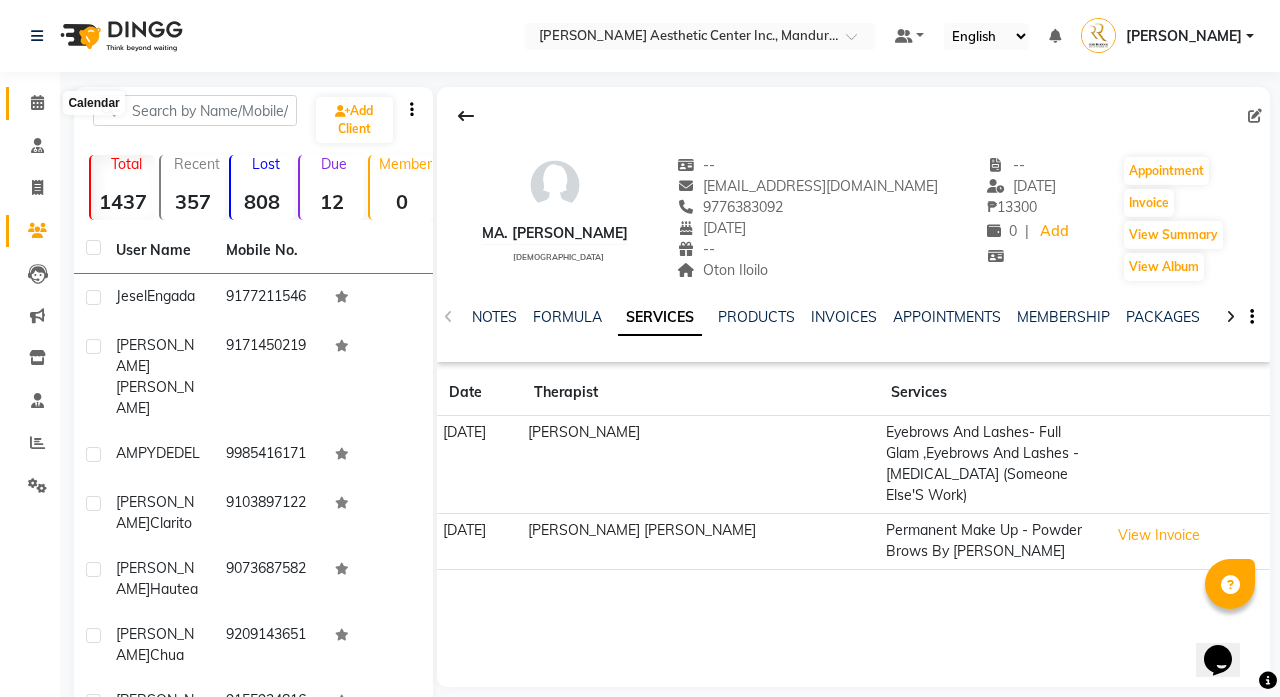 click 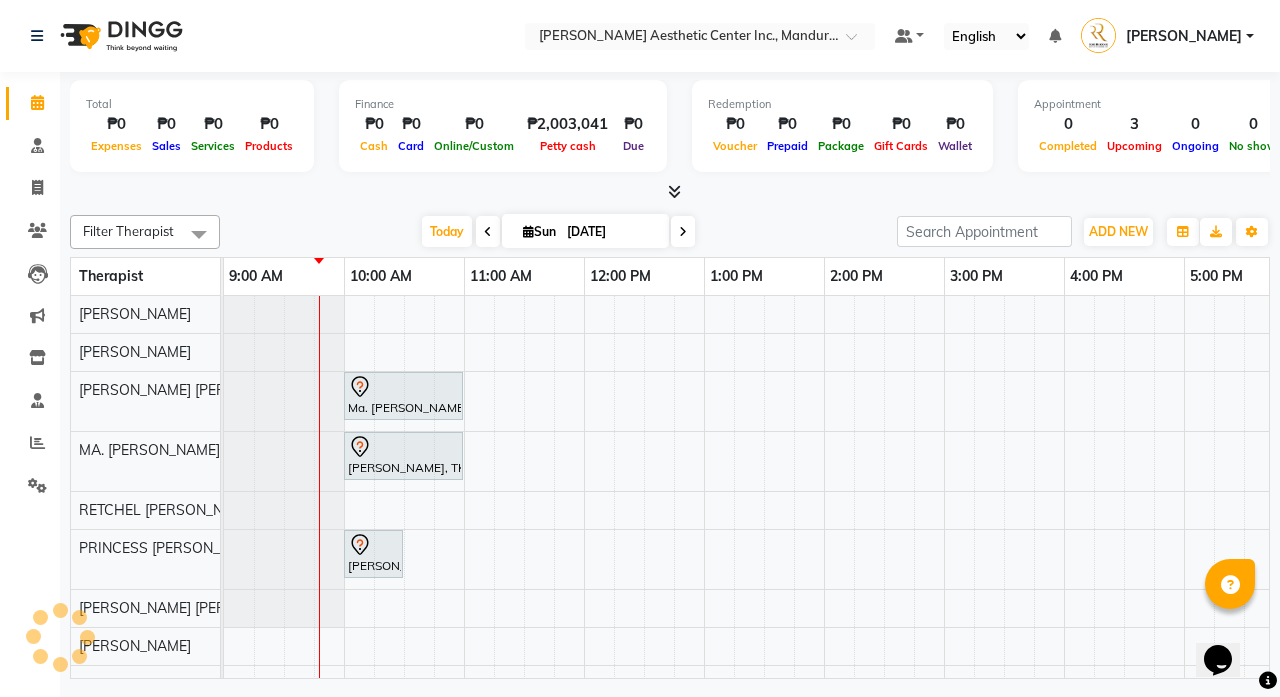 scroll, scrollTop: 0, scrollLeft: 0, axis: both 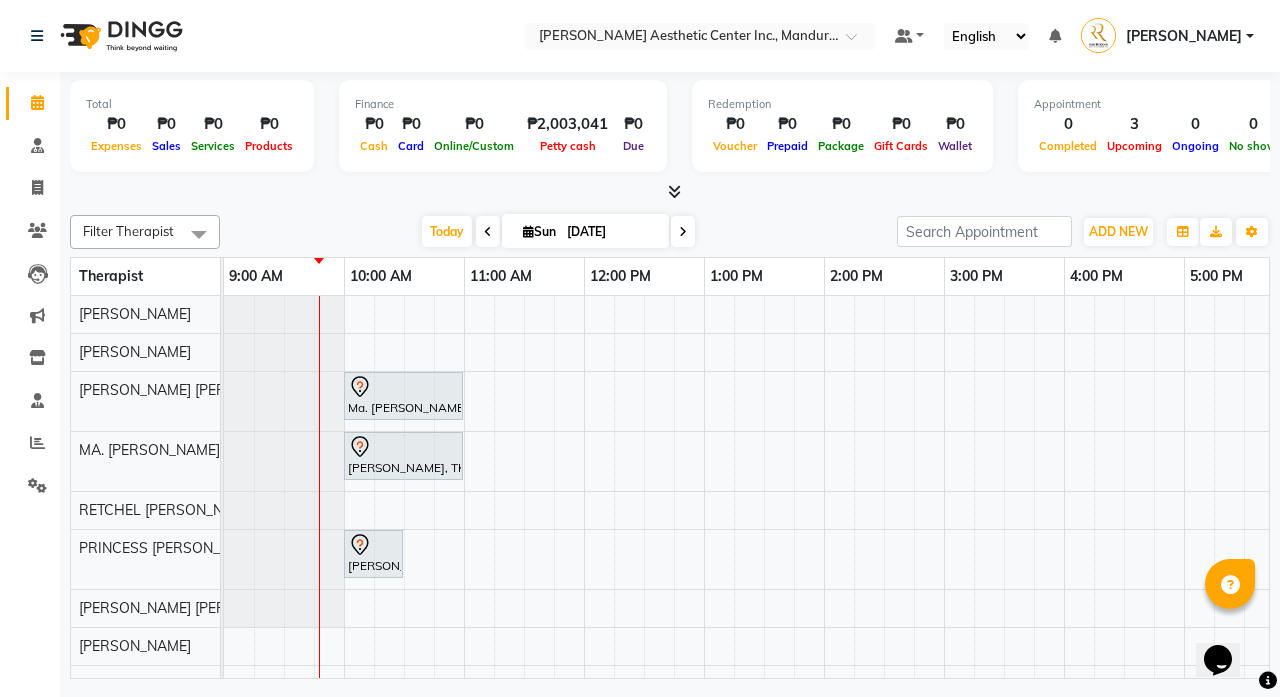 click on "[DATE]" at bounding box center (611, 232) 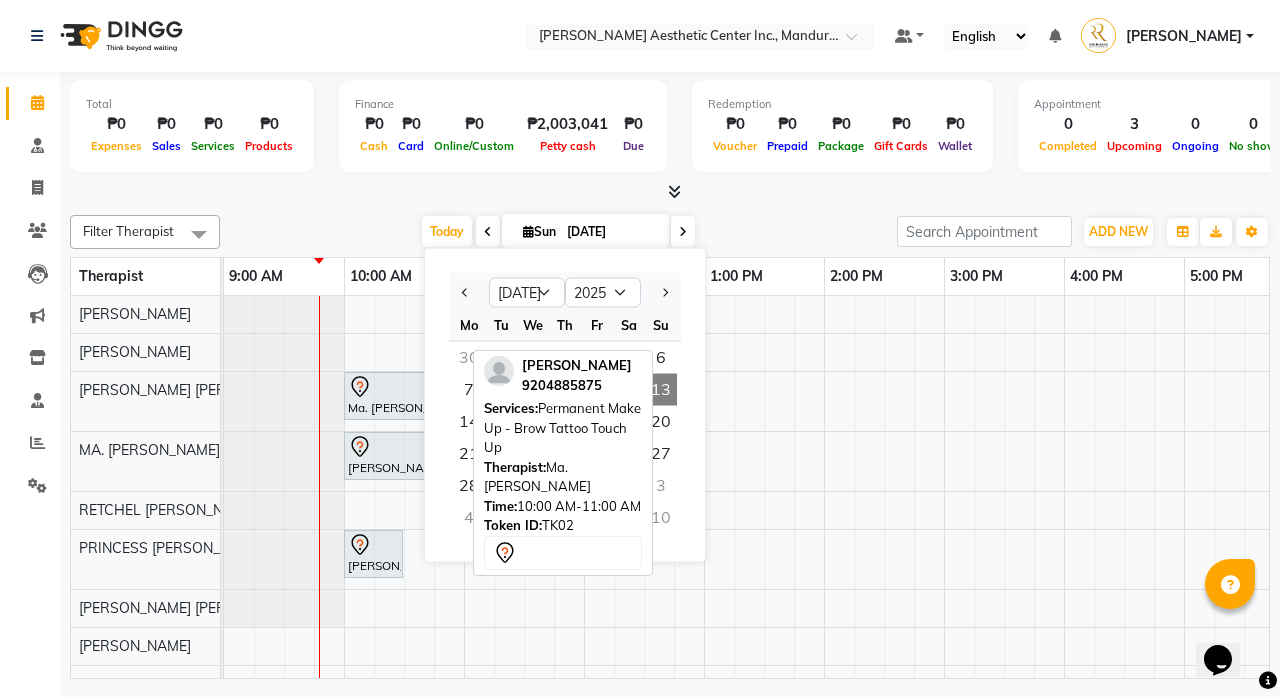 click on "[PERSON_NAME], TK02, 10:00 AM-11:00 AM, Permanent Make Up - Brow Tattoo Touch Up" at bounding box center (403, 456) 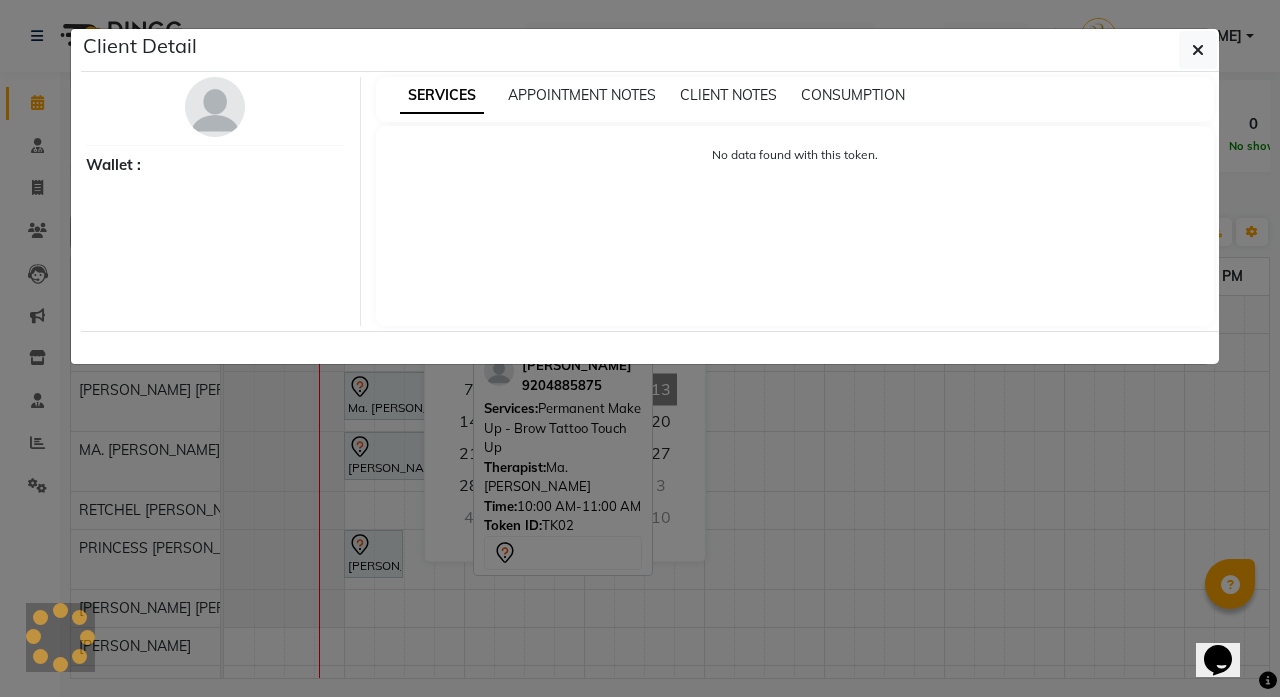 select on "7" 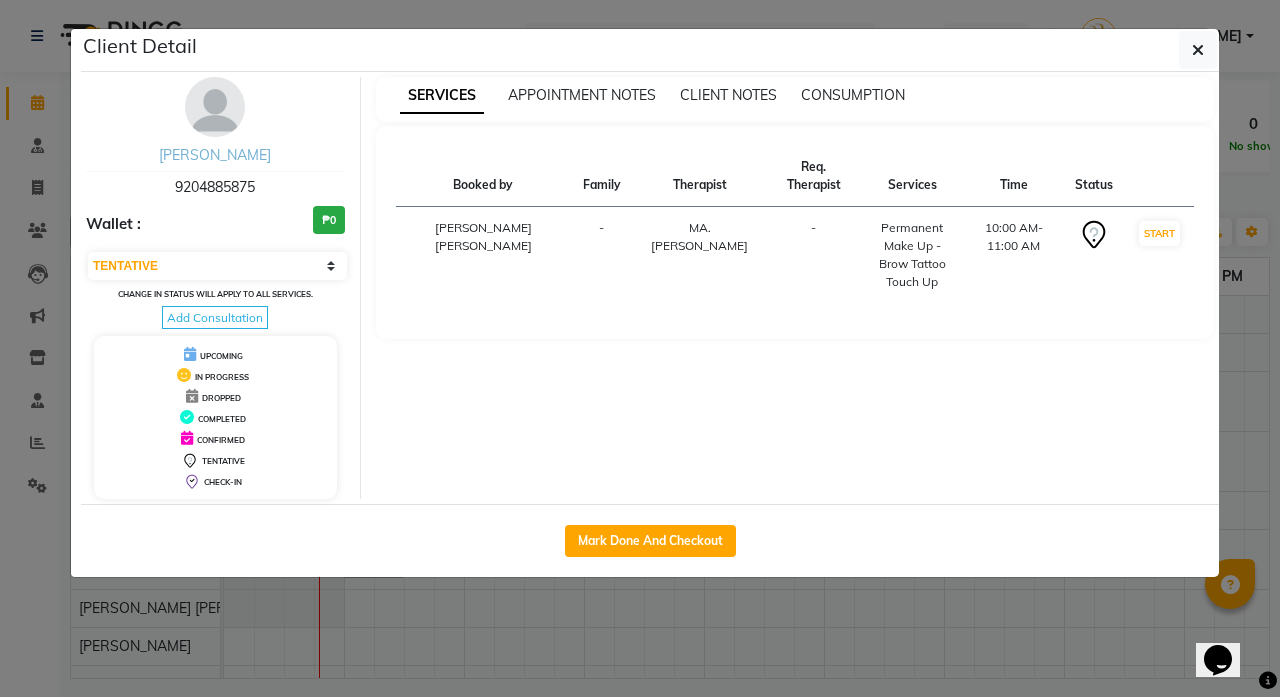 click on "[PERSON_NAME]" at bounding box center (215, 155) 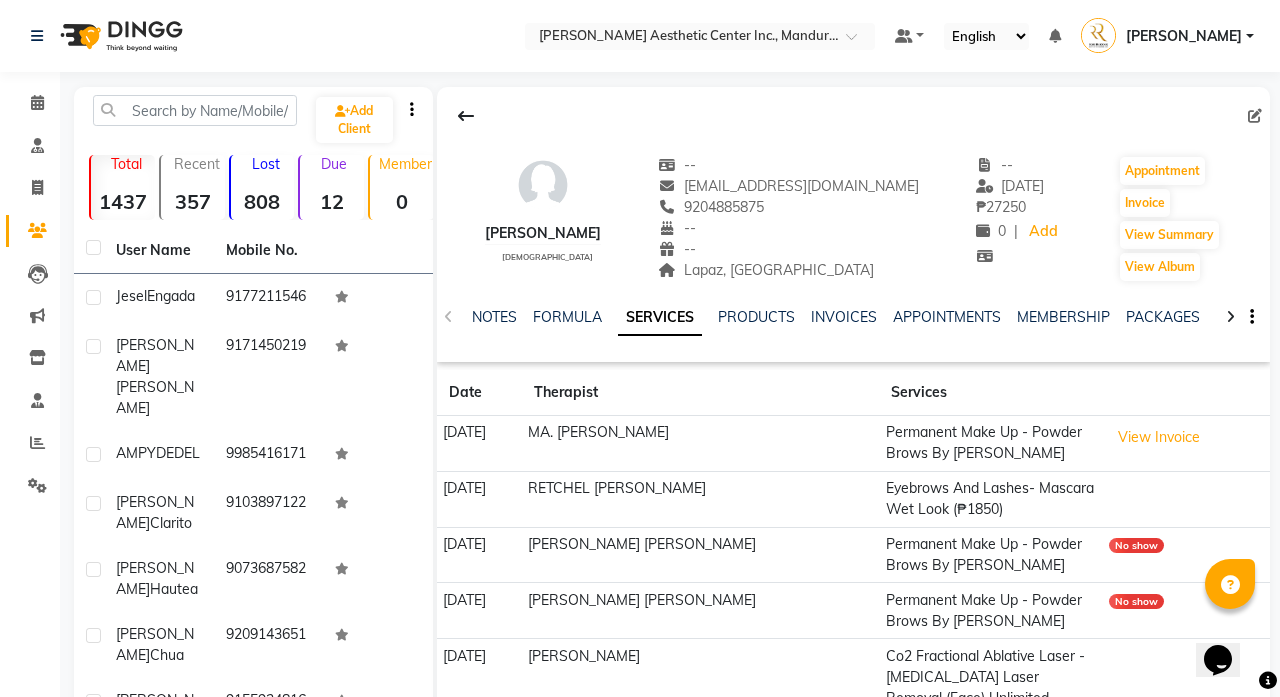 scroll, scrollTop: 0, scrollLeft: 0, axis: both 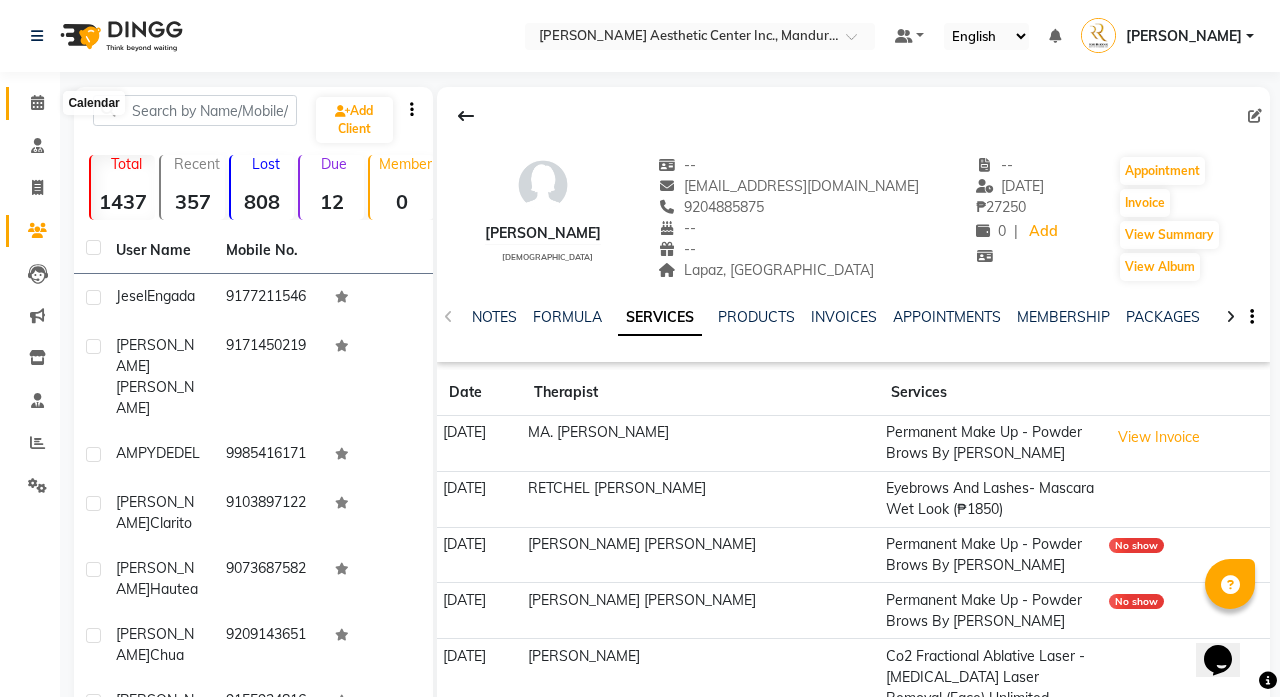 click 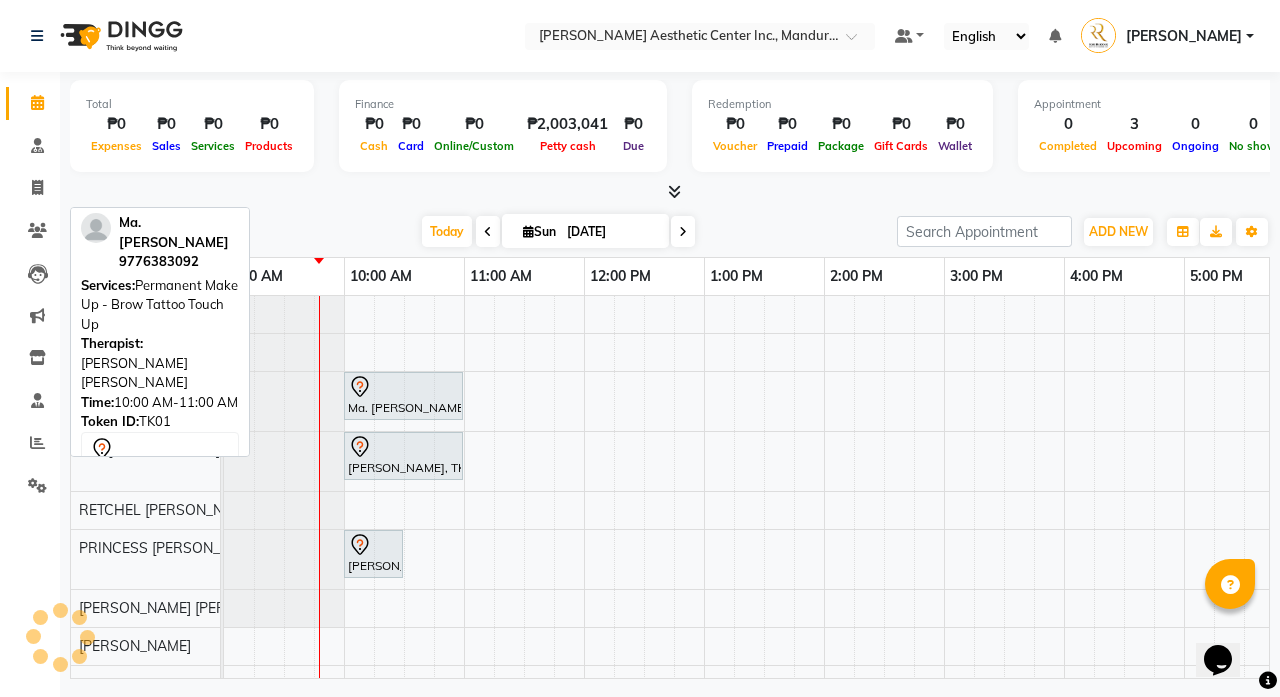 scroll, scrollTop: 0, scrollLeft: 0, axis: both 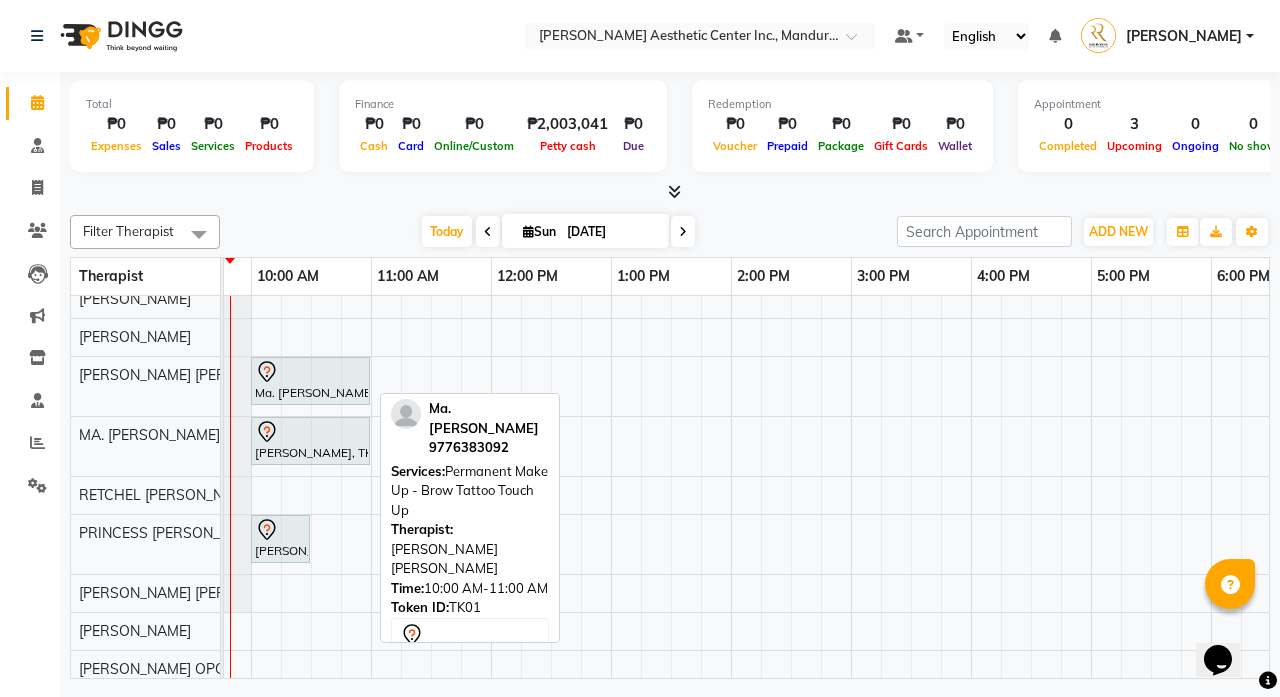 click on "Ma. [PERSON_NAME], TK01, 10:00 AM-11:00 AM, Permanent Make Up - Brow Tattoo Touch Up" at bounding box center (310, 381) 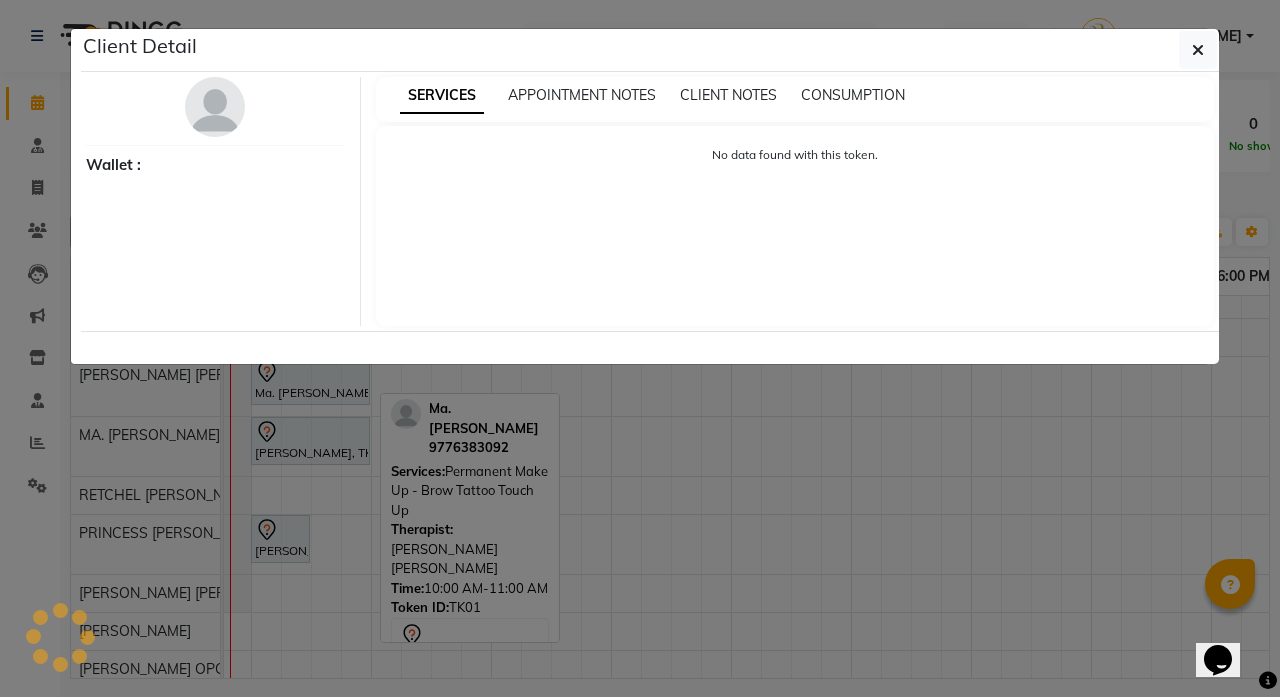 select on "7" 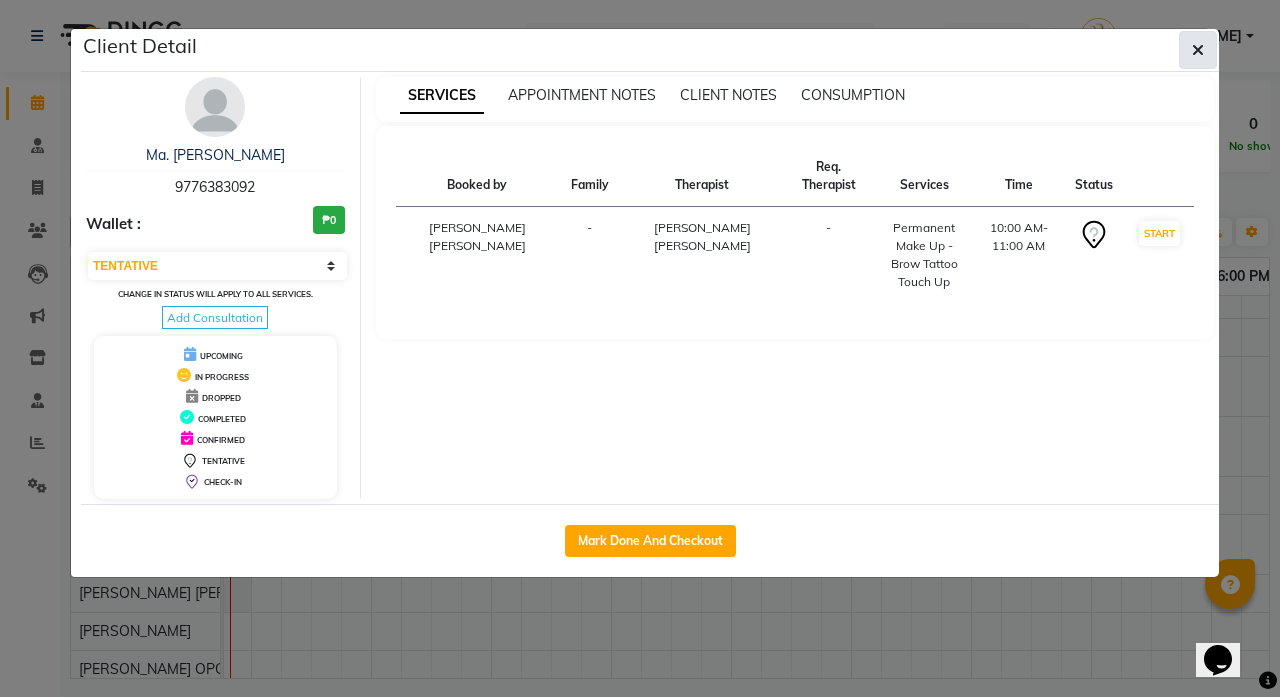 click 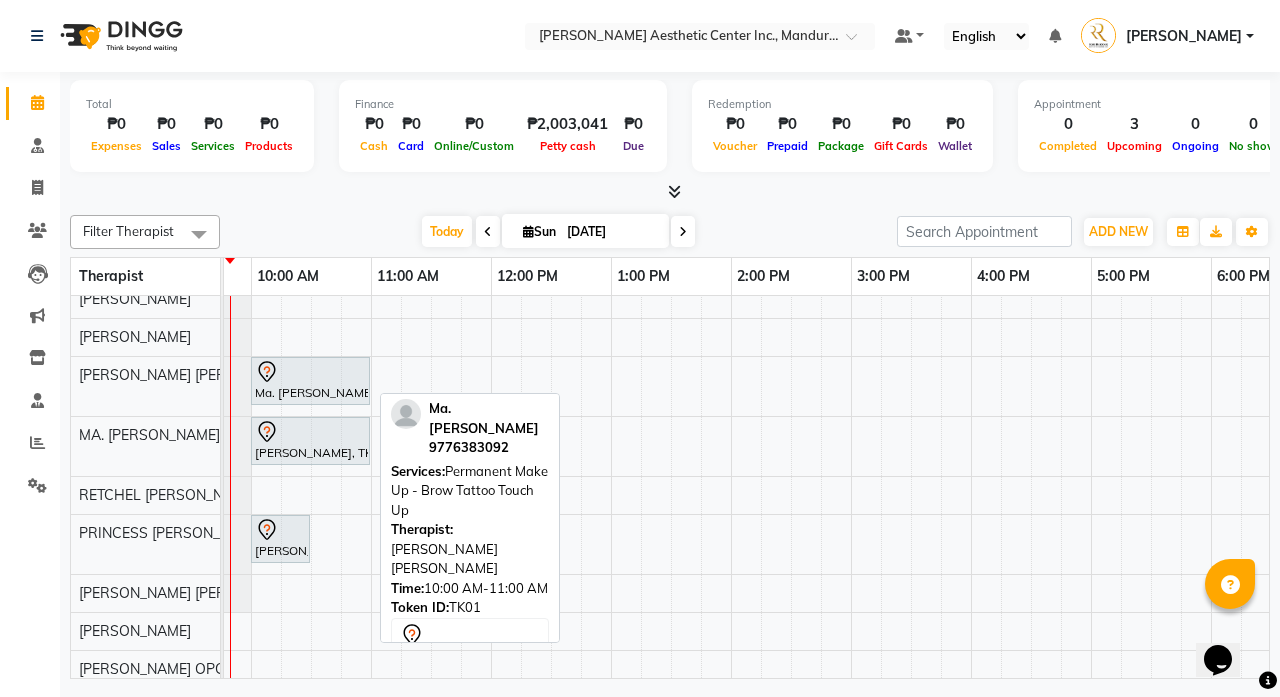 click at bounding box center (310, 372) 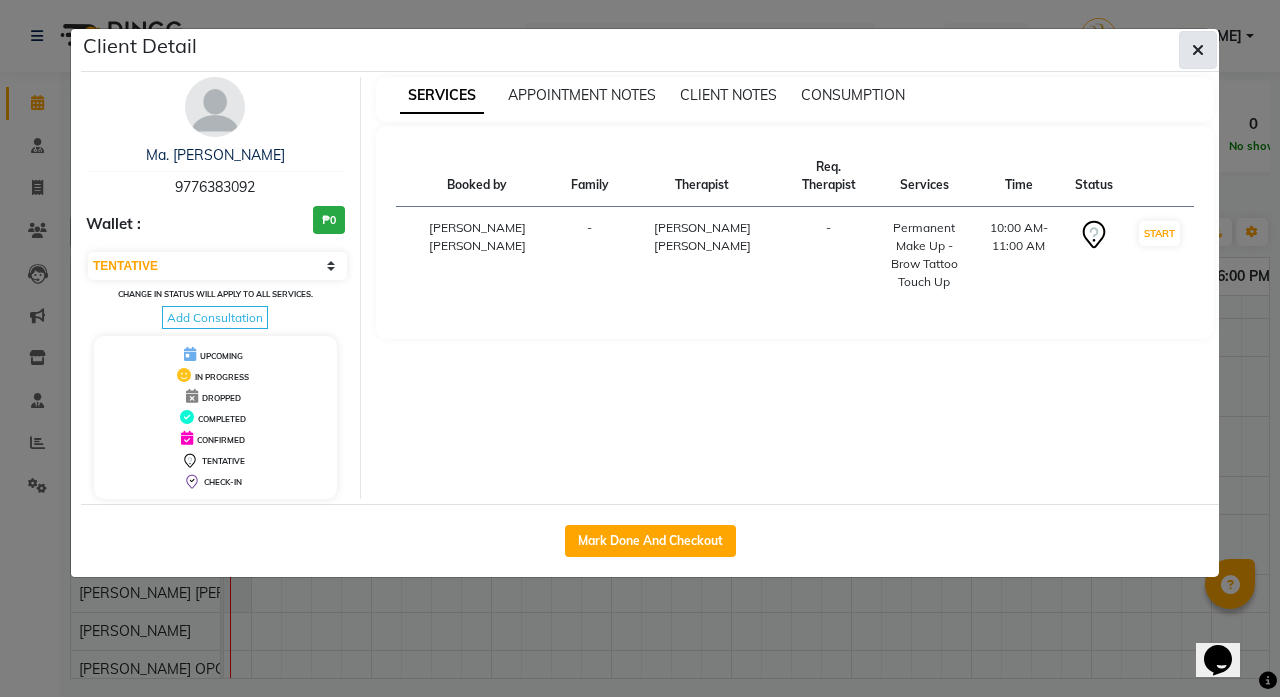 click 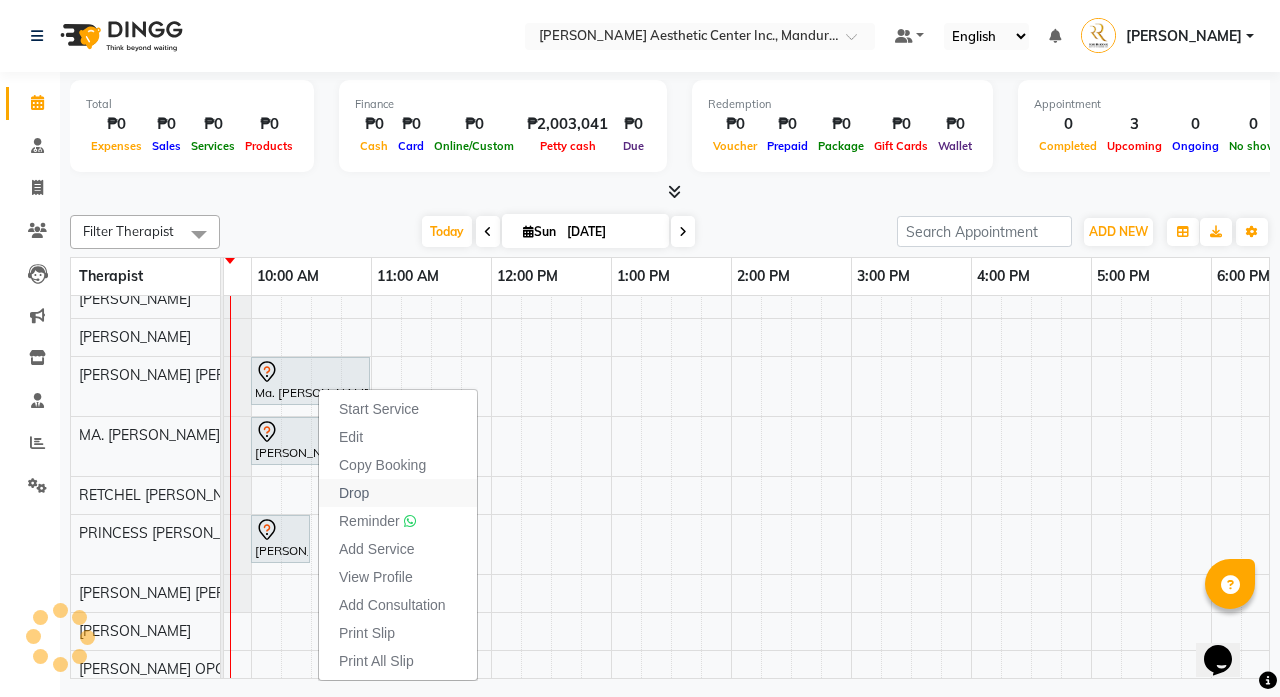 click on "Drop" at bounding box center (354, 493) 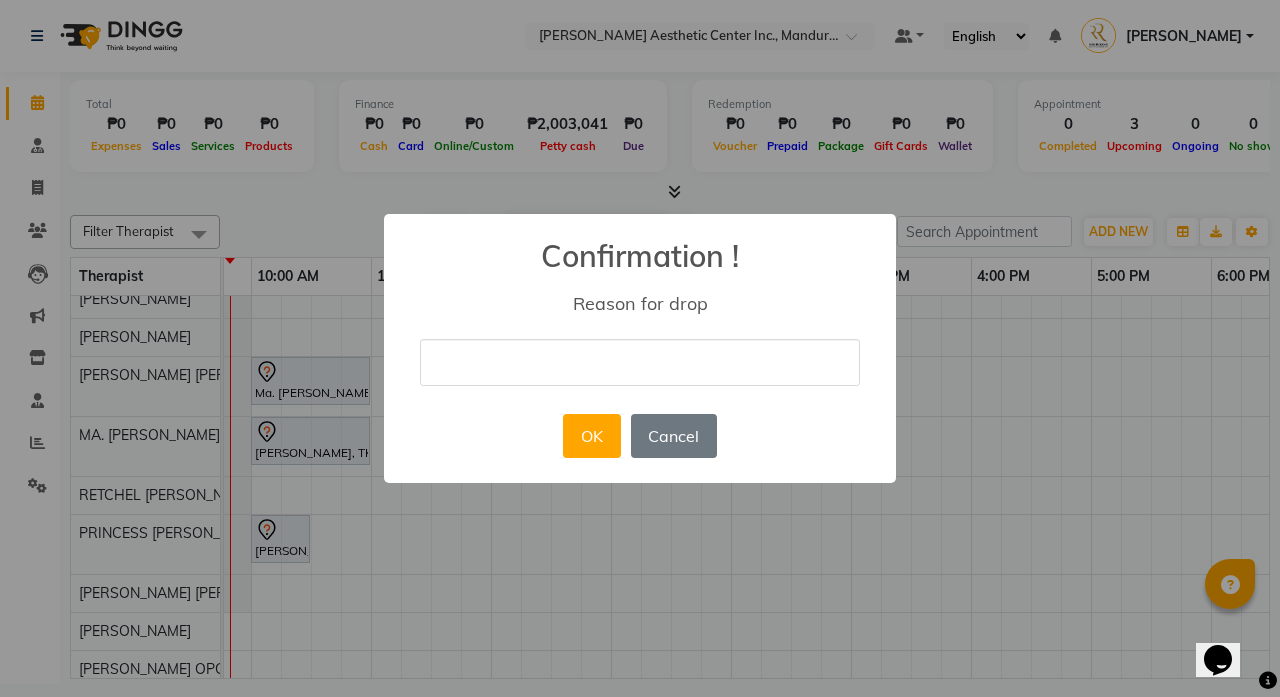 type on "R" 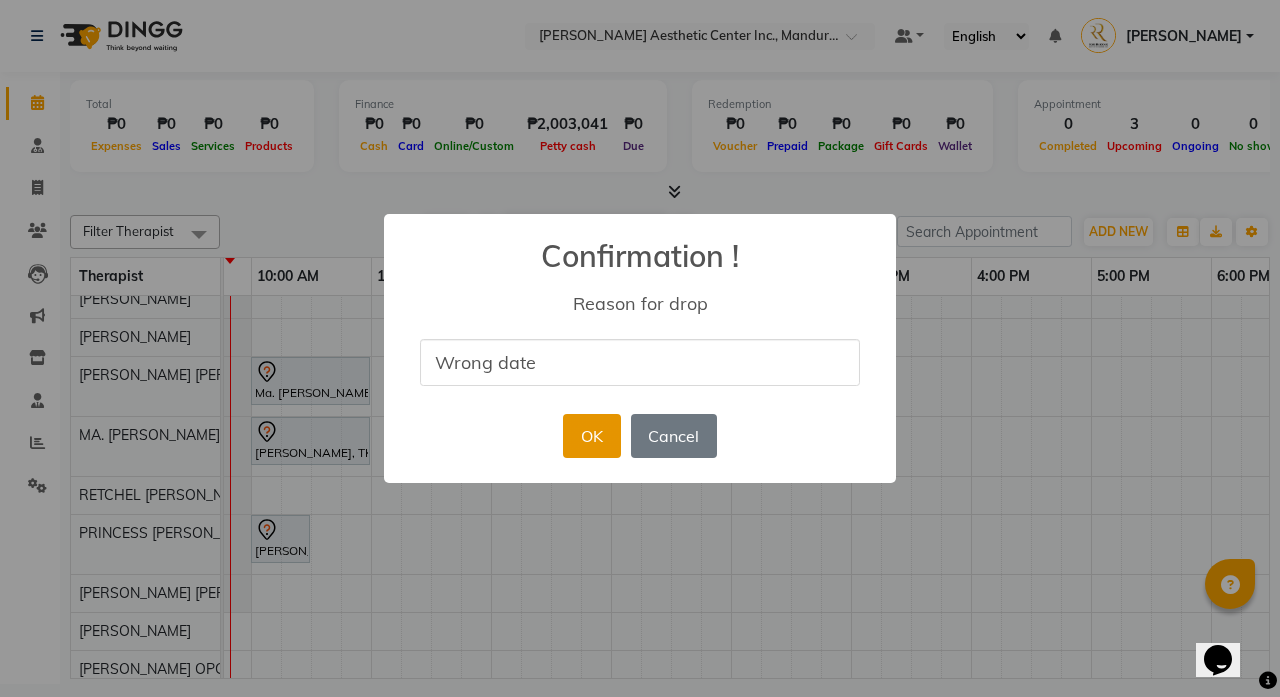 type on "Wrong date" 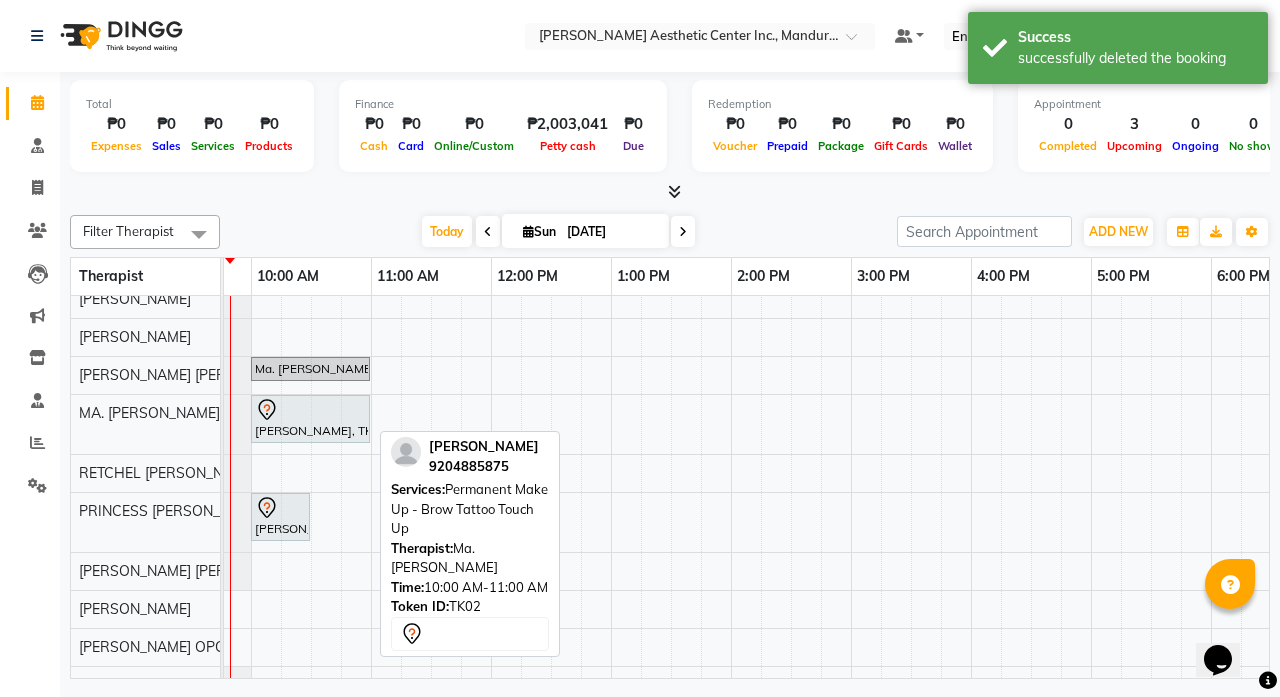 click on "[PERSON_NAME], TK02, 10:00 AM-11:00 AM, Permanent Make Up - Brow Tattoo Touch Up" at bounding box center (310, 419) 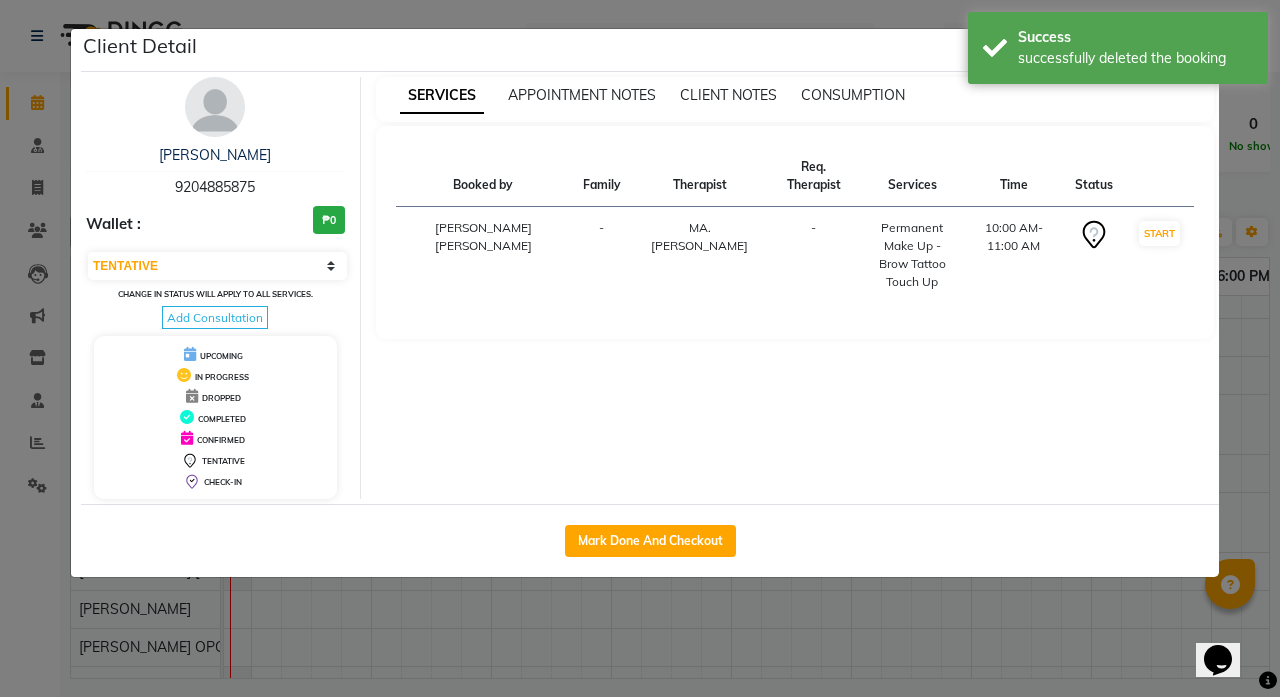 click on "Client Detail  [PERSON_NAME]   9204885875 Wallet : ₱0 Select IN SERVICE CONFIRMED TENTATIVE CHECK IN MARK DONE DROPPED UPCOMING Change in status will apply to all services. Add Consultation UPCOMING IN PROGRESS DROPPED COMPLETED CONFIRMED TENTATIVE CHECK-IN SERVICES APPOINTMENT NOTES CLIENT NOTES CONSUMPTION Booked by Family Therapist Req. Therapist Services Time Status  [PERSON_NAME] [PERSON_NAME]  - MA. [PERSON_NAME] -  Permanent Make Up - Brow Tattoo Touch Up    10:00 AM-11:00 AM   START   Mark Done And Checkout" 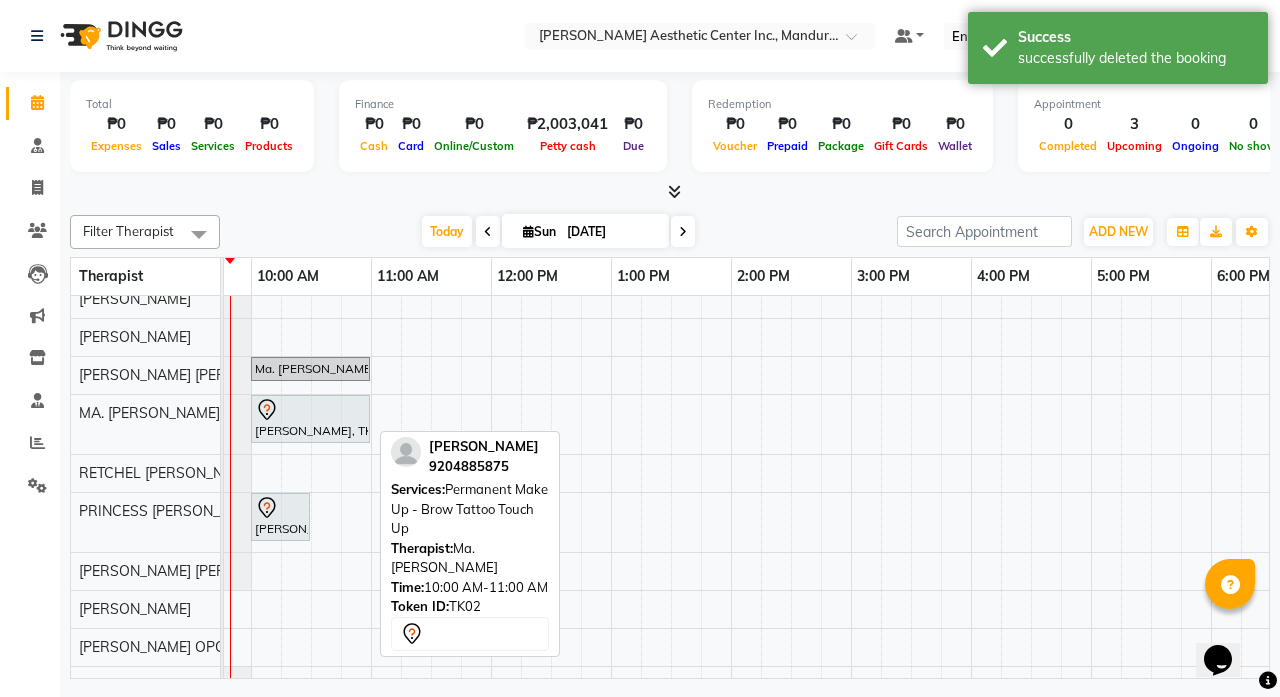 click at bounding box center (310, 410) 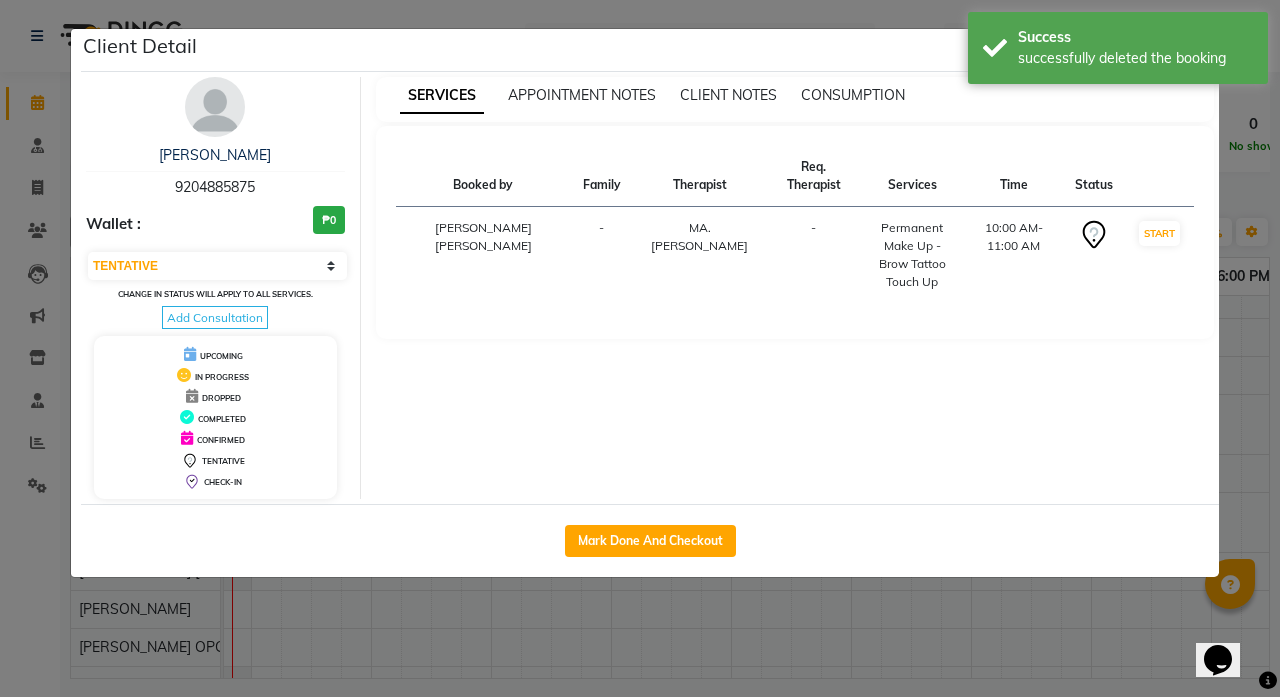 click on "Client Detail  [PERSON_NAME]   9204885875 Wallet : ₱0 Select IN SERVICE CONFIRMED TENTATIVE CHECK IN MARK DONE DROPPED UPCOMING Change in status will apply to all services. Add Consultation UPCOMING IN PROGRESS DROPPED COMPLETED CONFIRMED TENTATIVE CHECK-IN SERVICES APPOINTMENT NOTES CLIENT NOTES CONSUMPTION Booked by Family Therapist Req. Therapist Services Time Status  [PERSON_NAME] [PERSON_NAME]  - MA. [PERSON_NAME] -  Permanent Make Up - Brow Tattoo Touch Up    10:00 AM-11:00 AM   START   Mark Done And Checkout" 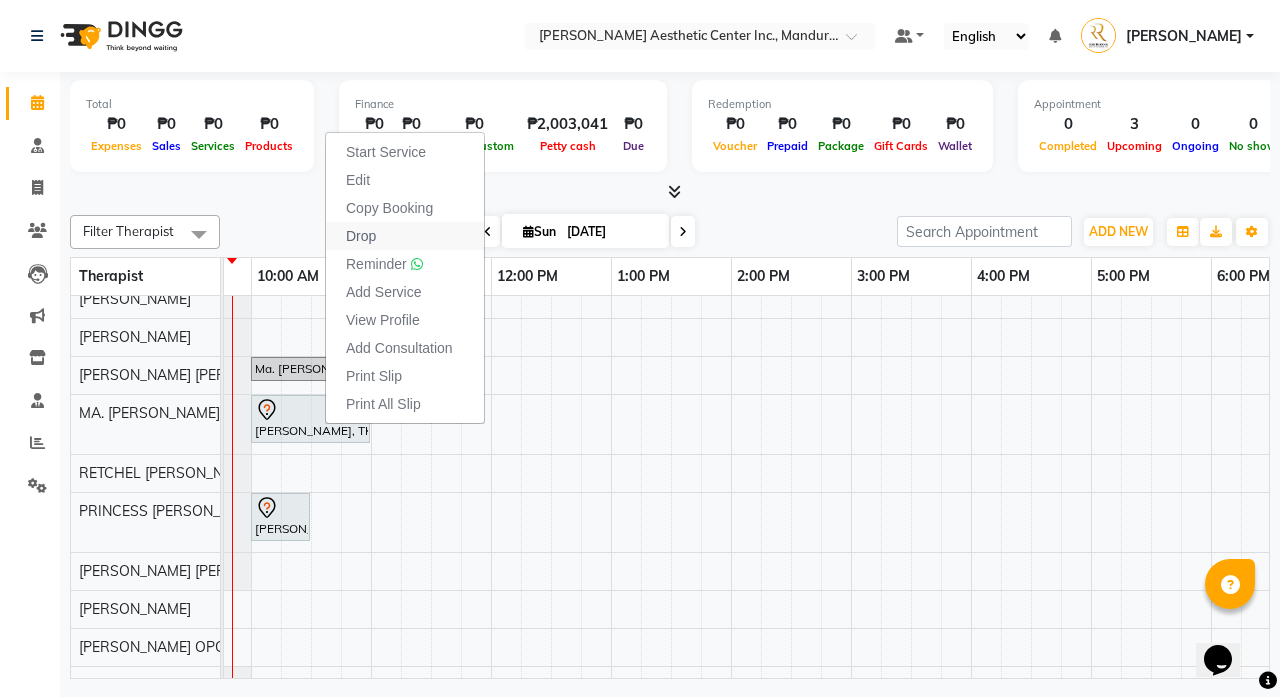 click on "Drop" at bounding box center [405, 236] 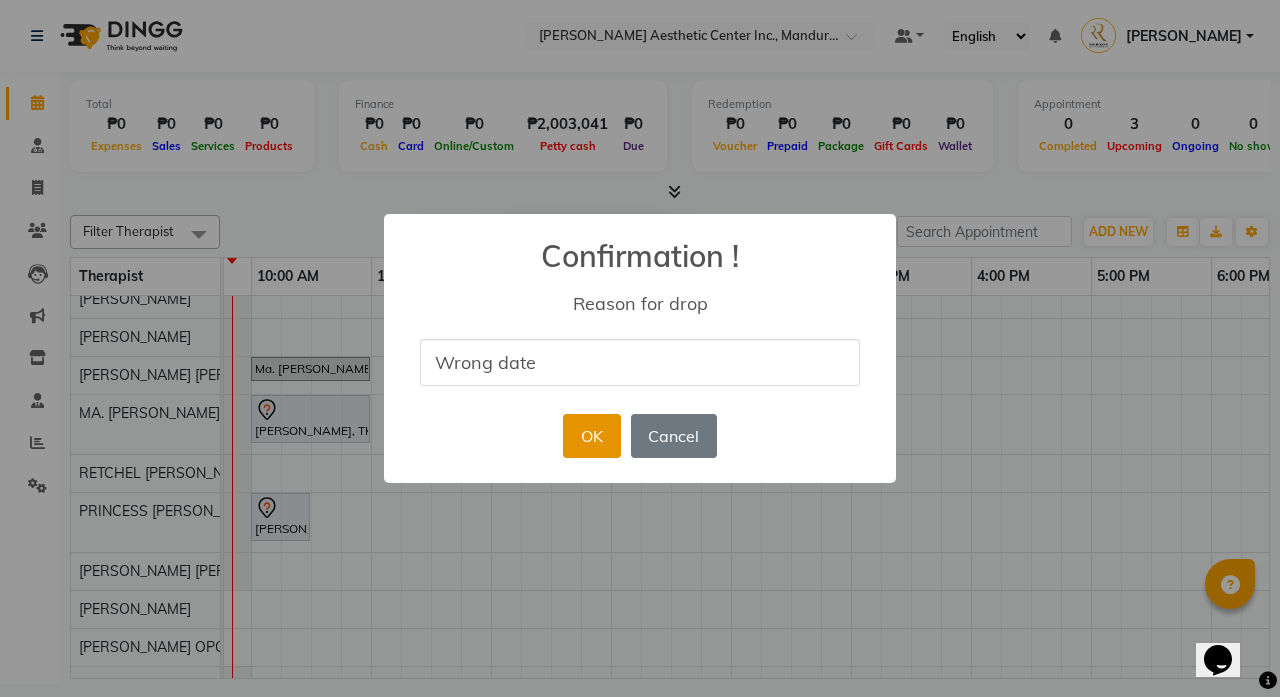 type on "Wrong date" 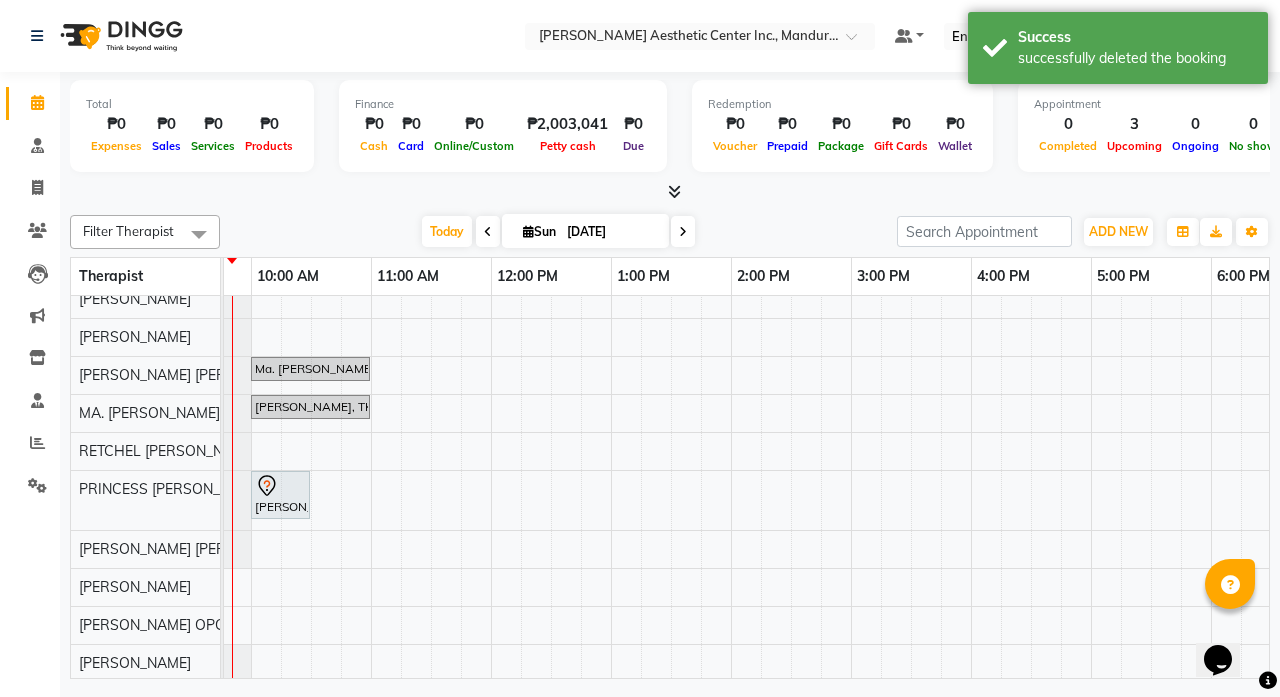 click on "[DATE]" at bounding box center (611, 232) 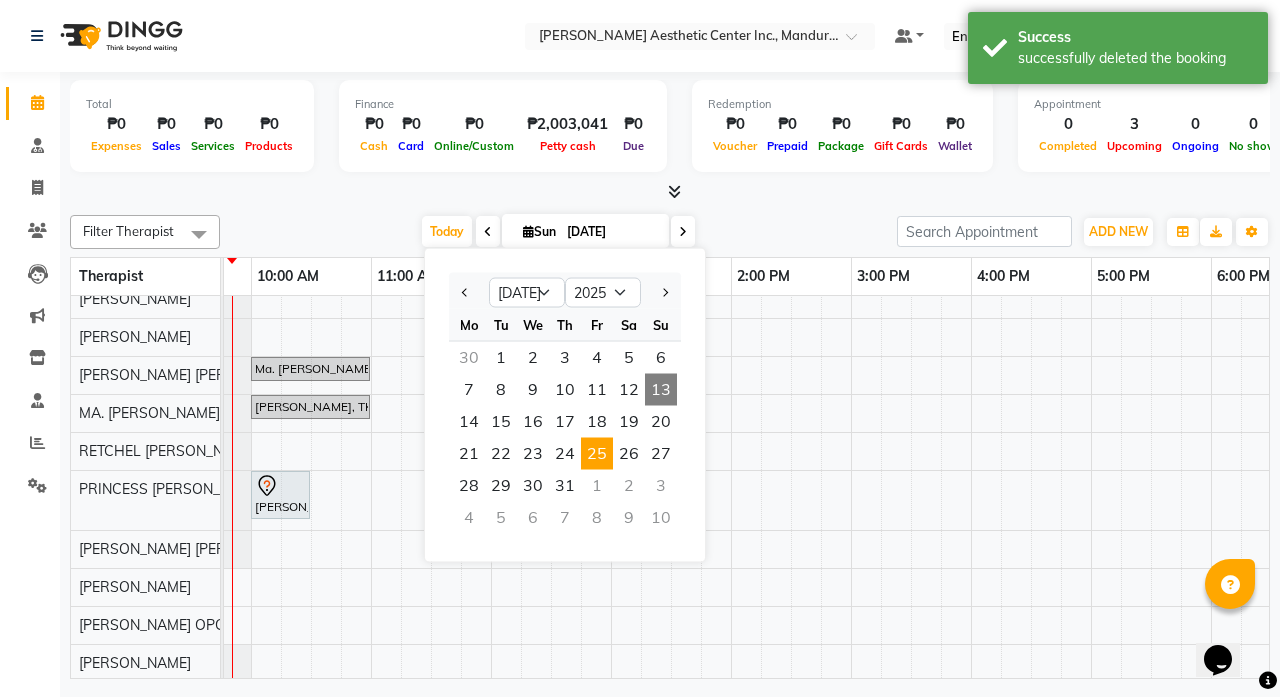 click on "25" at bounding box center (597, 454) 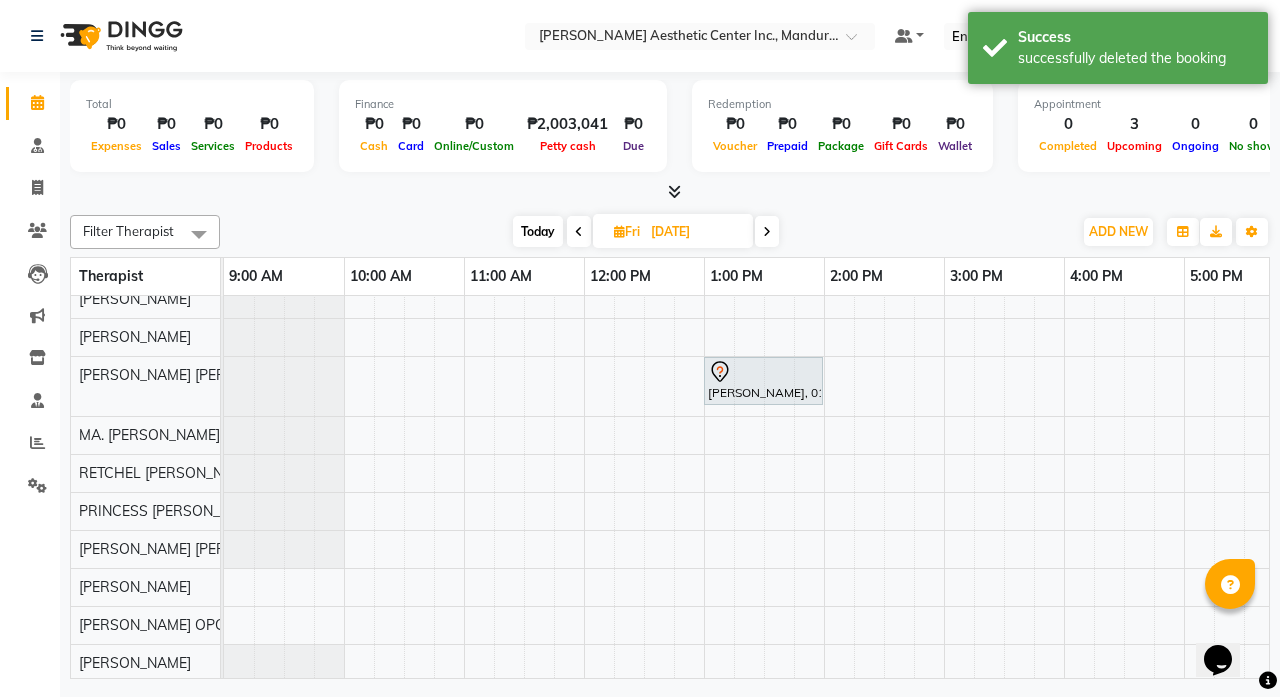 click on "[DATE]" at bounding box center [695, 232] 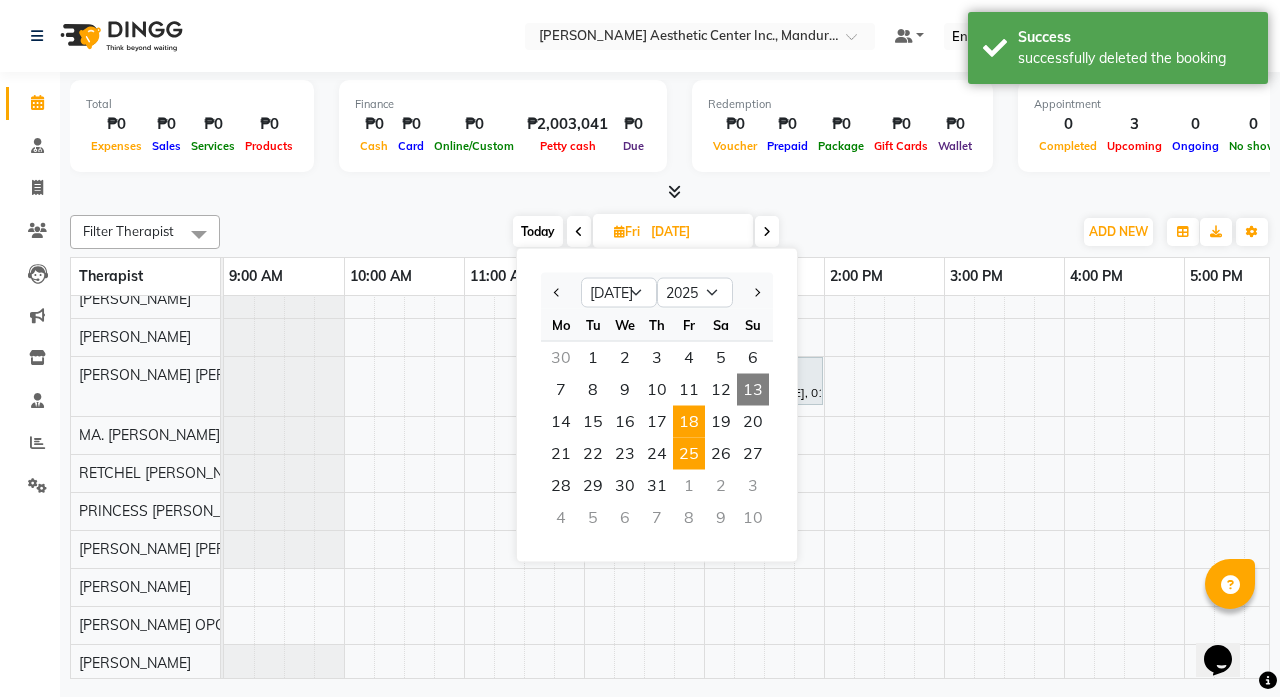 click on "18" at bounding box center [689, 422] 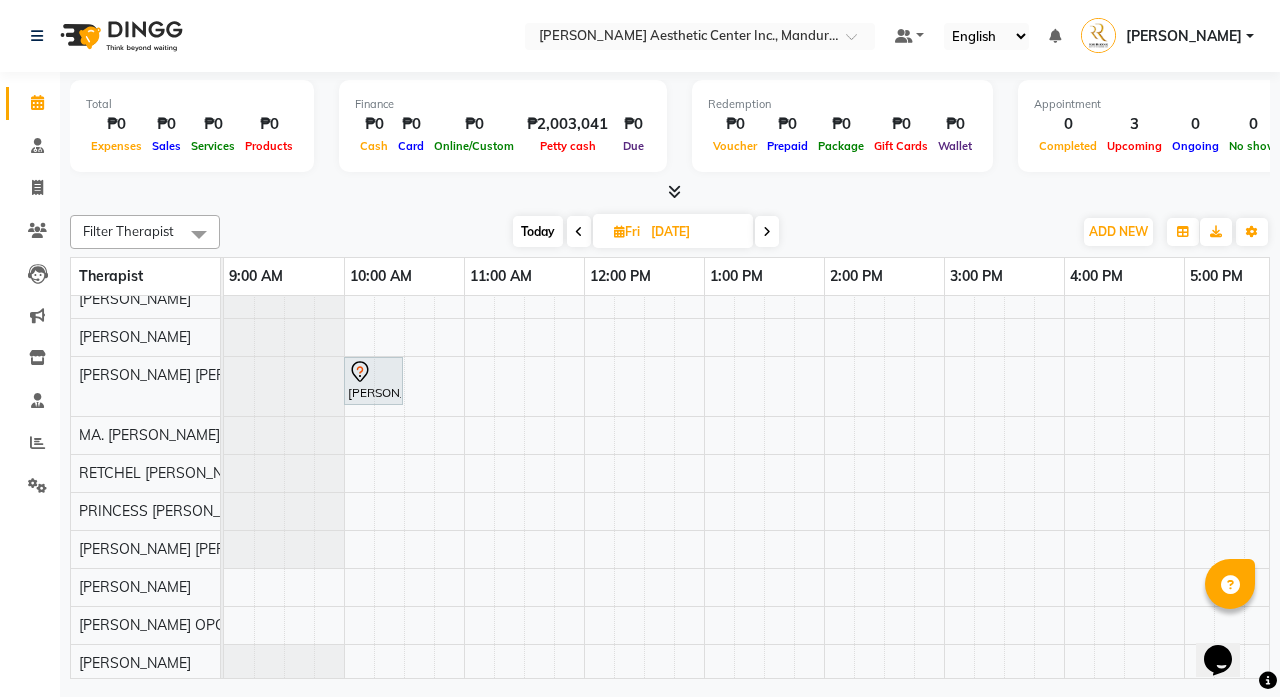 click on "[DATE]" at bounding box center [695, 232] 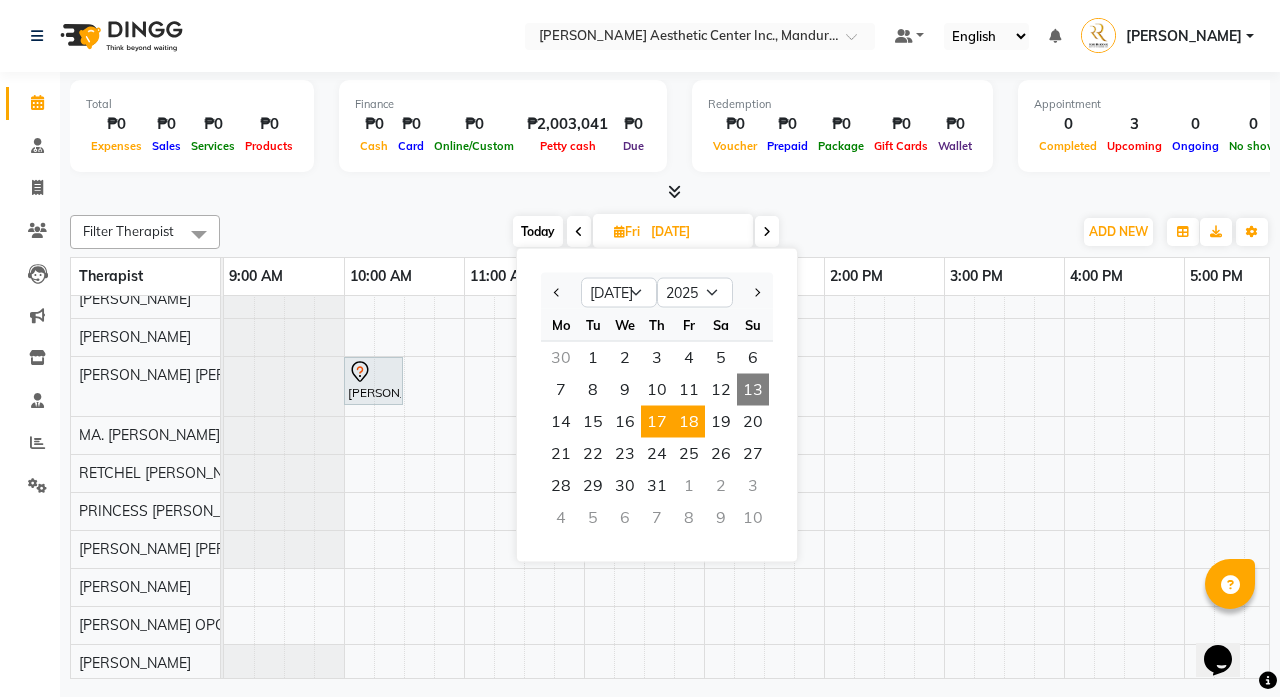 click on "17" at bounding box center [657, 422] 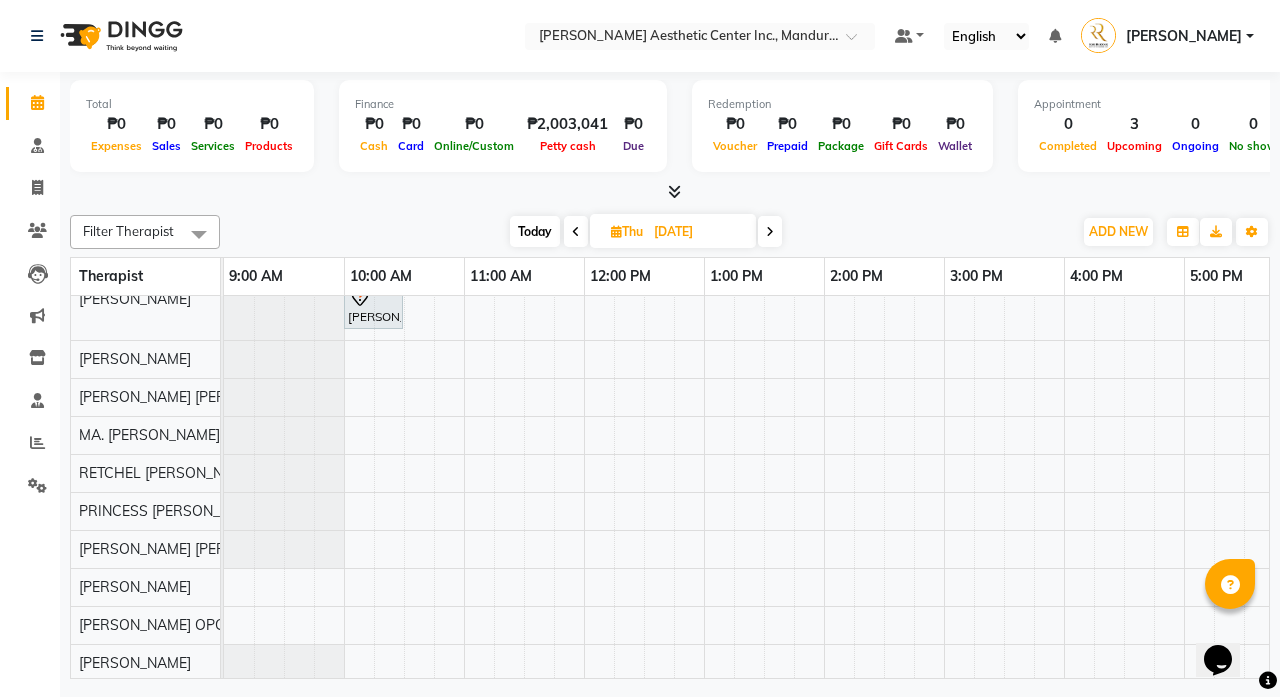 scroll, scrollTop: -2, scrollLeft: 0, axis: vertical 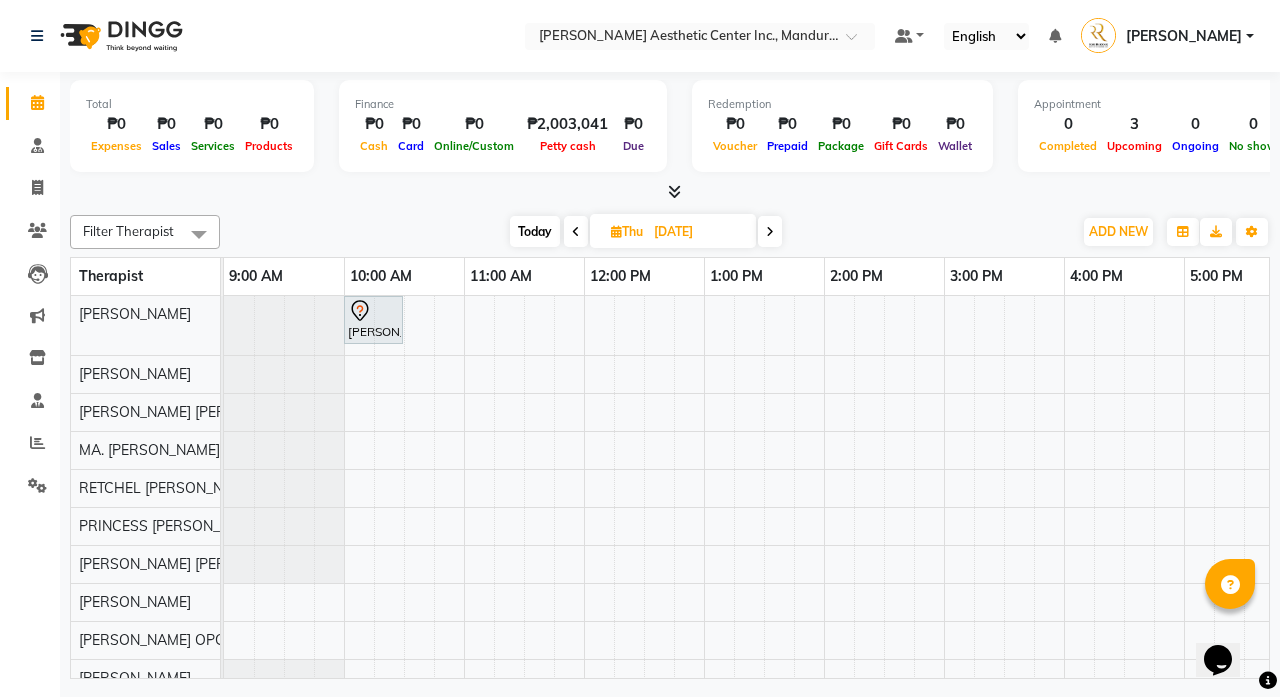 click on "[DATE]" at bounding box center [698, 232] 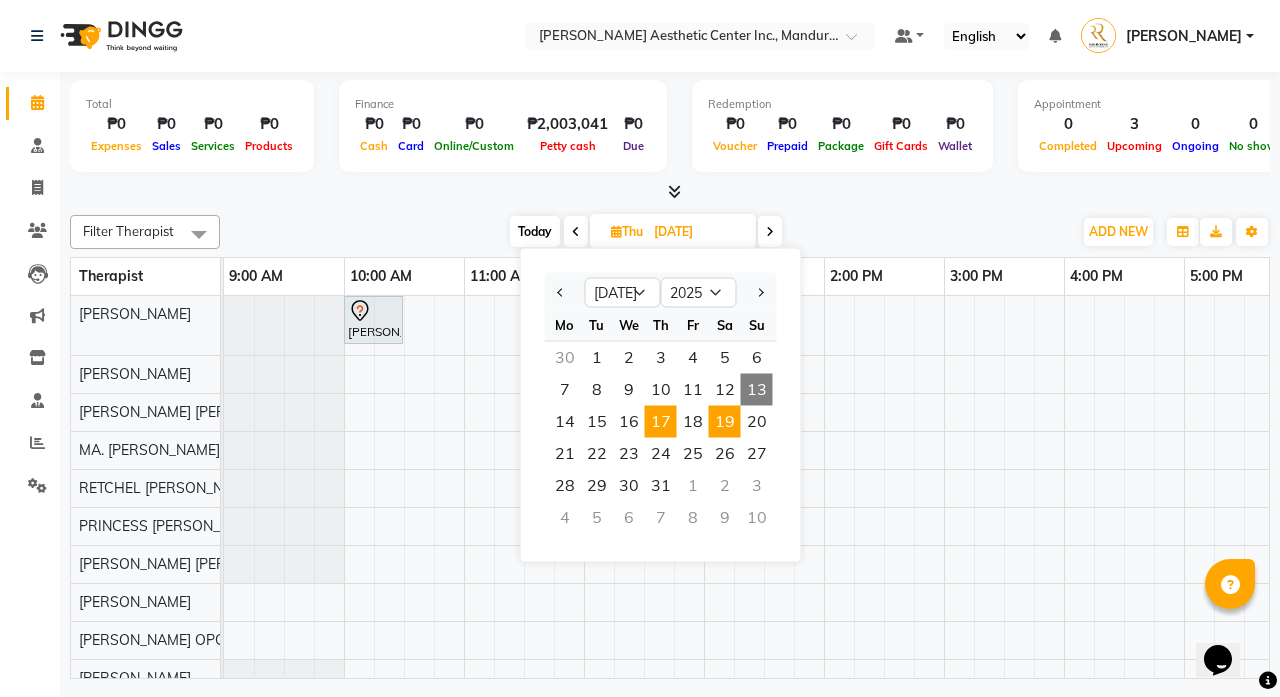 click on "19" at bounding box center (725, 422) 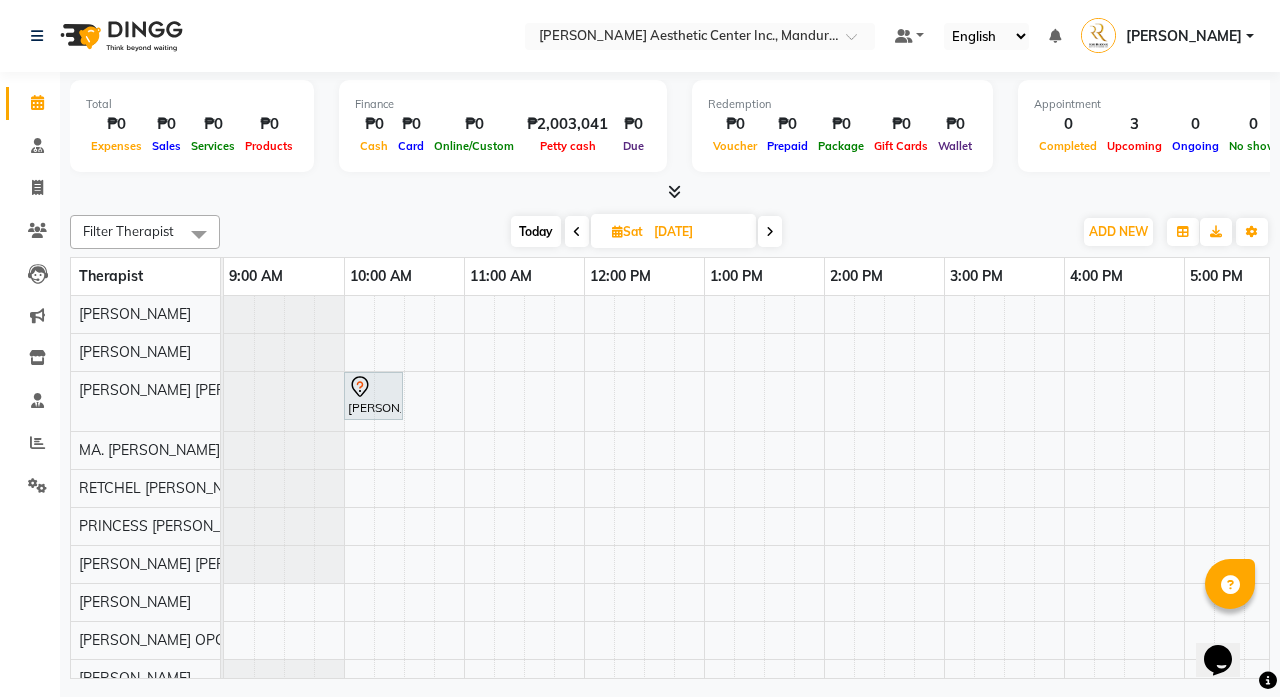 click on "[DATE]" at bounding box center (698, 232) 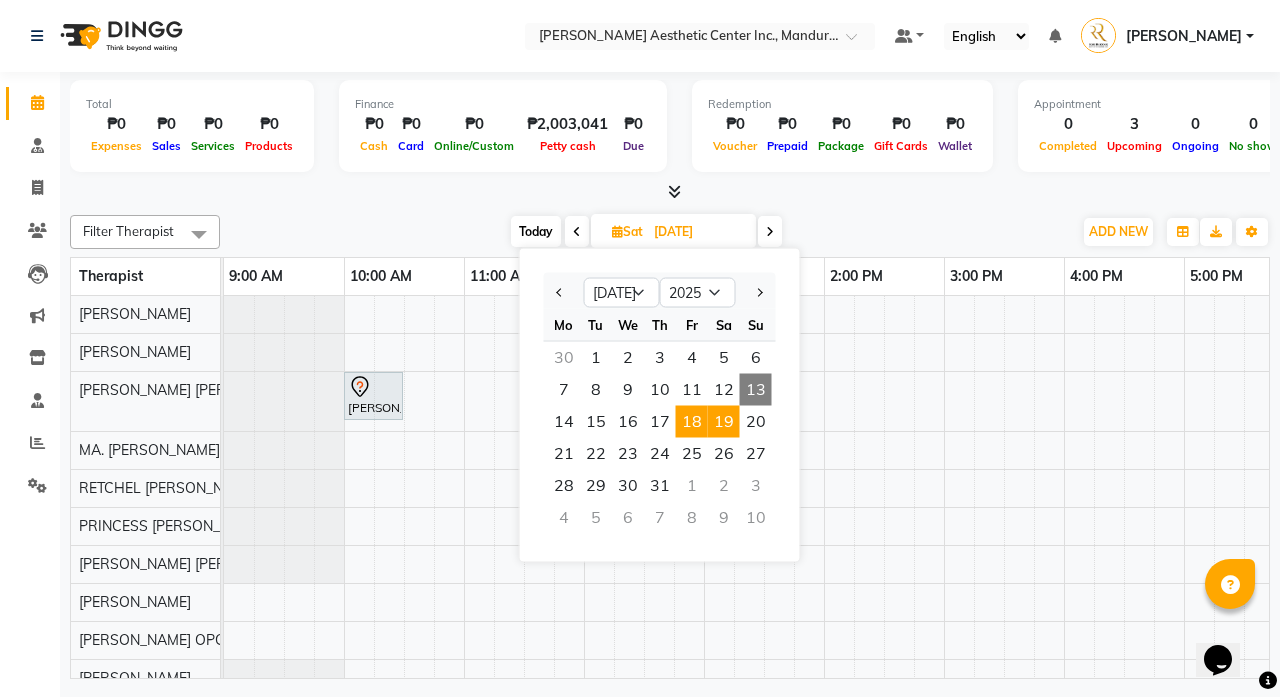 click on "18" at bounding box center [692, 422] 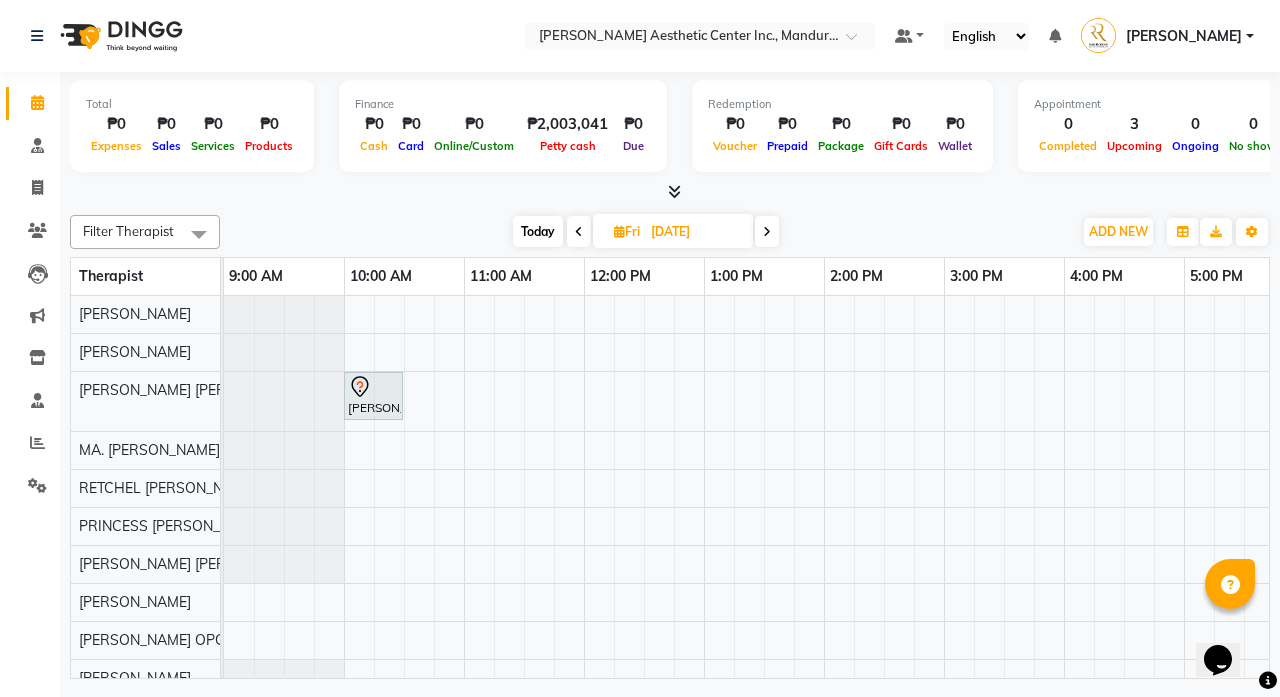 click on "Today" at bounding box center [538, 231] 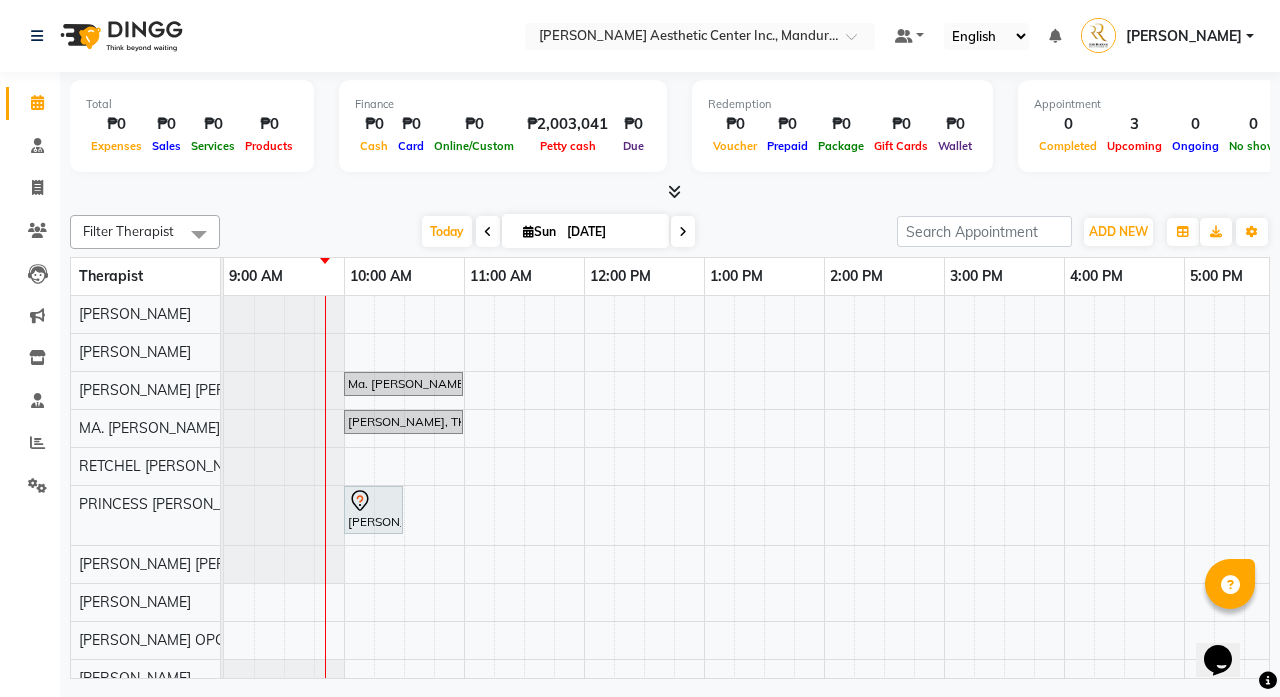 click on "[DATE]" at bounding box center [611, 232] 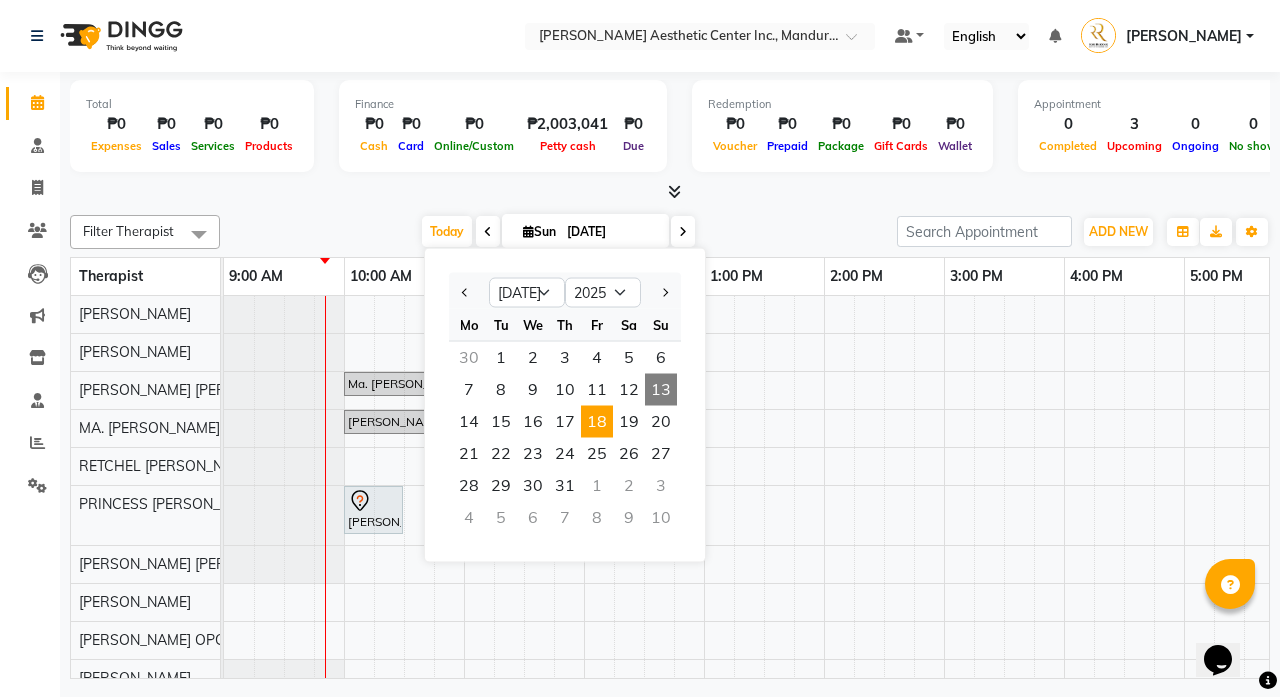 click on "18" at bounding box center [597, 422] 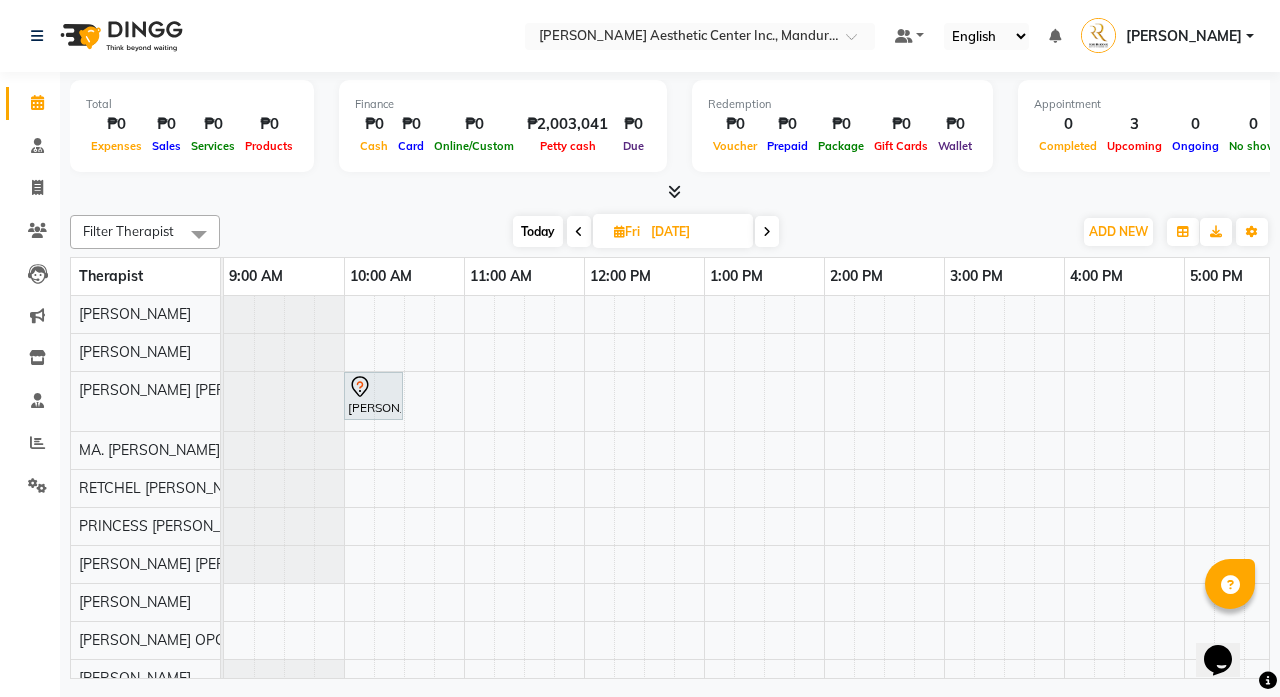 click on "[PERSON_NAME], 10:00 AM-10:30 AM, Brow Consultation" at bounding box center [884, 515] 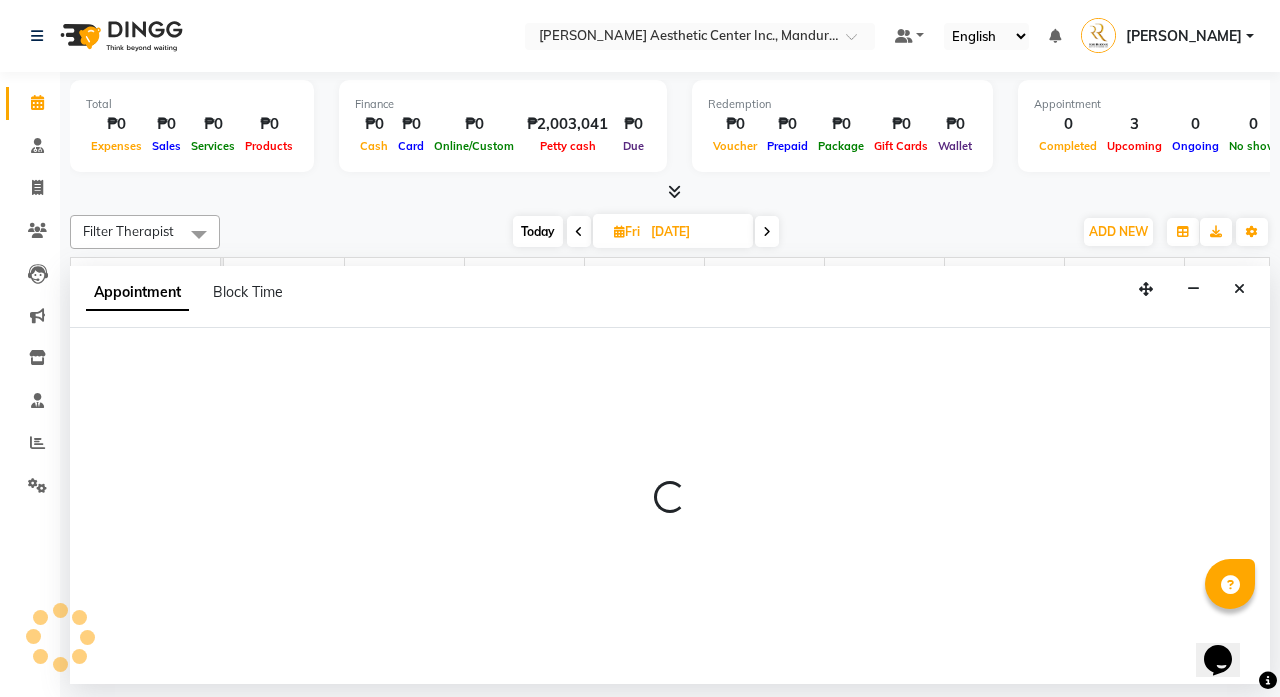 select on "46409" 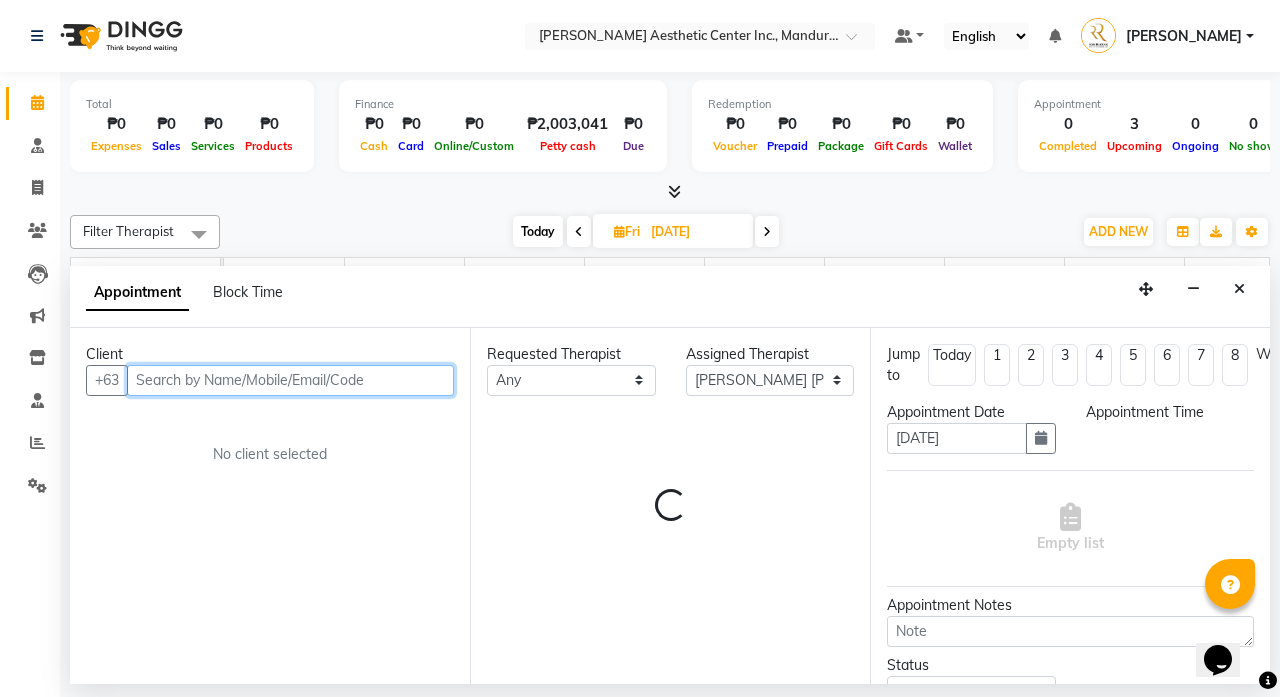 select on "600" 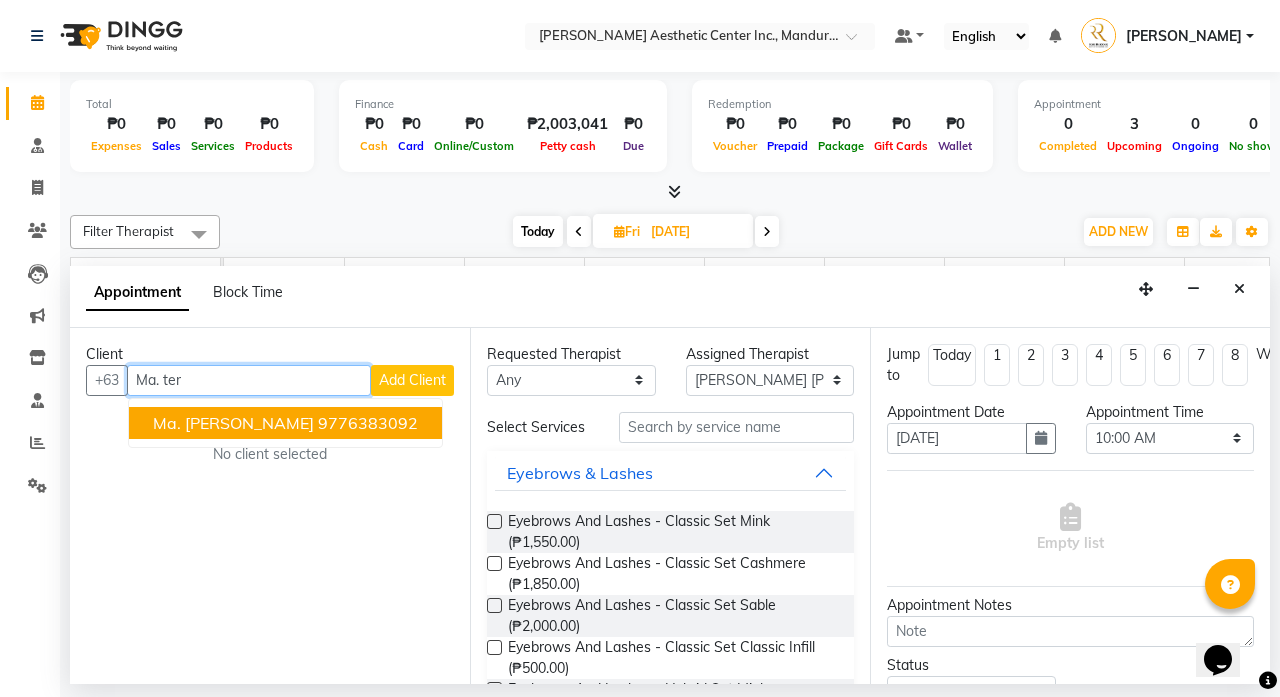 click on "Ma. [PERSON_NAME]  9776383092" at bounding box center (285, 423) 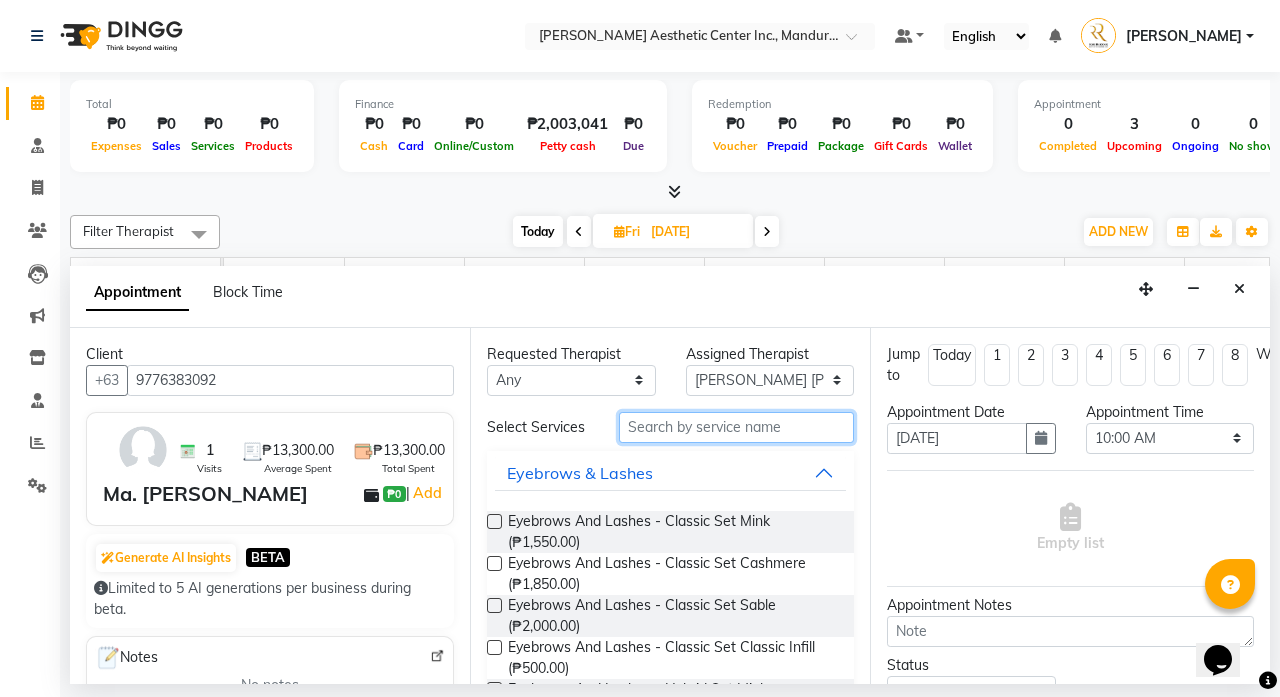 click at bounding box center (736, 427) 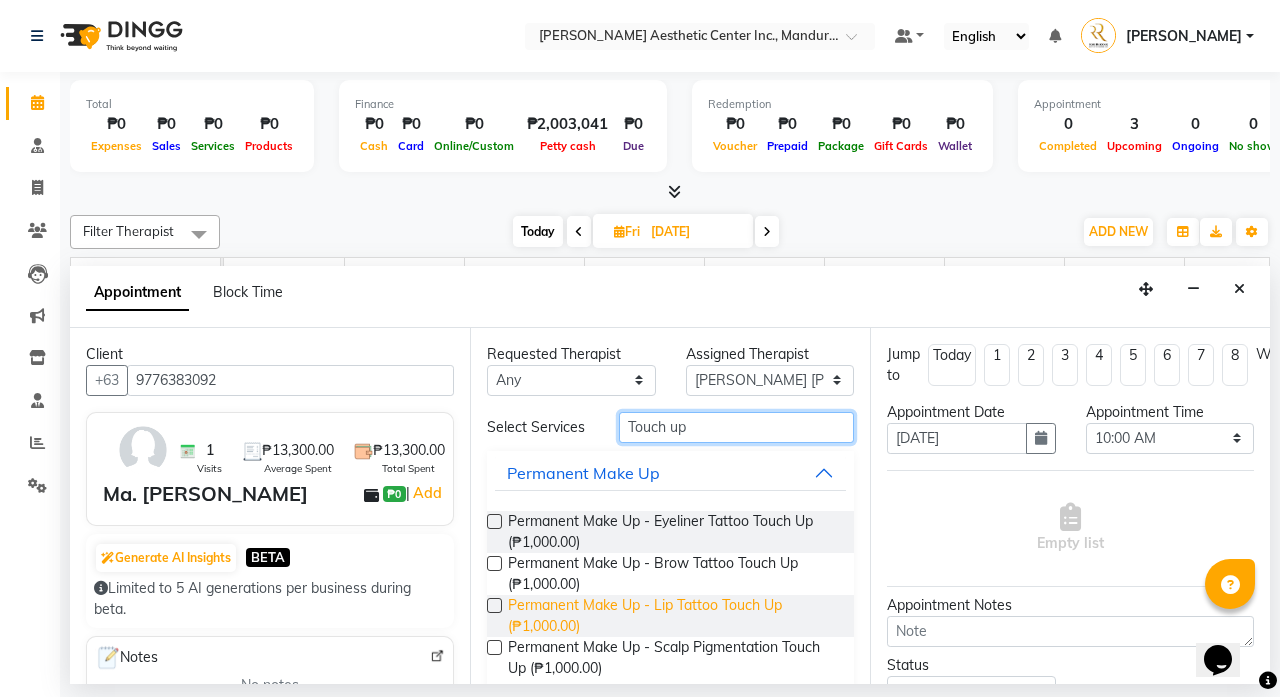 scroll, scrollTop: 3, scrollLeft: 1, axis: both 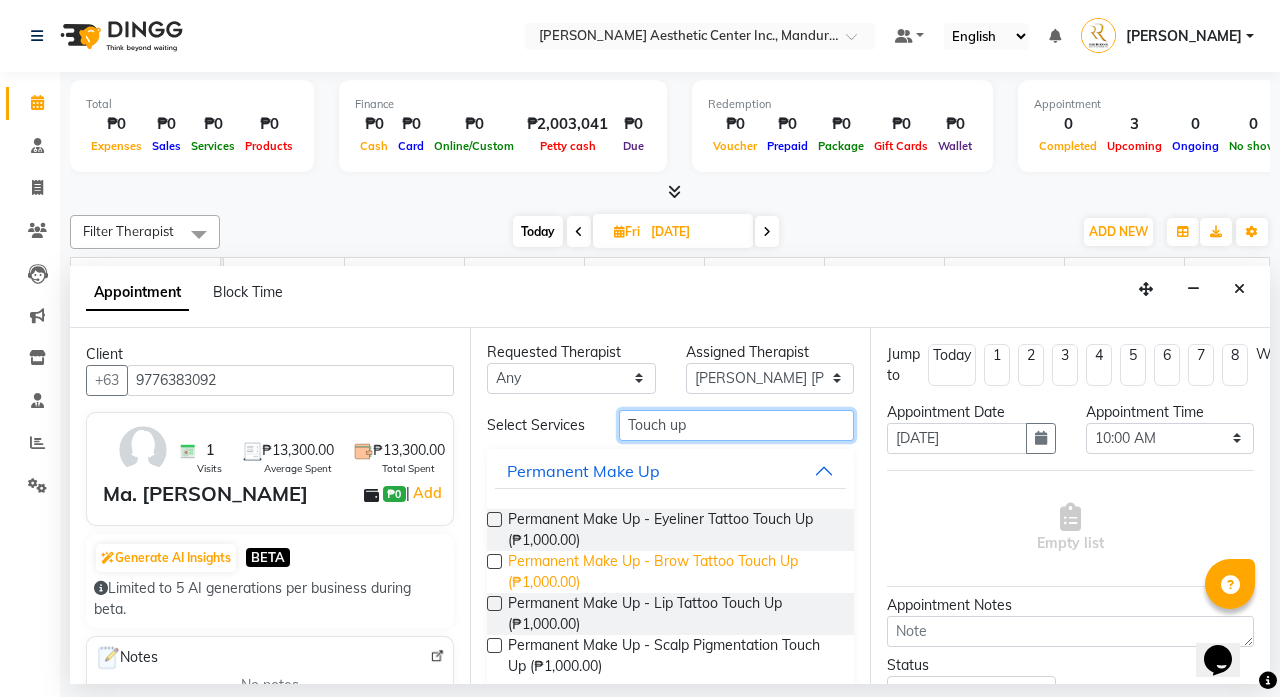 type on "Touch up" 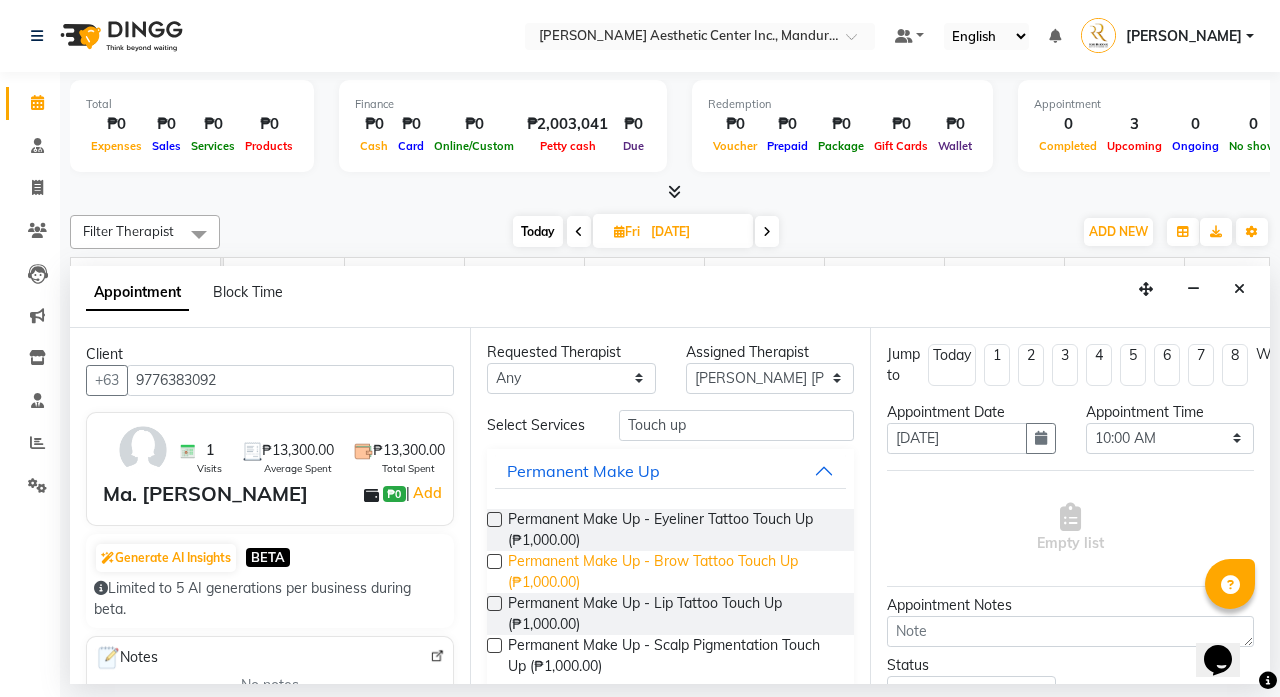 click on "Permanent Make Up - Brow Tattoo Touch Up  (₱1,000.00)" at bounding box center (673, 572) 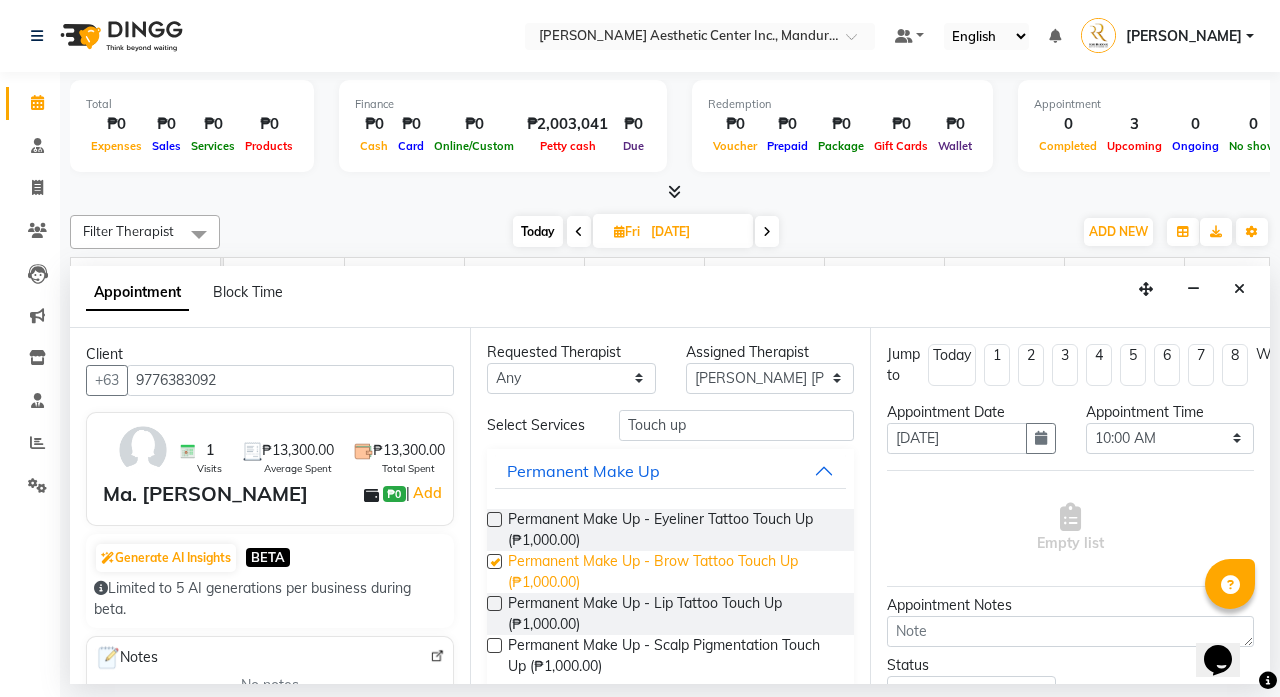 checkbox on "false" 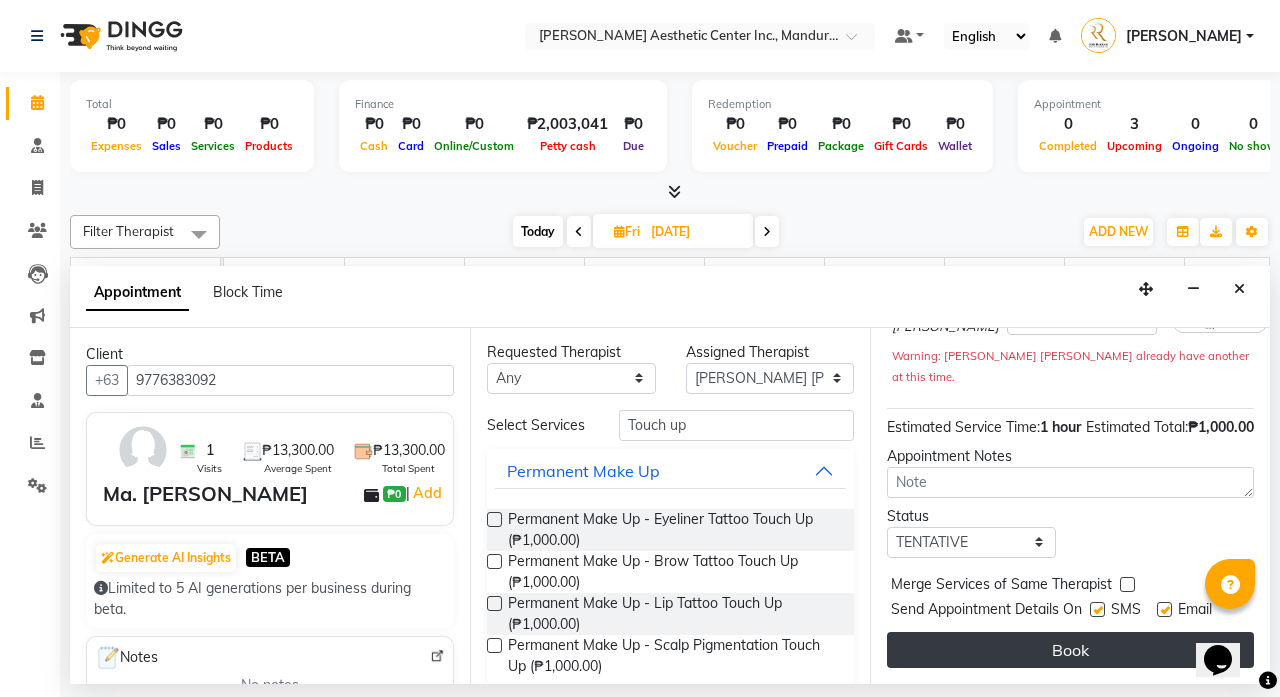 scroll, scrollTop: 254, scrollLeft: 0, axis: vertical 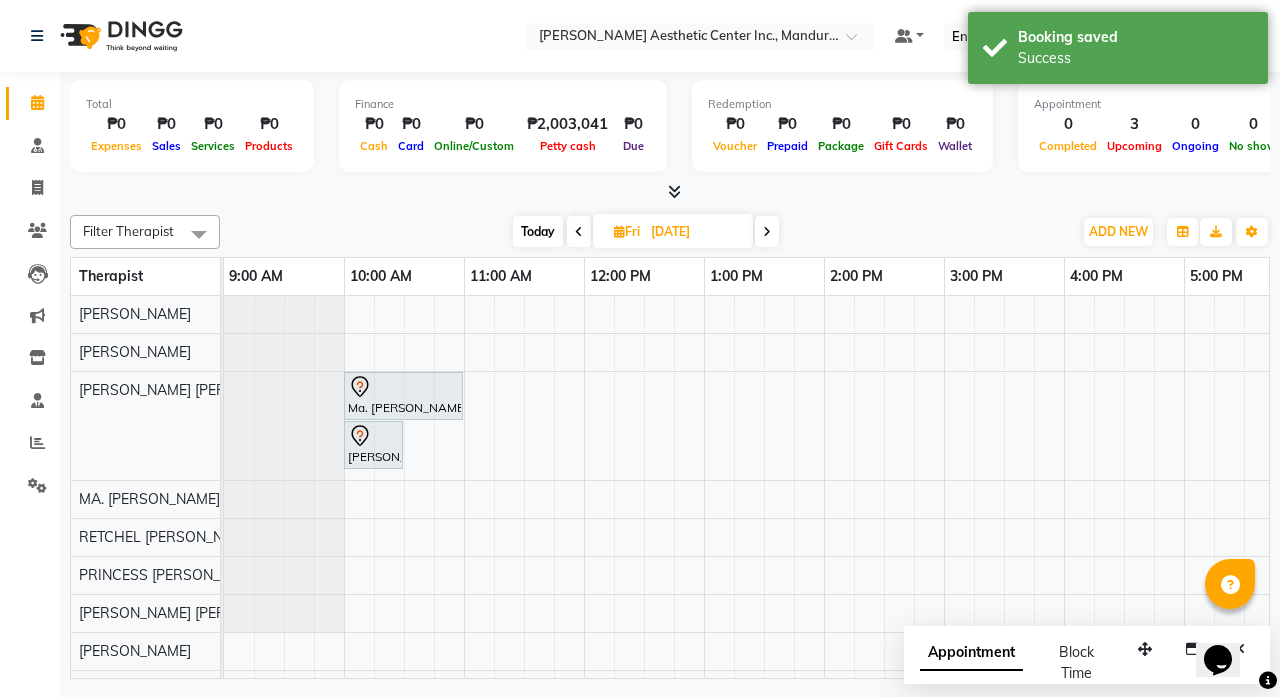click on "[DATE]" at bounding box center (695, 232) 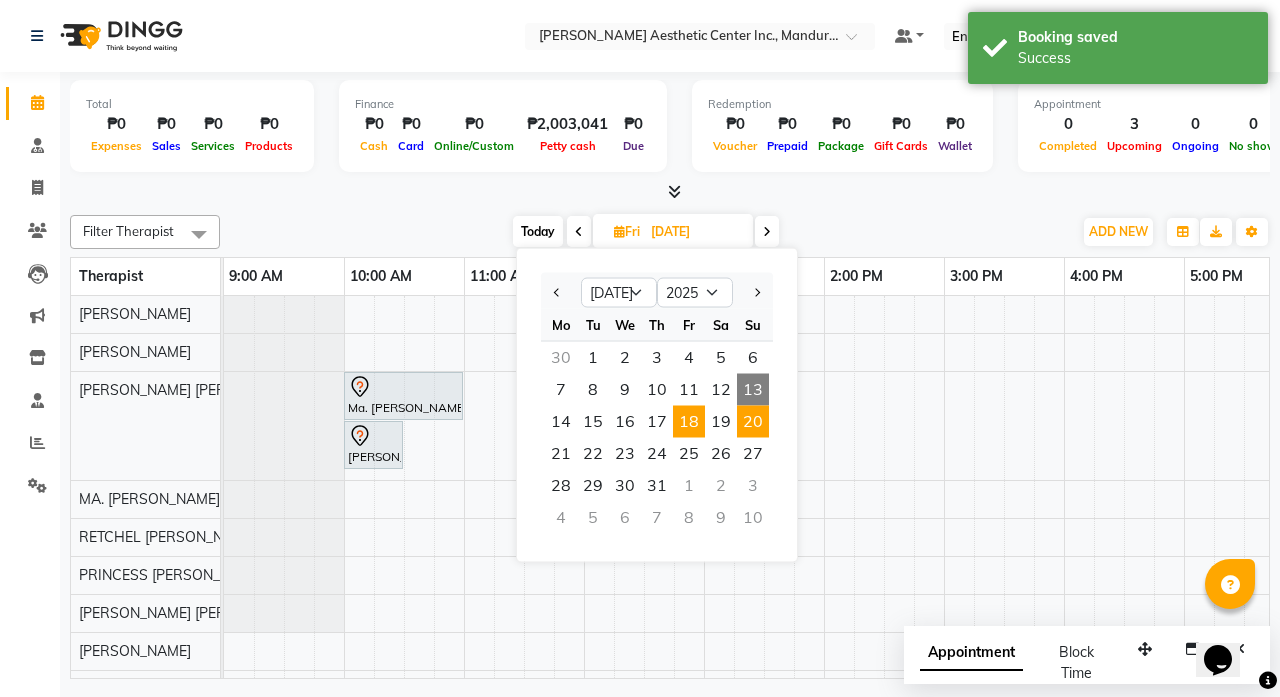 click on "20" at bounding box center [753, 422] 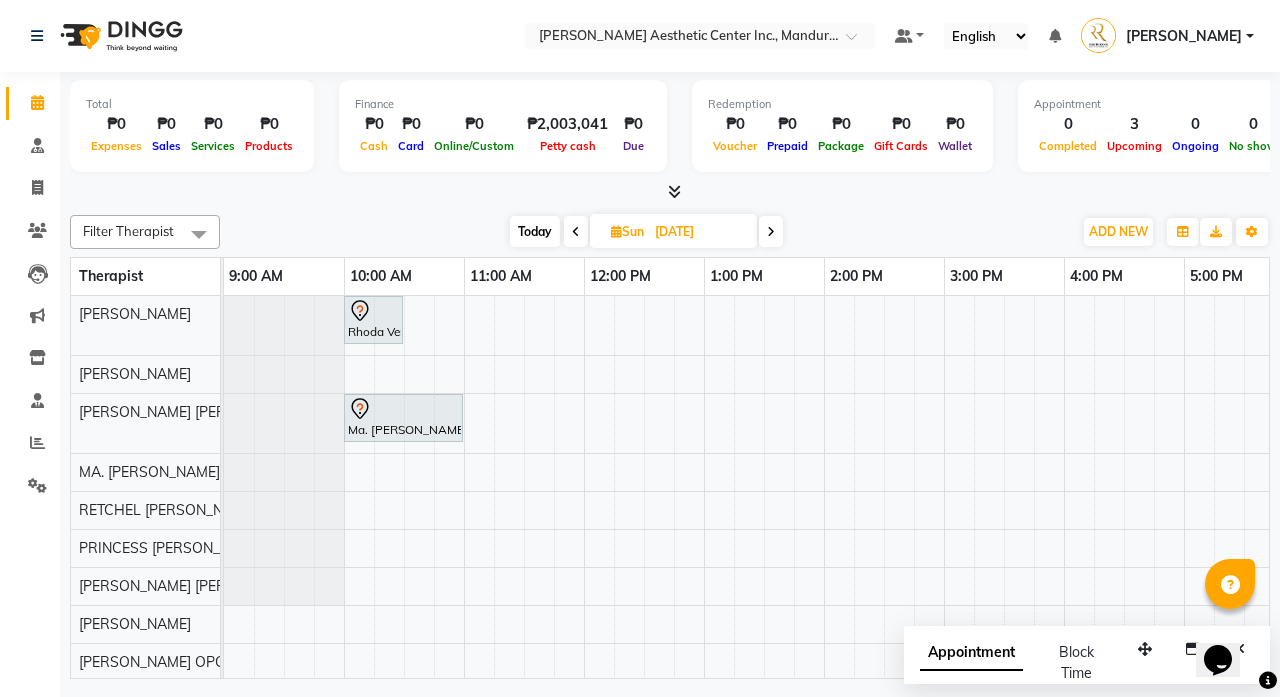 click on "Rhoda Venus, 10:00 AM-10:30 AM, Diode Laser Hair Removal/Skin Rejuvenation  - Face             Ma. [PERSON_NAME], 10:00 AM-11:00 AM, Permanent Make Up - Brow Tattoo Touch Up" at bounding box center (884, 526) 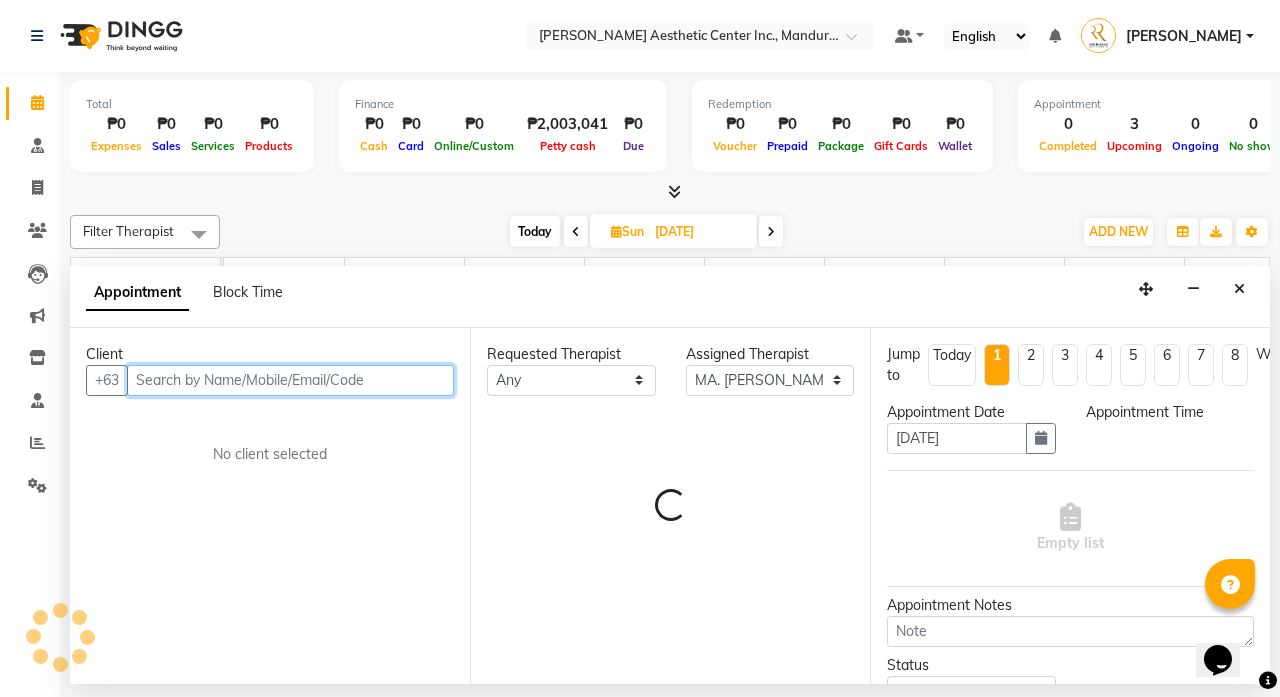 select on "600" 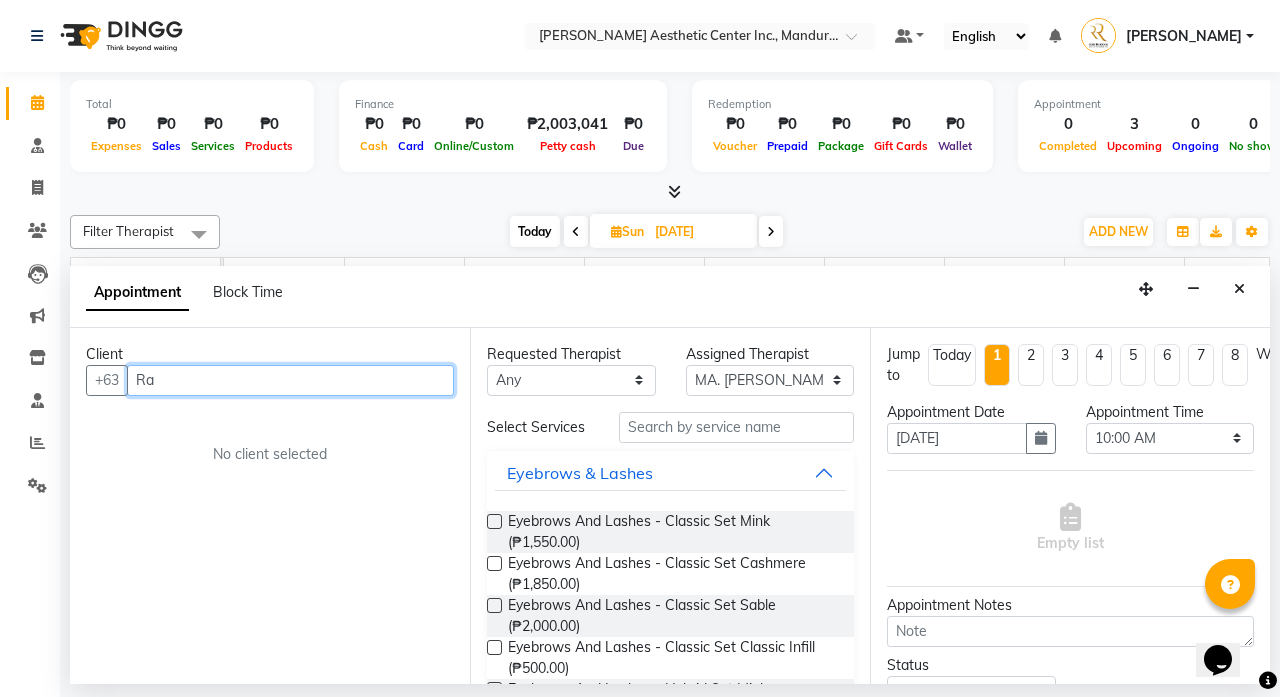 type on "R" 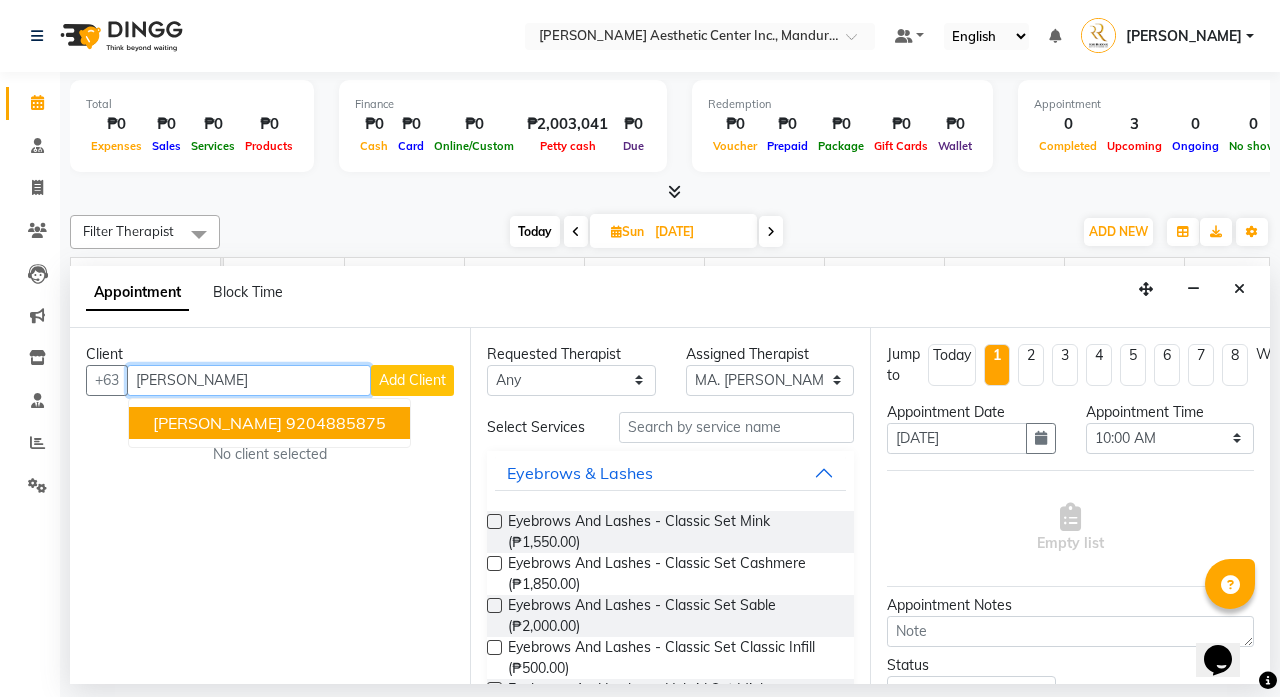 click on "9204885875" at bounding box center [336, 423] 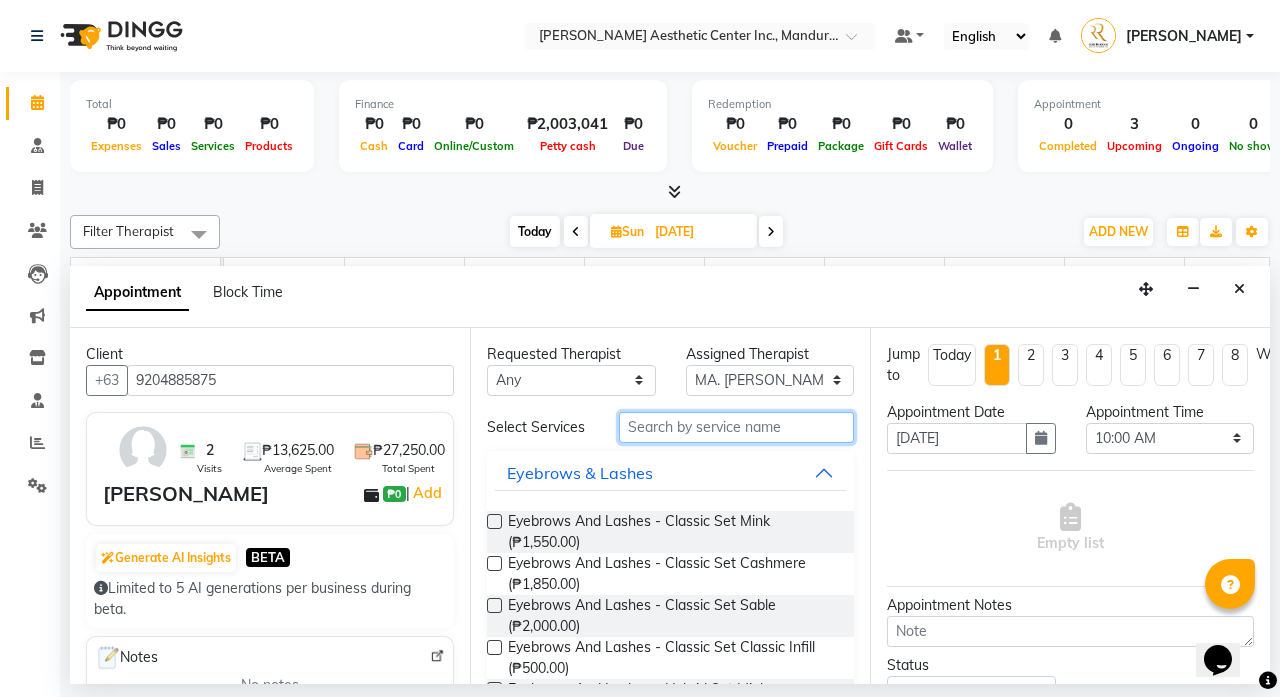 click at bounding box center [736, 427] 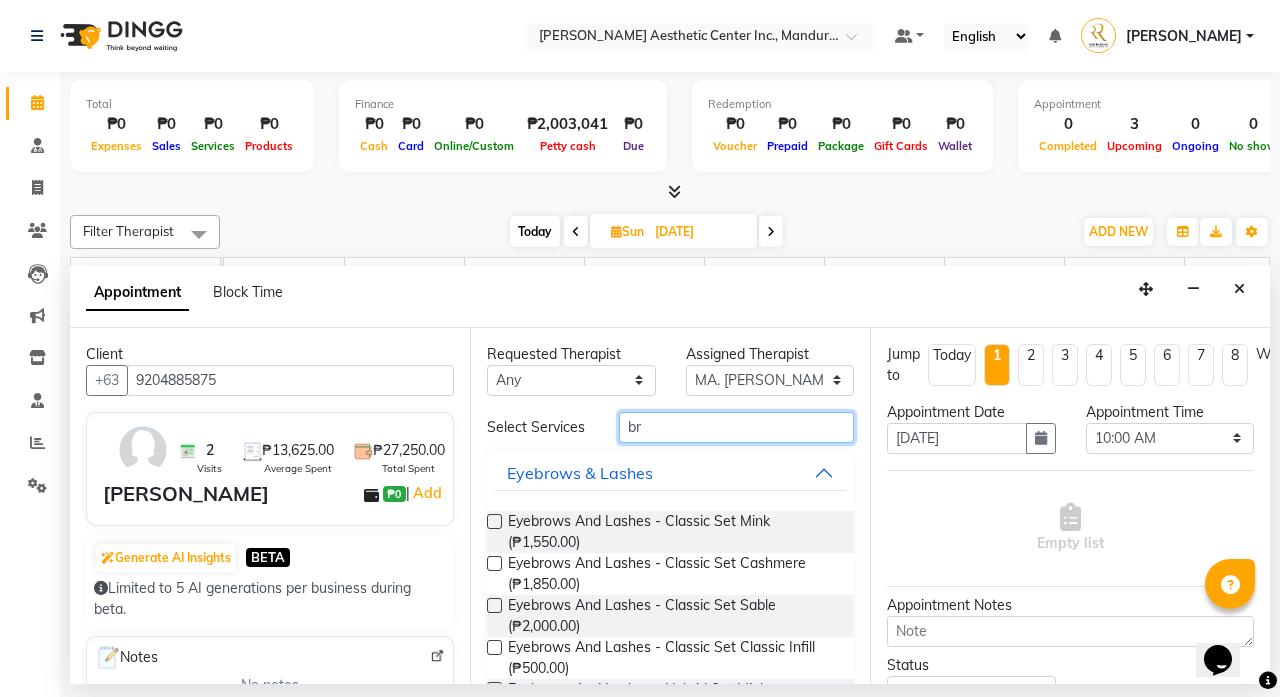 type on "b" 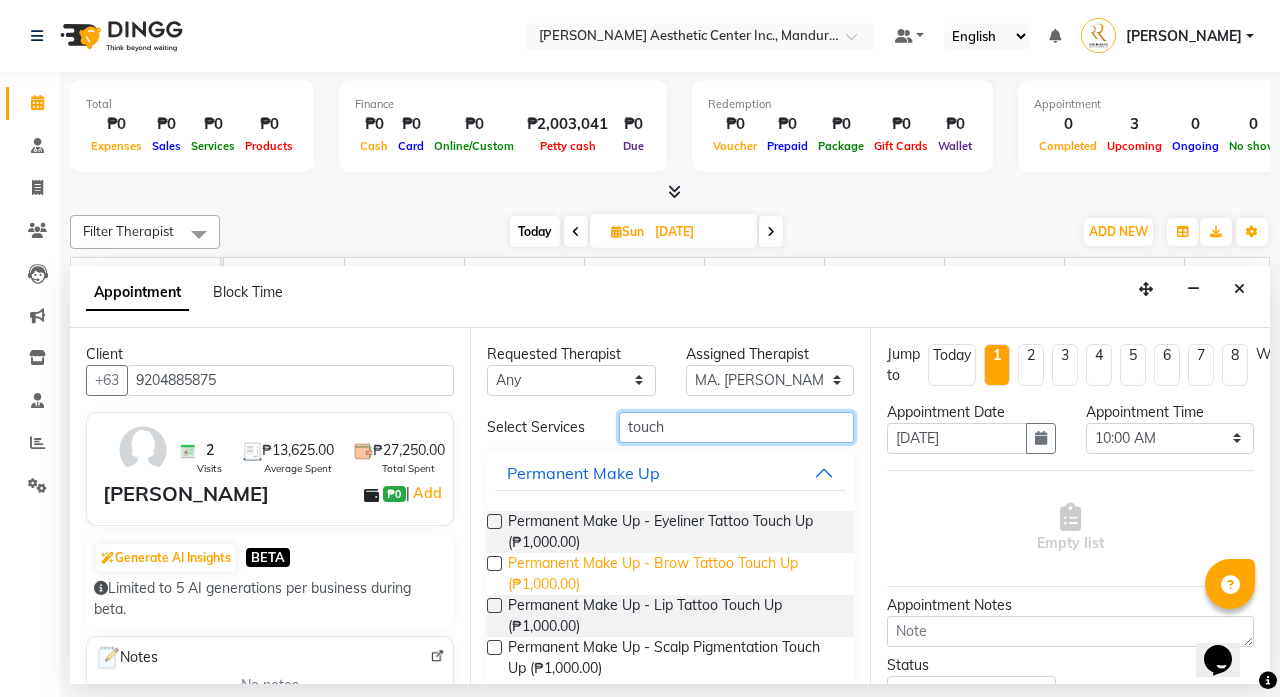 type on "touch" 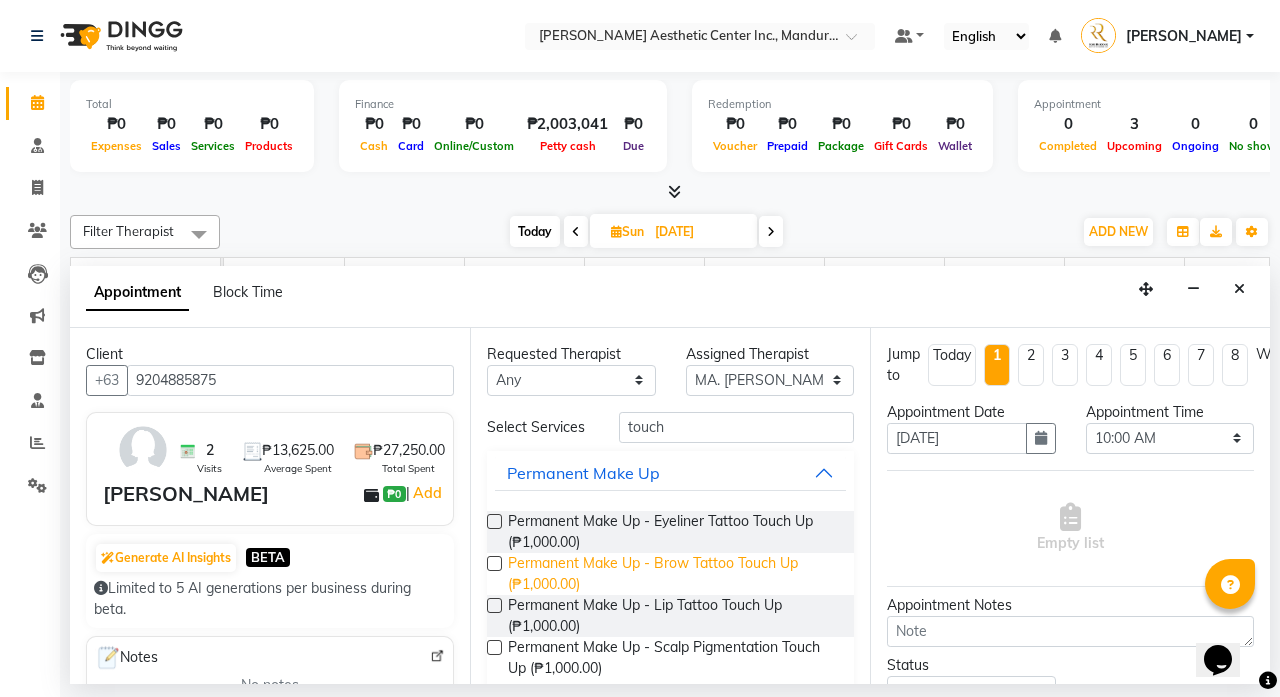 click on "Permanent Make Up - Brow Tattoo Touch Up  (₱1,000.00)" at bounding box center [673, 574] 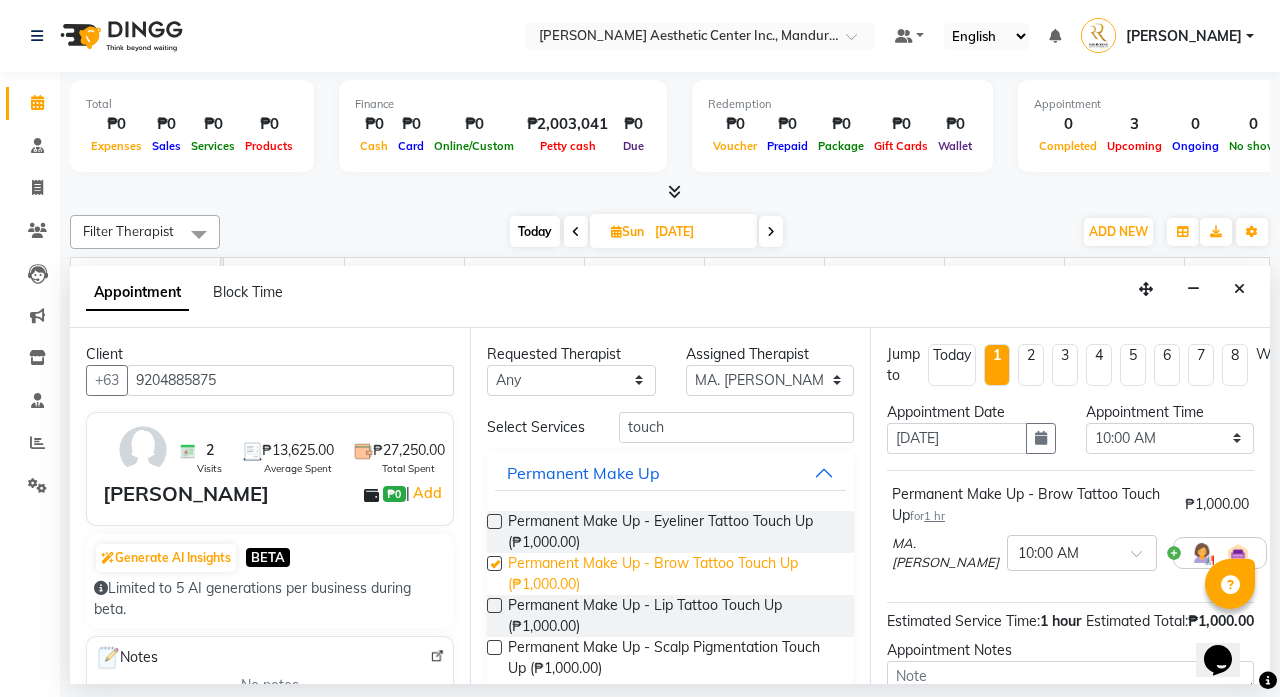 checkbox on "false" 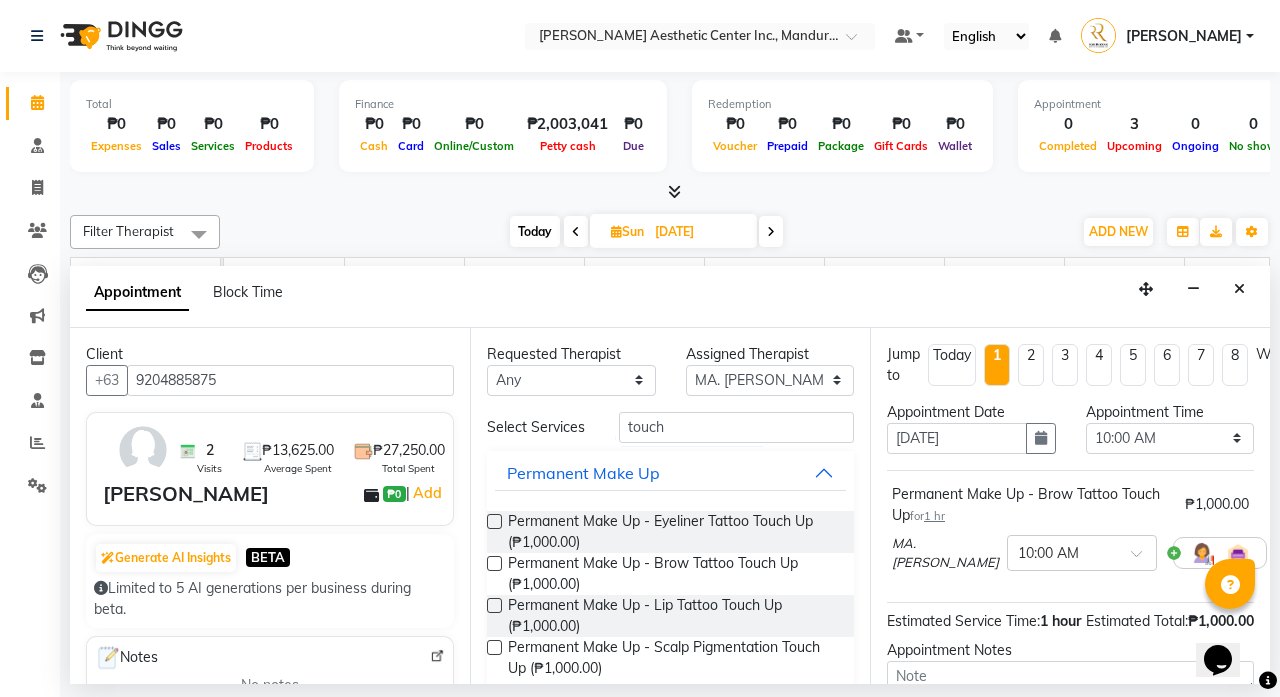 scroll, scrollTop: 0, scrollLeft: 0, axis: both 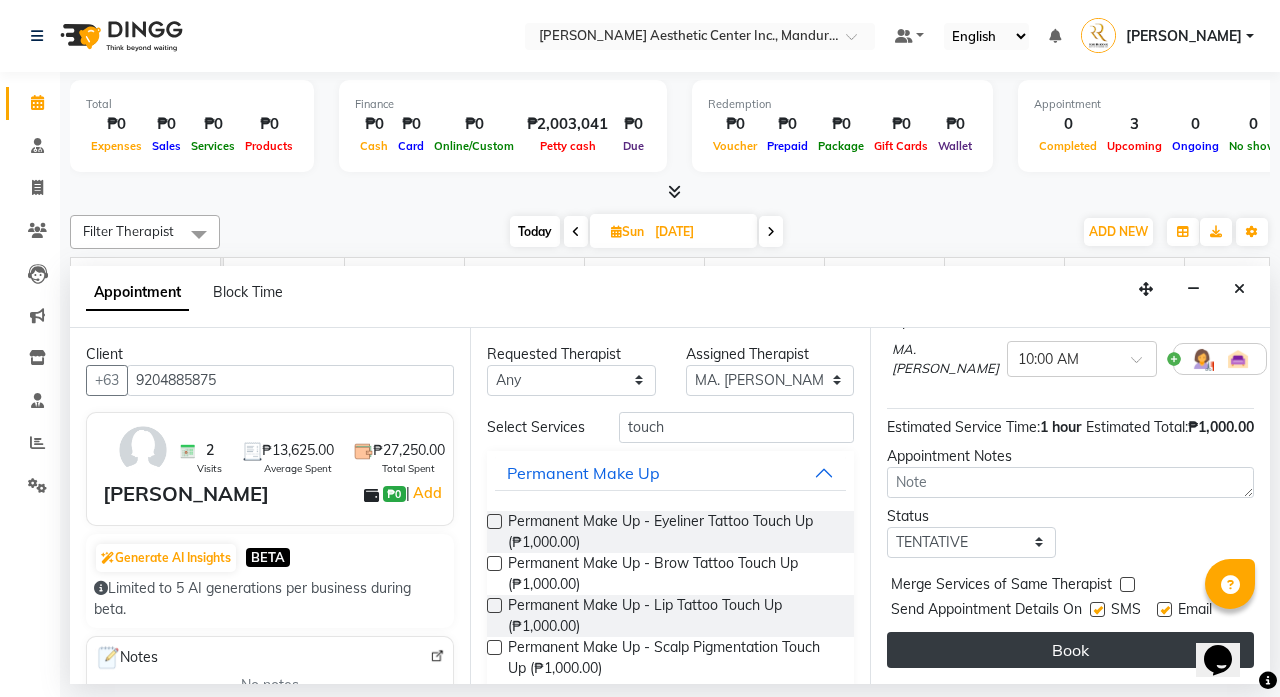 click on "Book" at bounding box center [1070, 650] 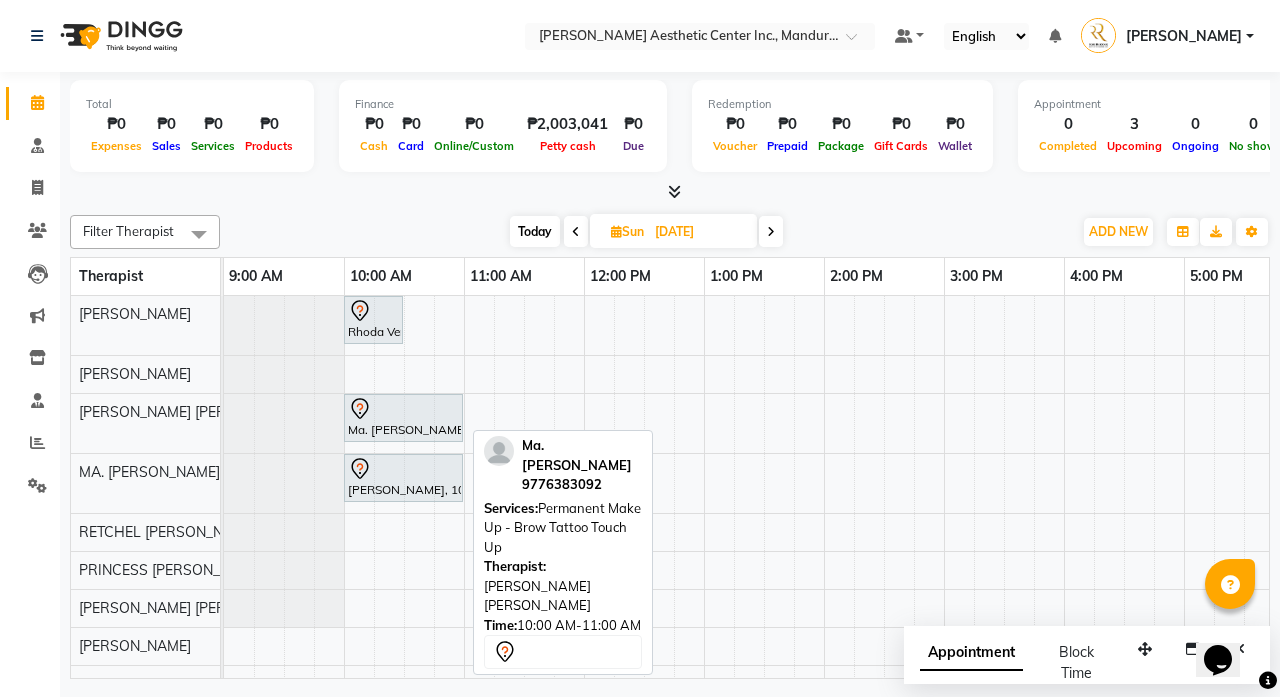 click at bounding box center (403, 409) 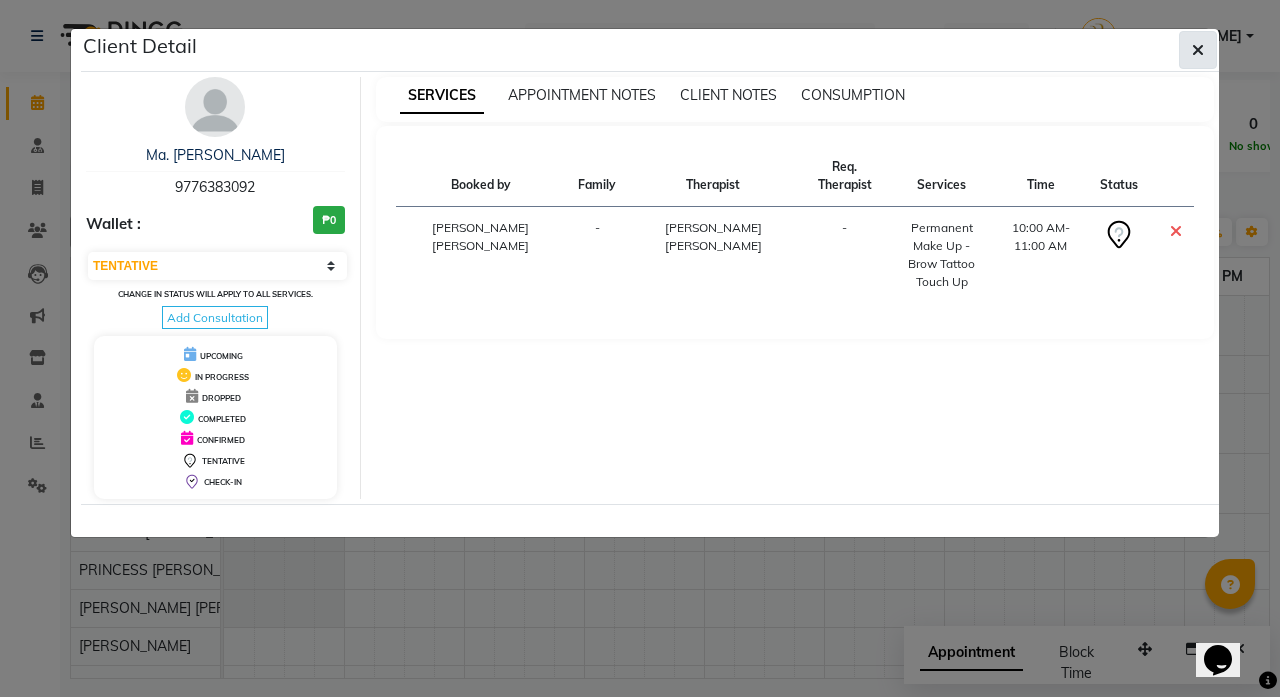 click 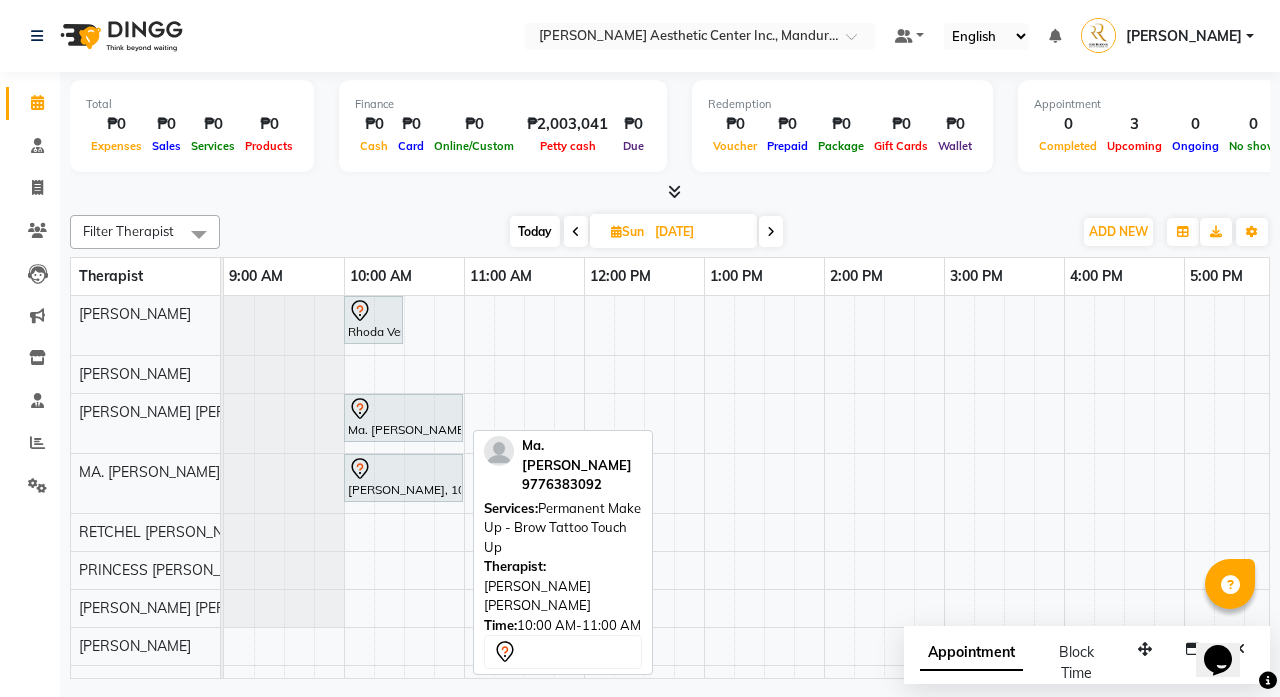 click on "Ma. [PERSON_NAME], 10:00 AM-11:00 AM, Permanent Make Up - Brow Tattoo Touch Up" at bounding box center (403, 418) 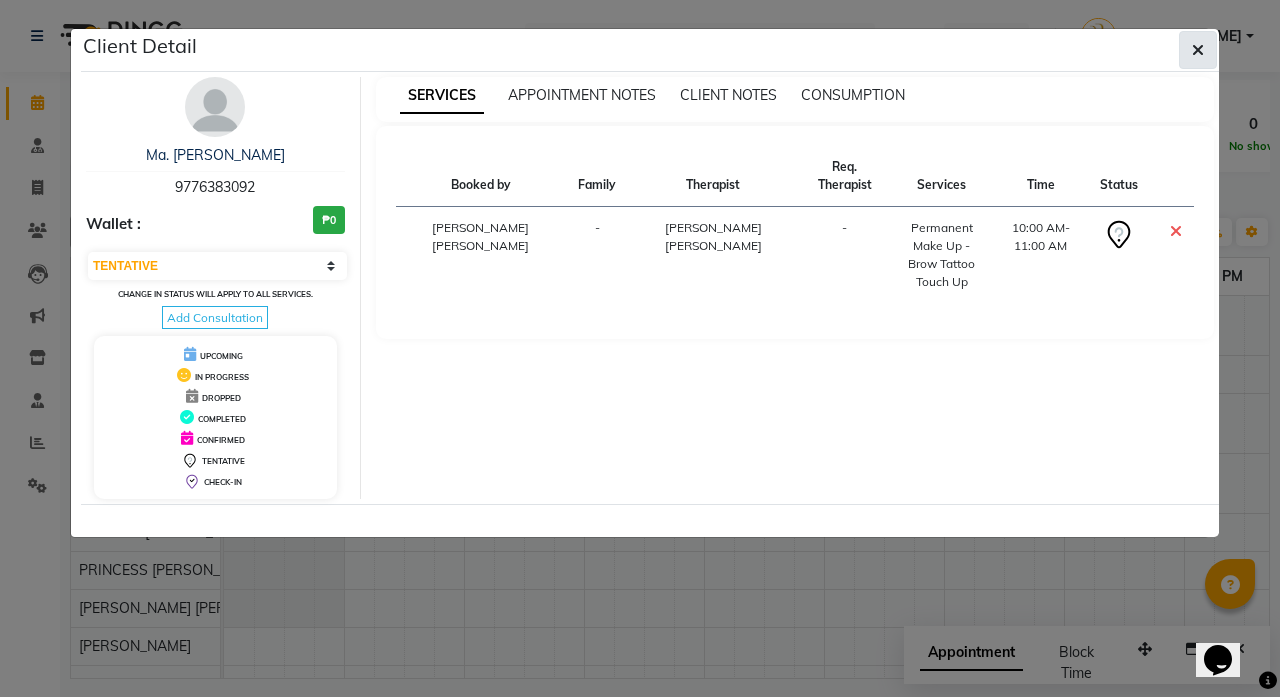 click 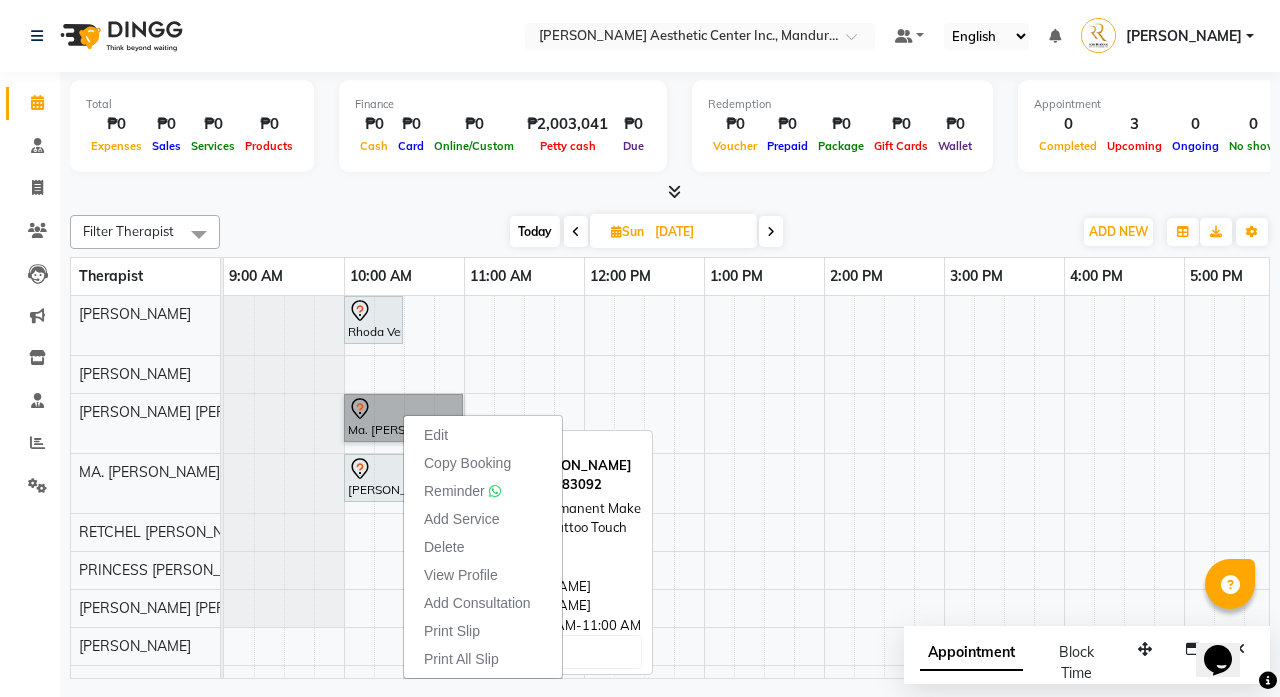 scroll, scrollTop: 0, scrollLeft: 8, axis: horizontal 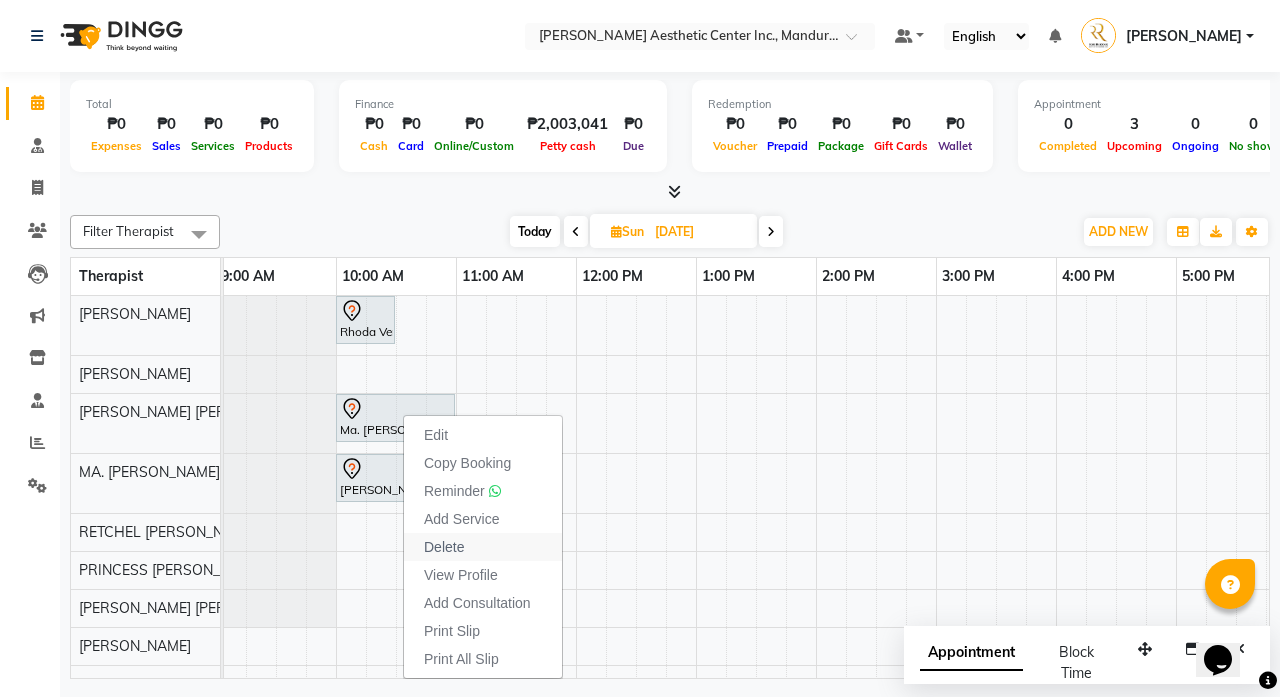 click on "Delete" at bounding box center [444, 547] 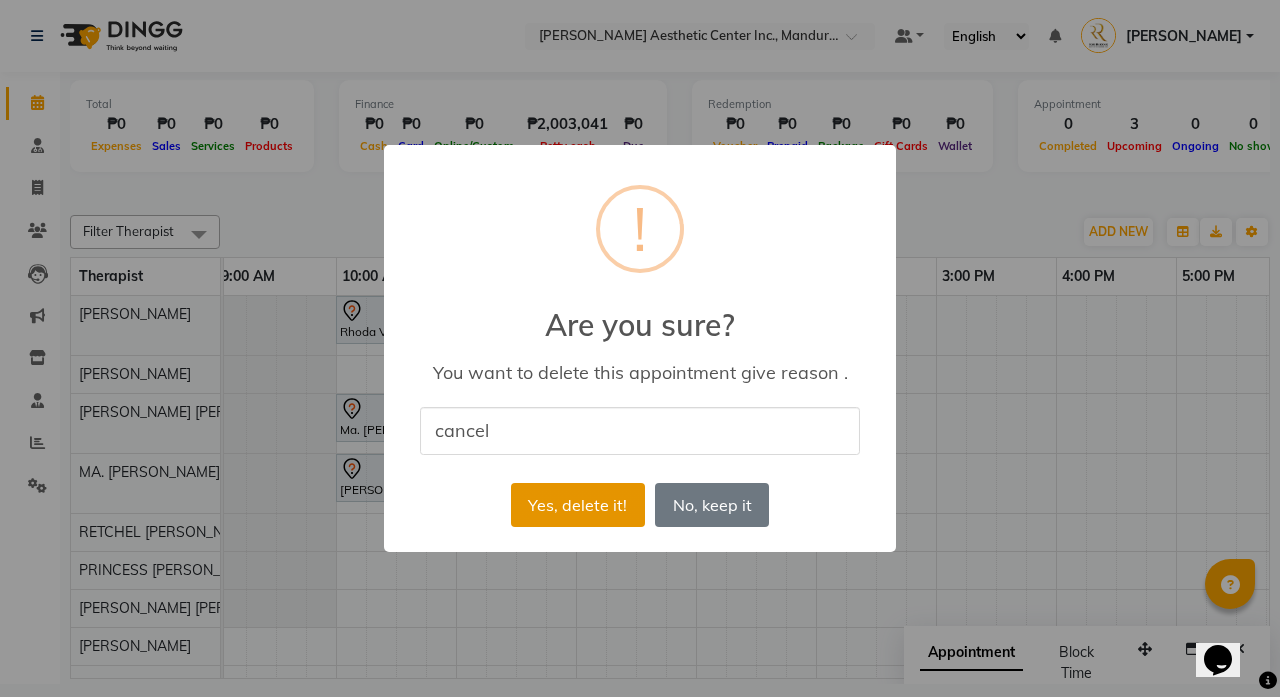 type on "cancel" 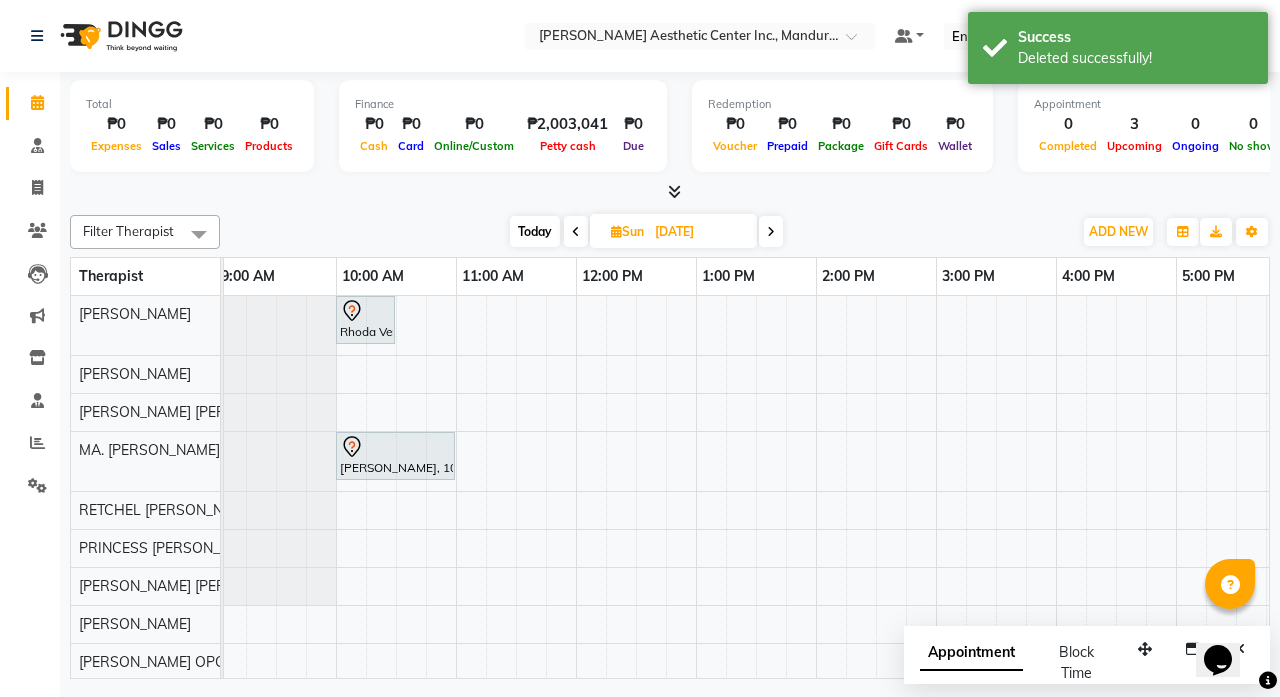 click on "[DATE]" at bounding box center [699, 232] 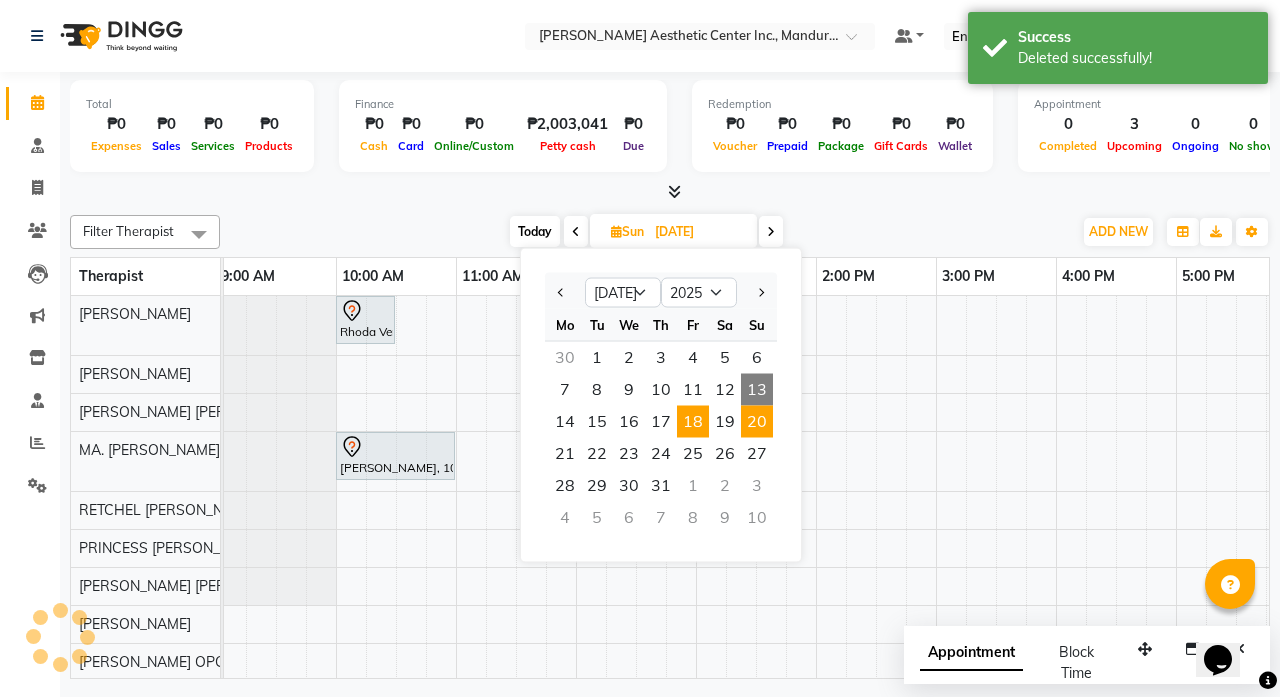 click on "18" at bounding box center (693, 422) 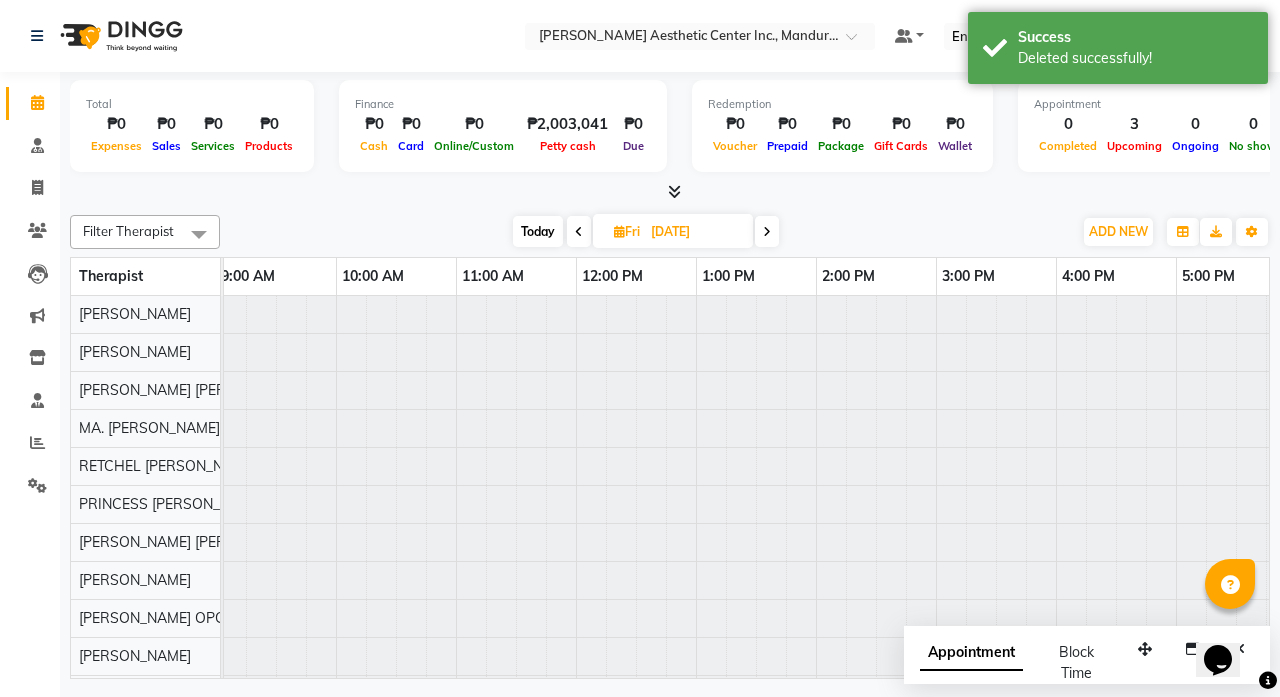 scroll, scrollTop: 0, scrollLeft: 0, axis: both 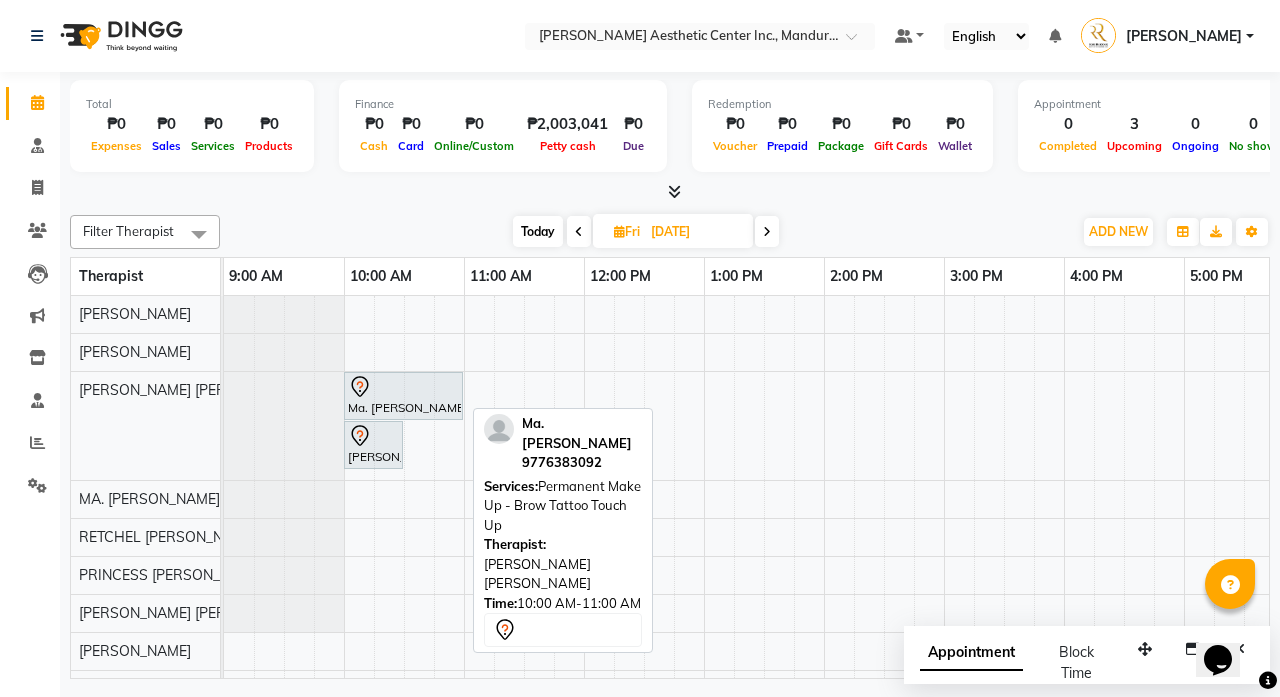 click on "Ma. [PERSON_NAME], 10:00 AM-11:00 AM, Permanent Make Up - Brow Tattoo Touch Up              [PERSON_NAME], 10:00 AM-10:30 AM, Brow Consultation" at bounding box center (224, 426) 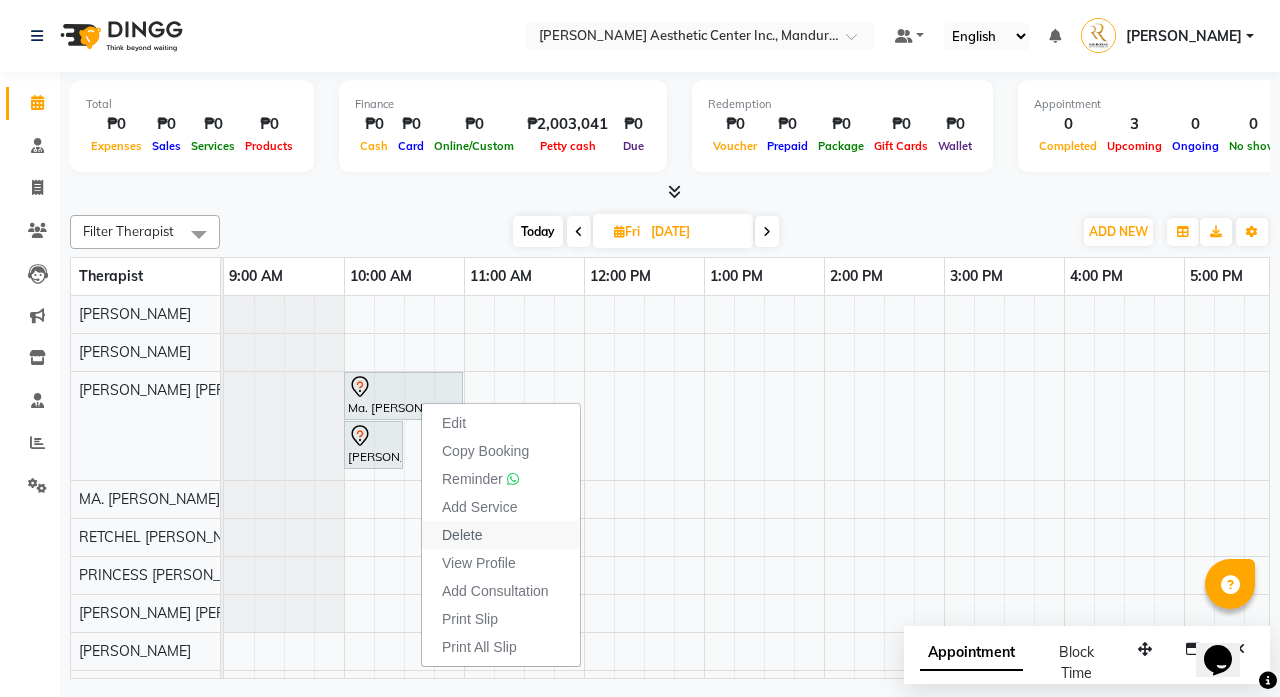 click on "Delete" at bounding box center (501, 535) 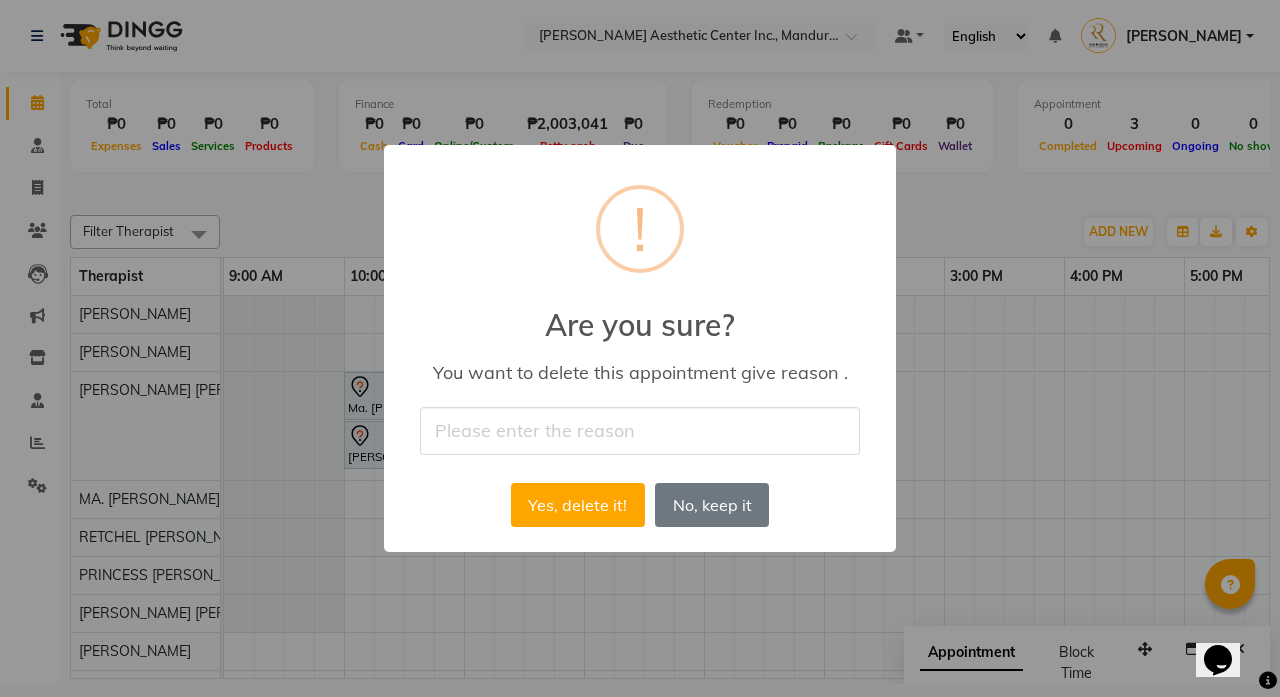 click at bounding box center [640, 430] 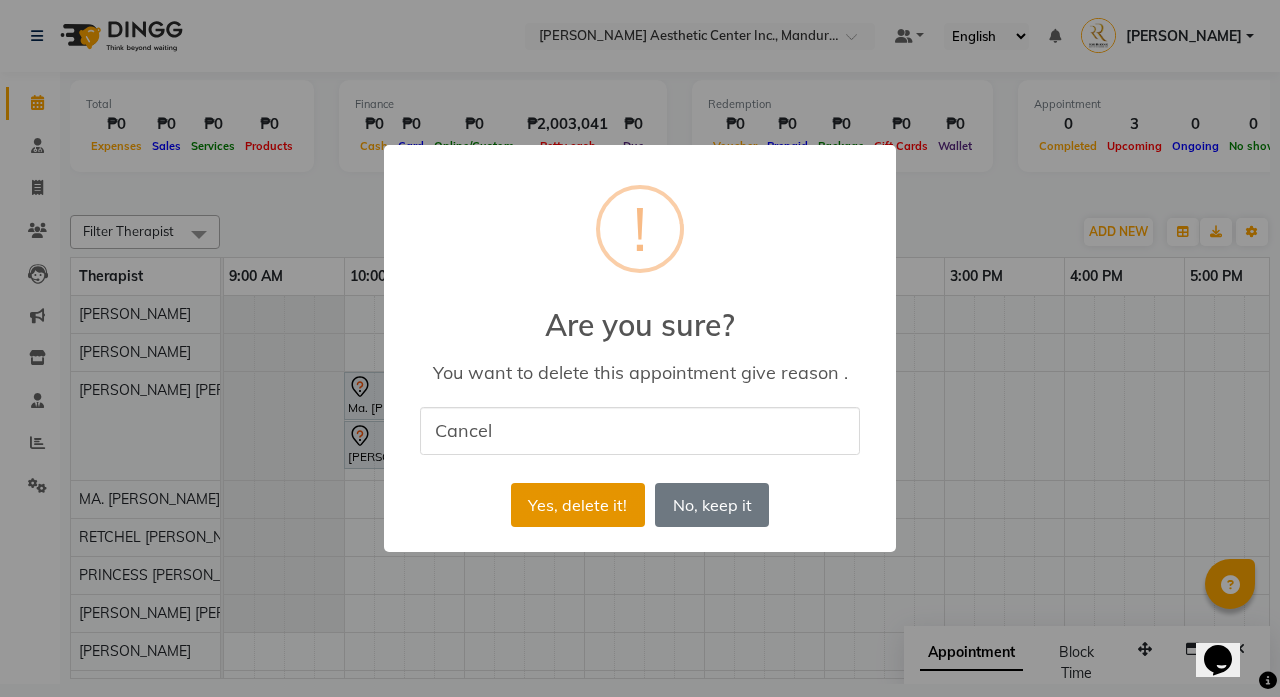 type on "Cancel" 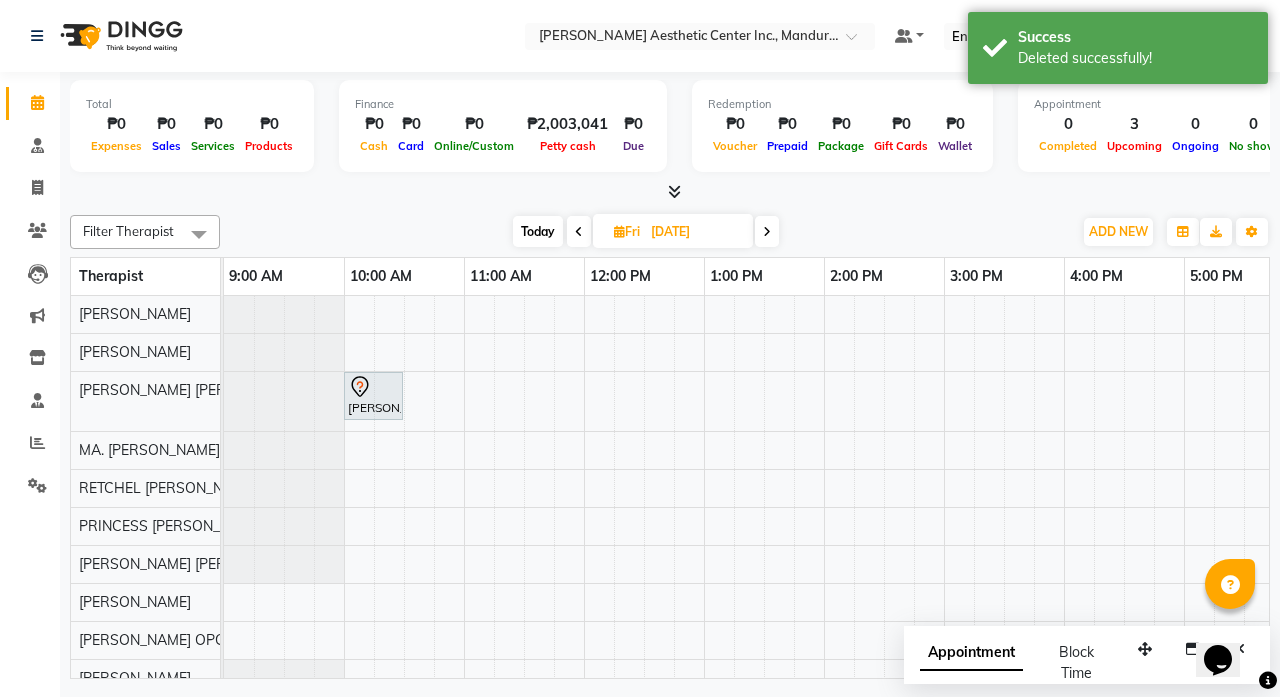 click on "Today" at bounding box center [538, 231] 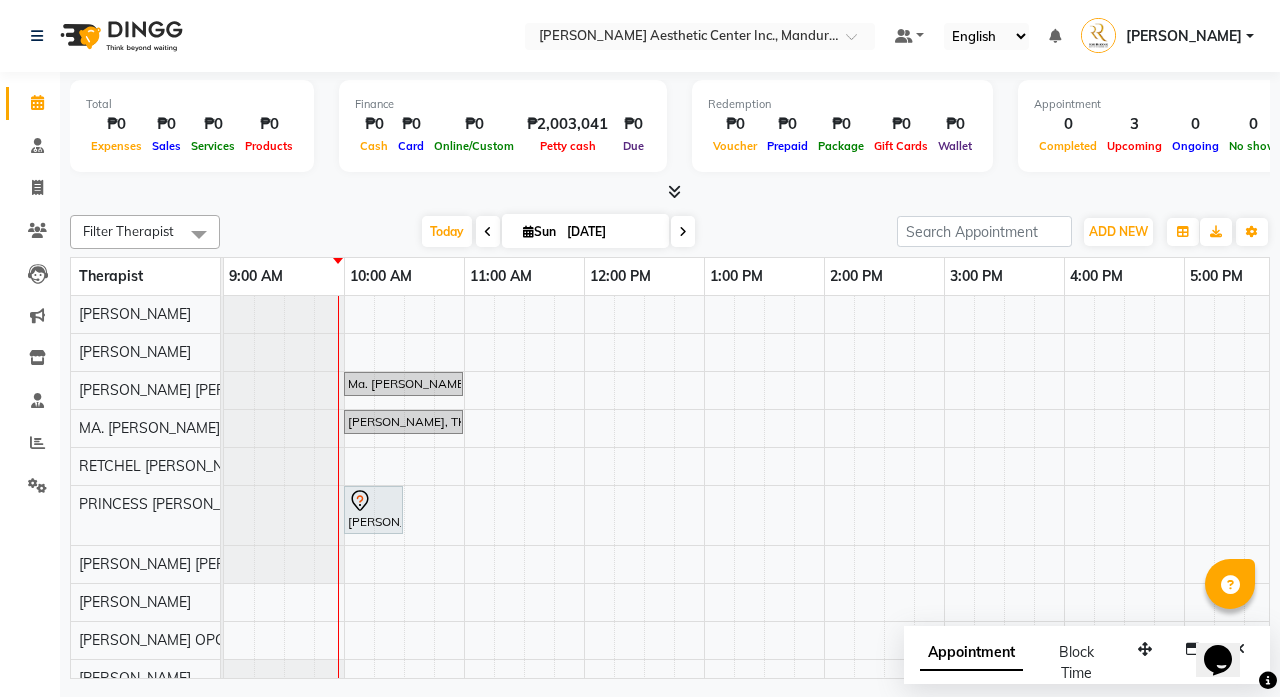 click on "[DATE]" at bounding box center [611, 232] 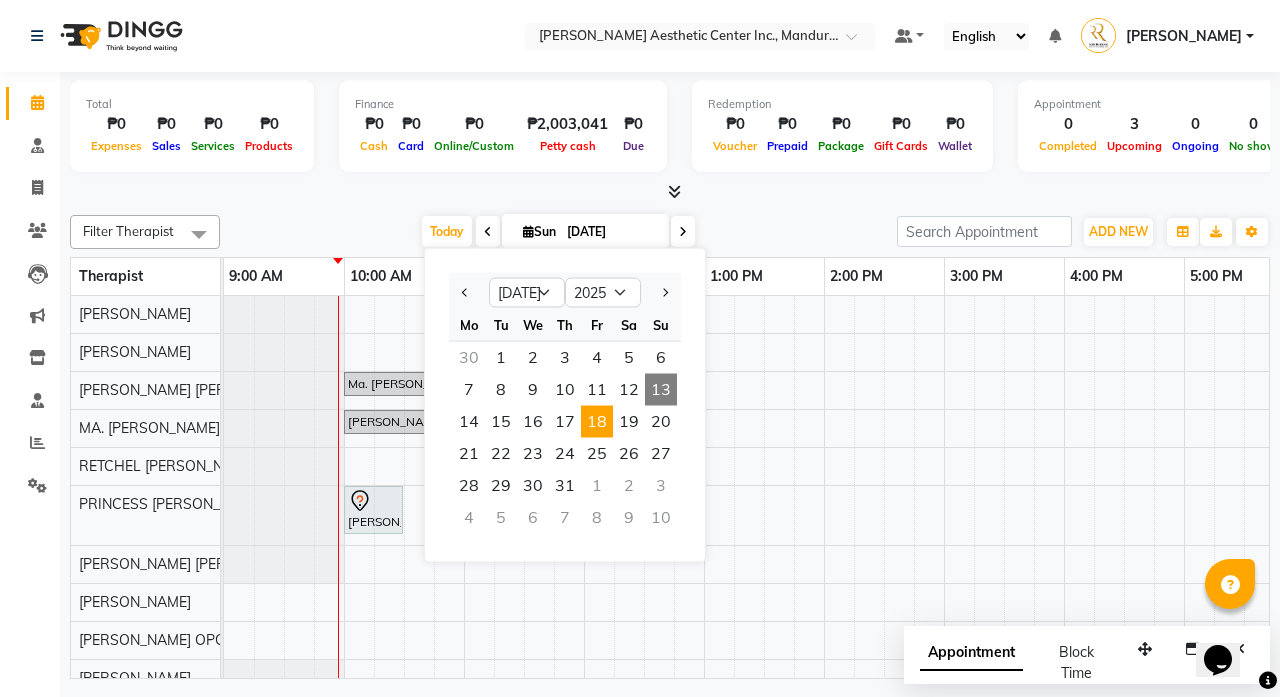 click on "18" at bounding box center (597, 422) 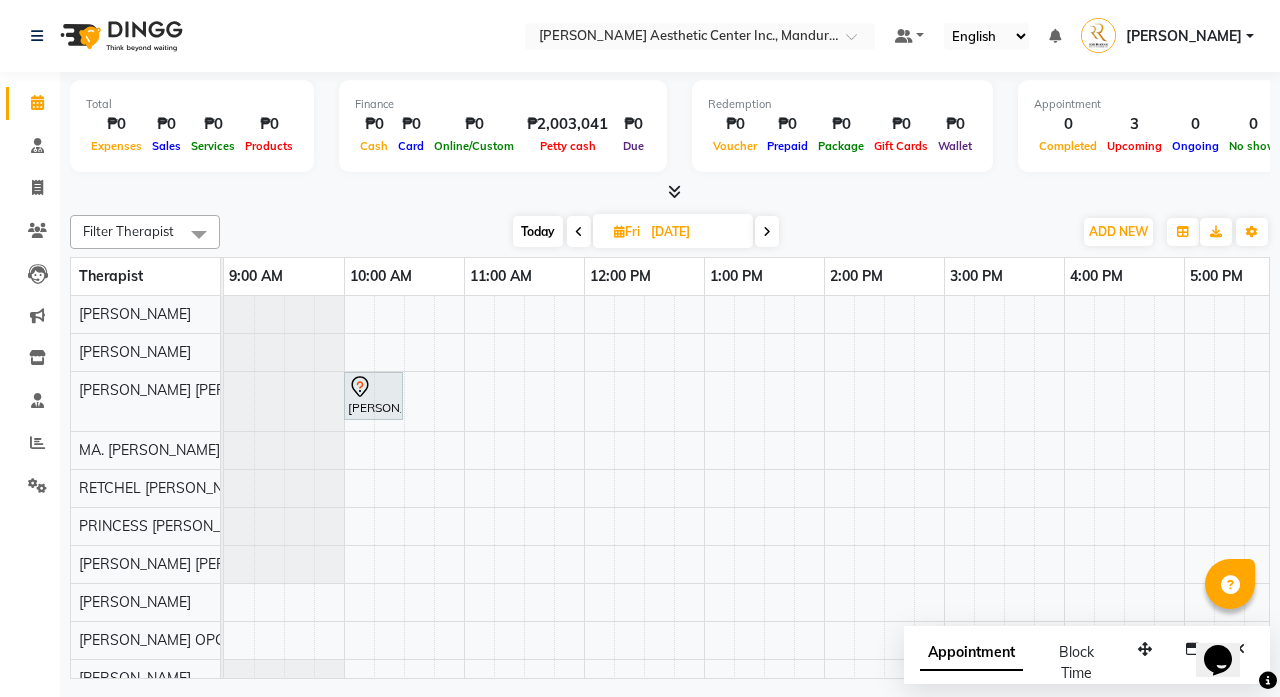click on "[DATE]" at bounding box center (695, 232) 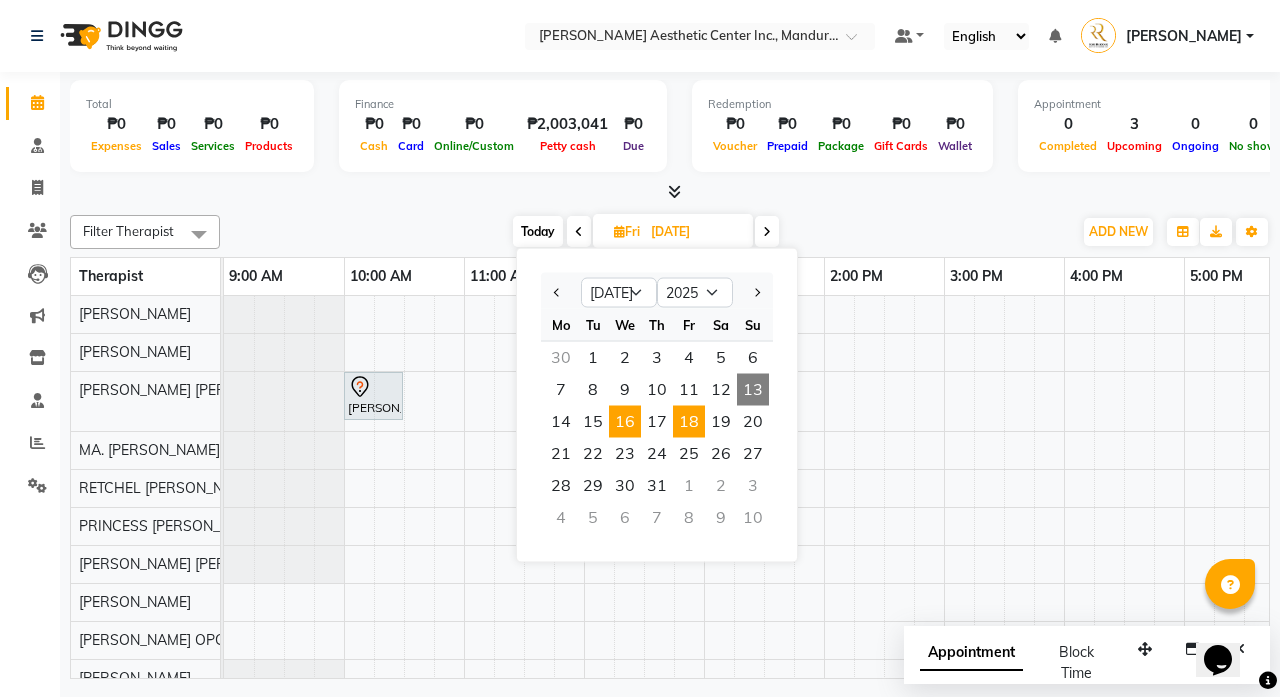 click on "16" at bounding box center [625, 422] 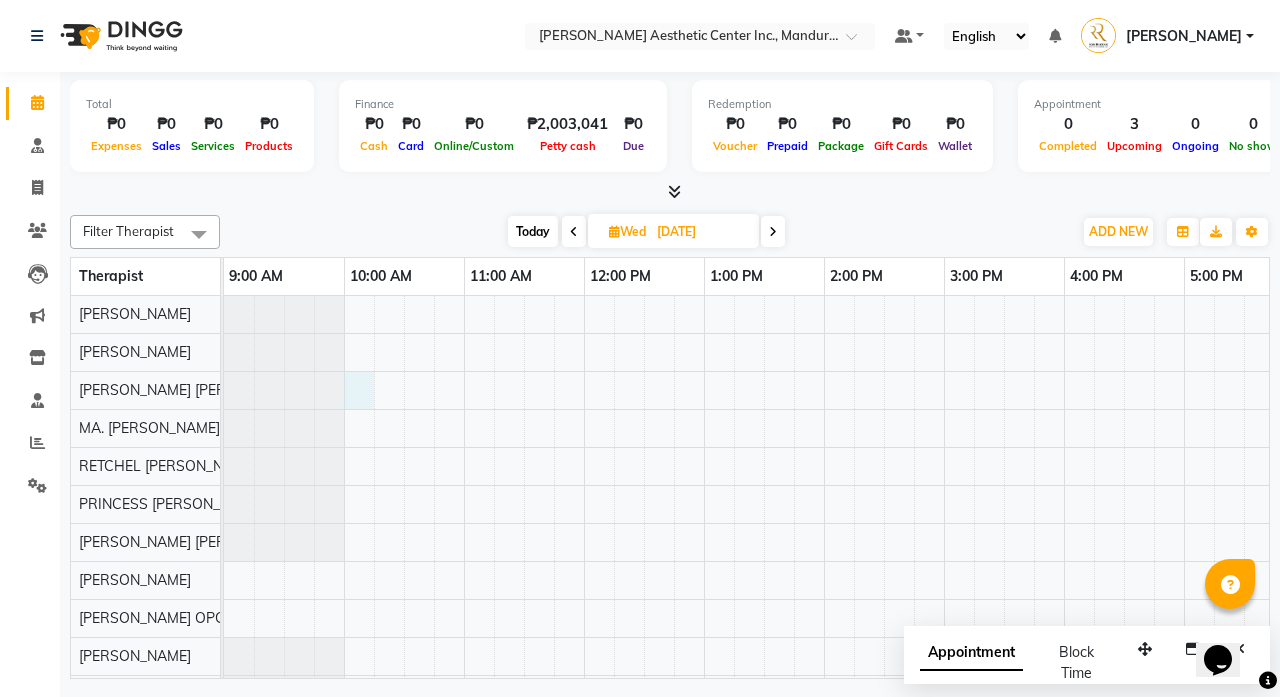 click at bounding box center (884, 504) 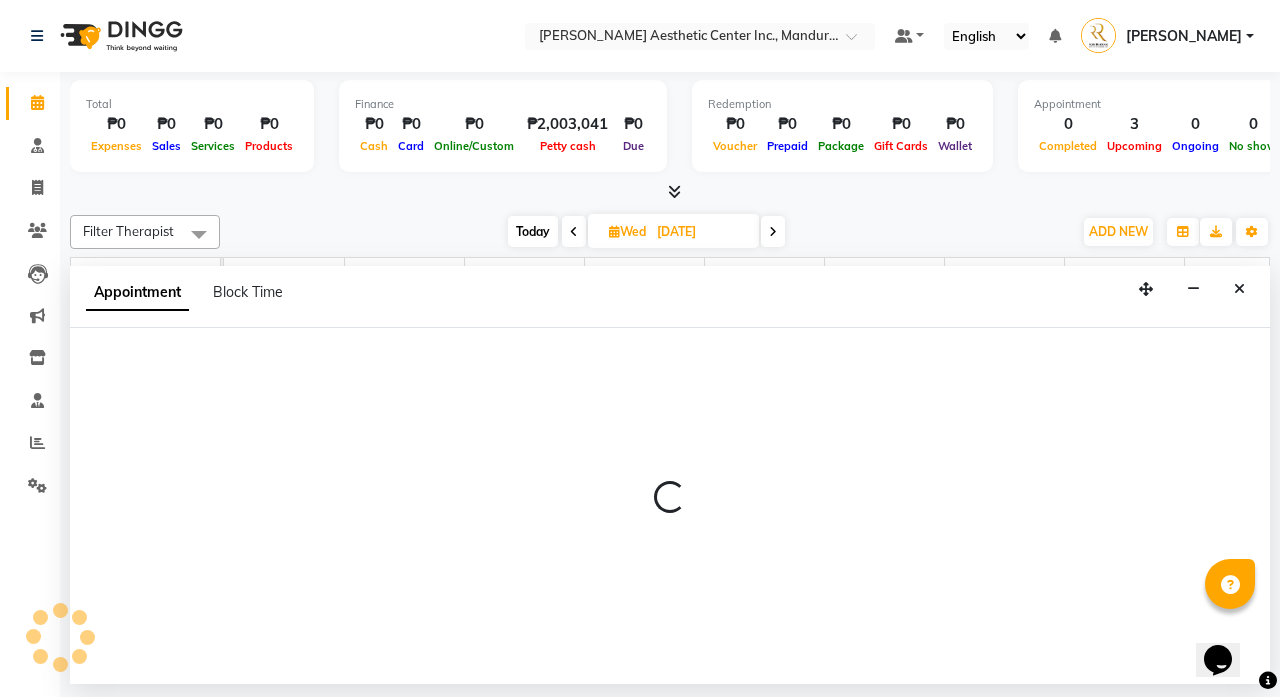 select on "46409" 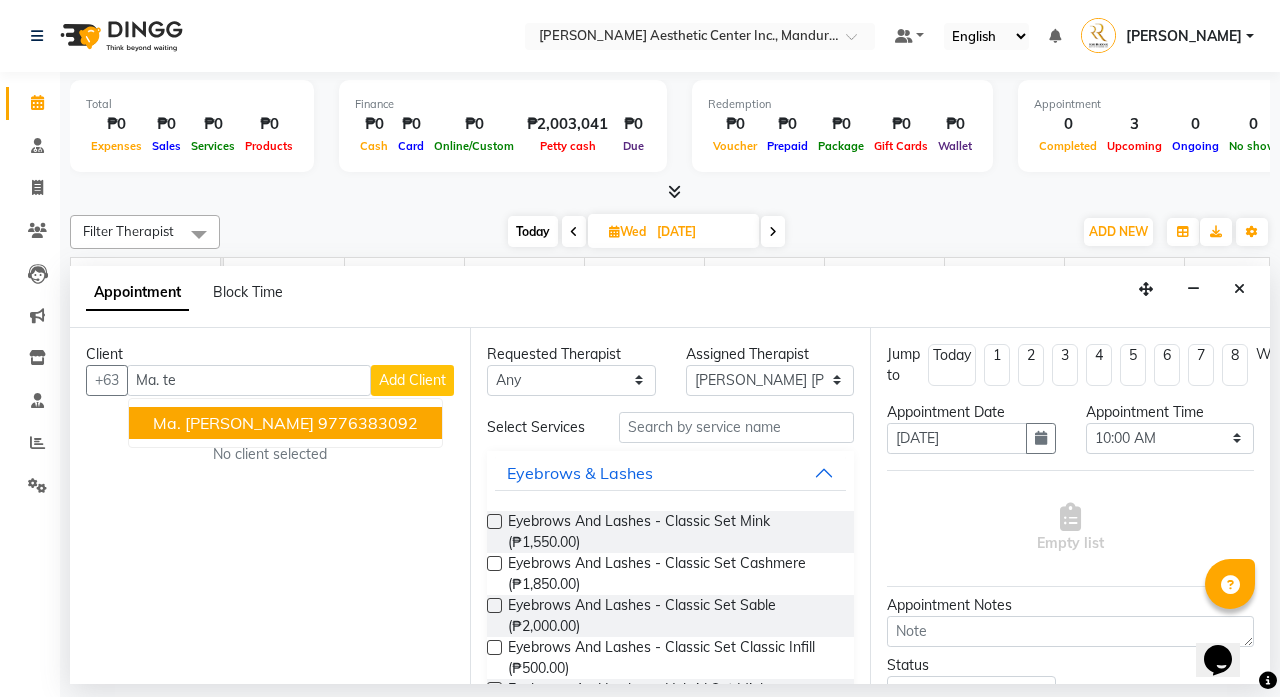 click on "9776383092" at bounding box center (368, 423) 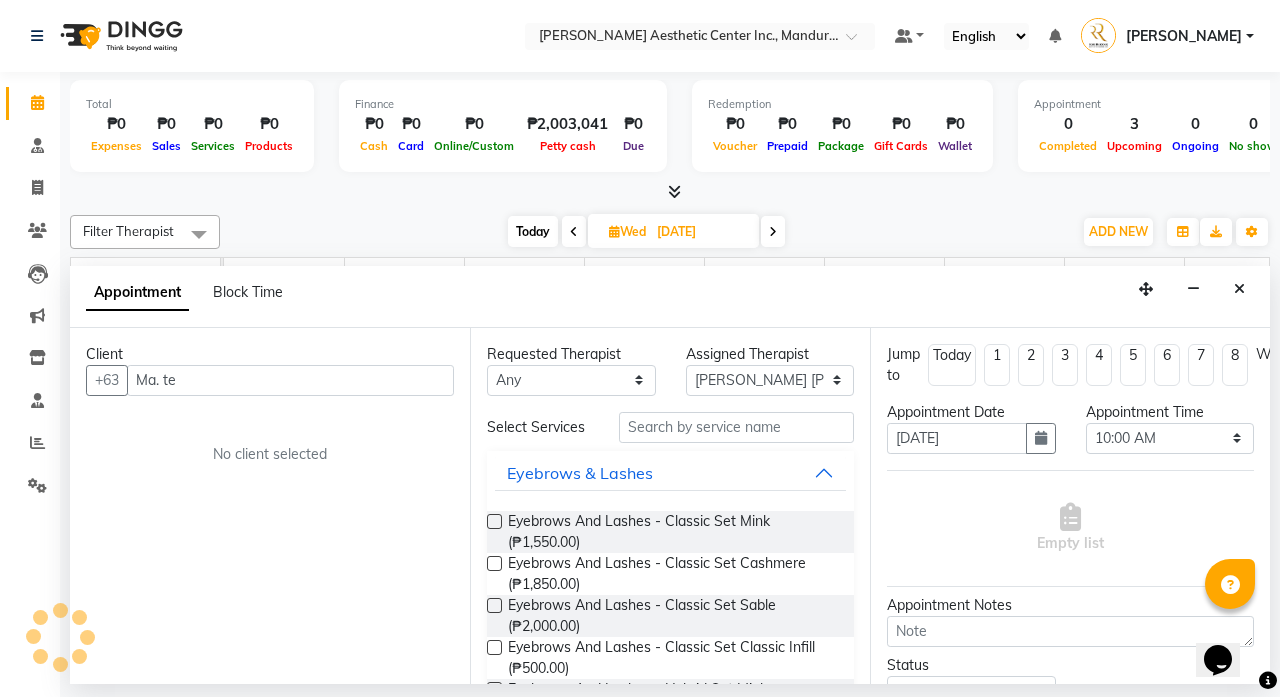 type on "9776383092" 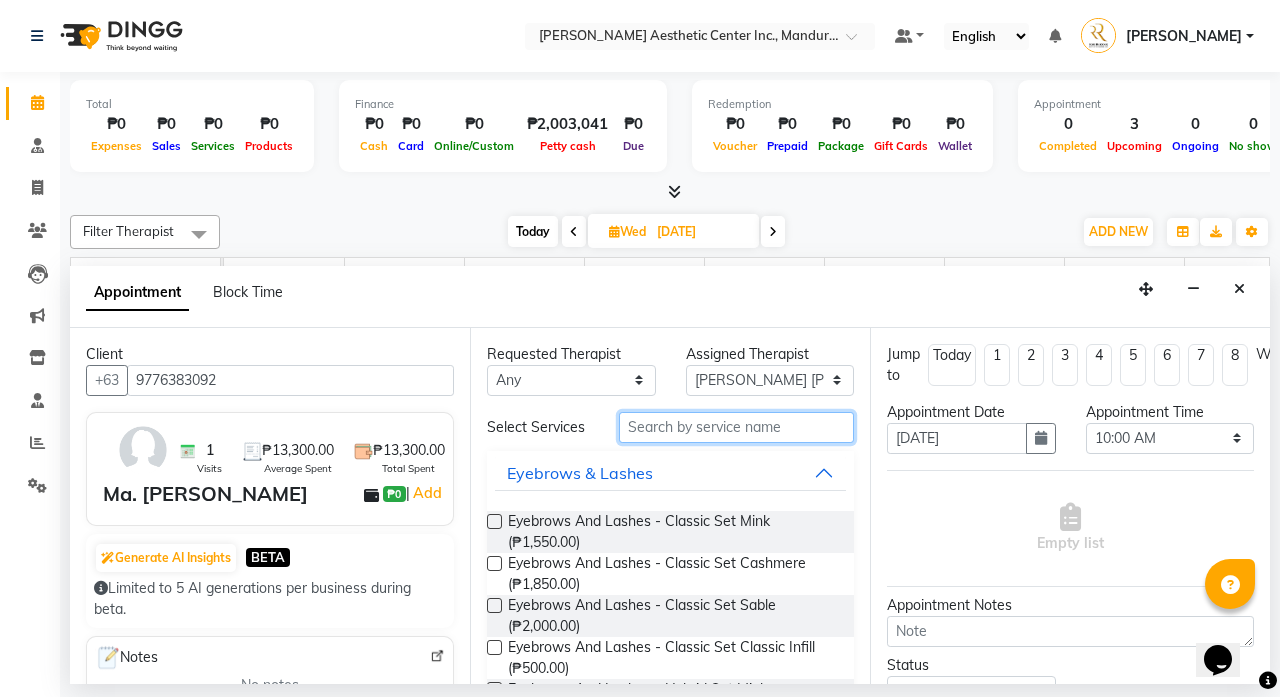 click at bounding box center [736, 427] 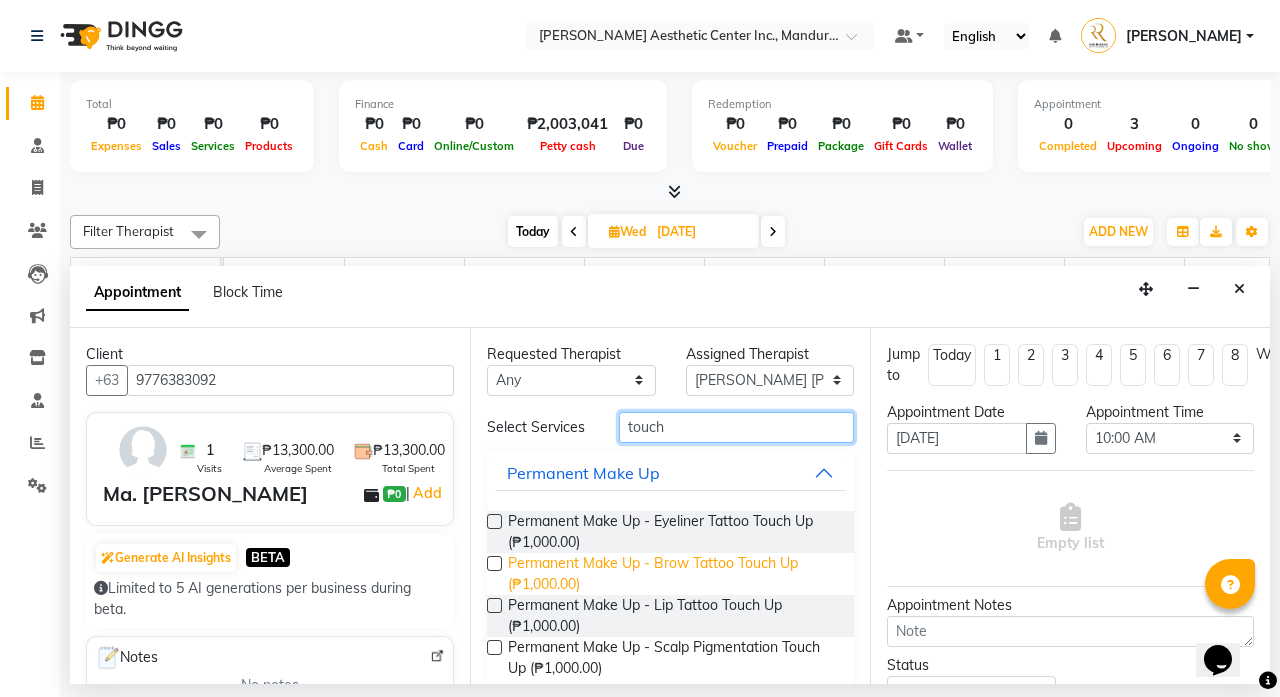 type on "touch" 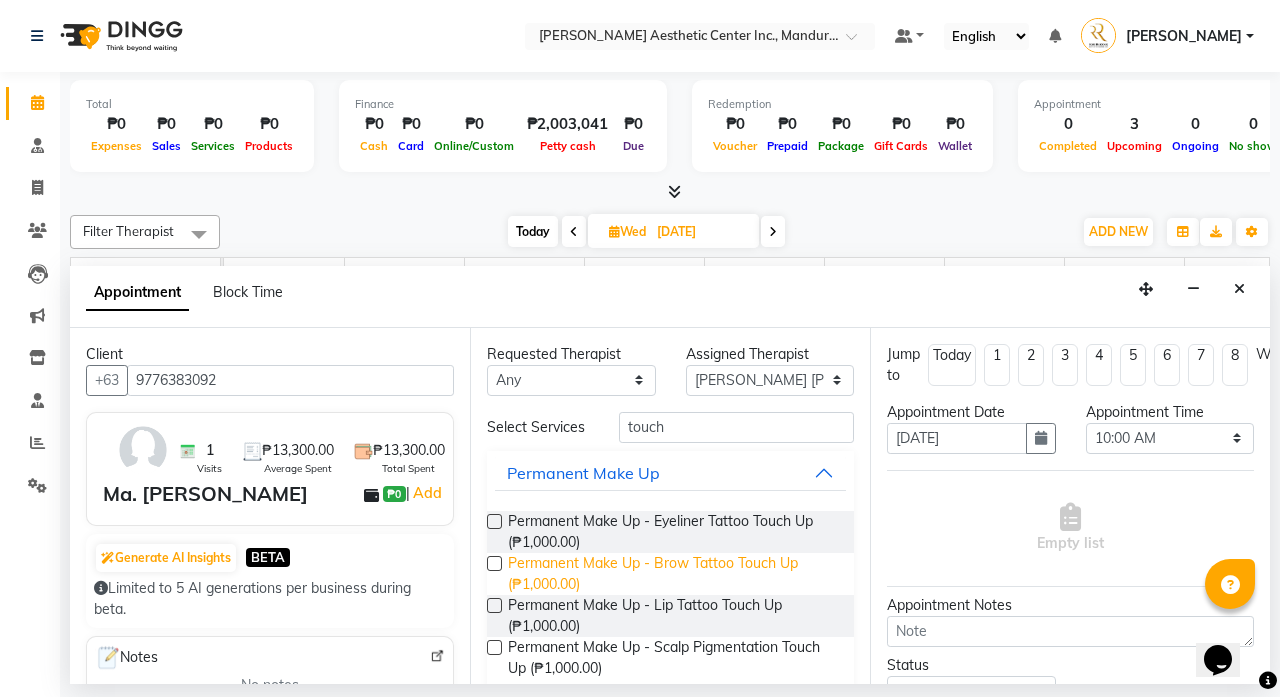 click on "Permanent Make Up - Brow Tattoo Touch Up  (₱1,000.00)" at bounding box center [673, 574] 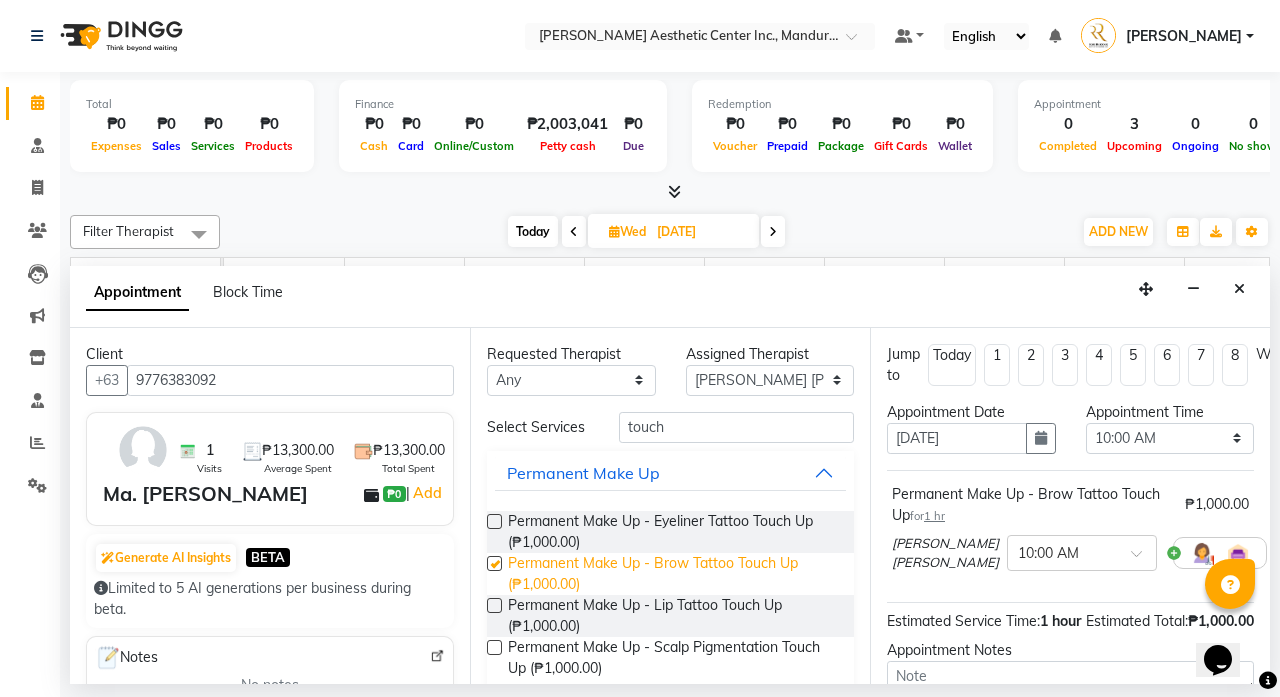checkbox on "false" 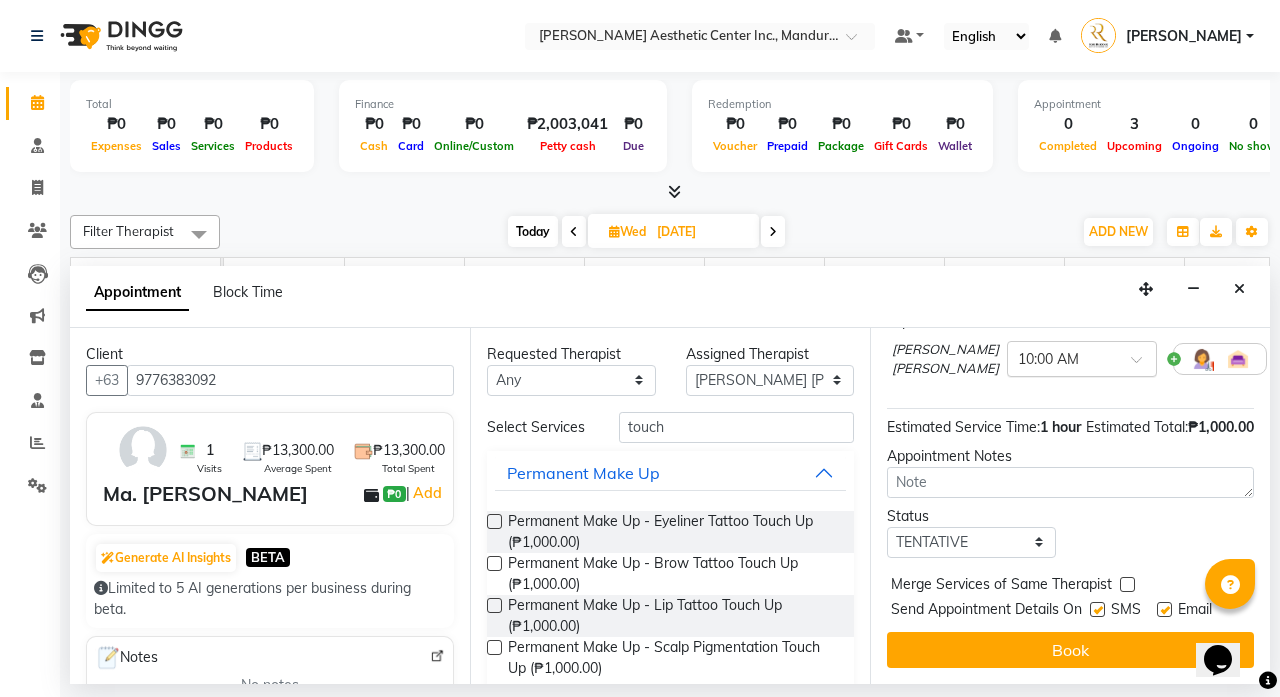 scroll, scrollTop: 233, scrollLeft: 0, axis: vertical 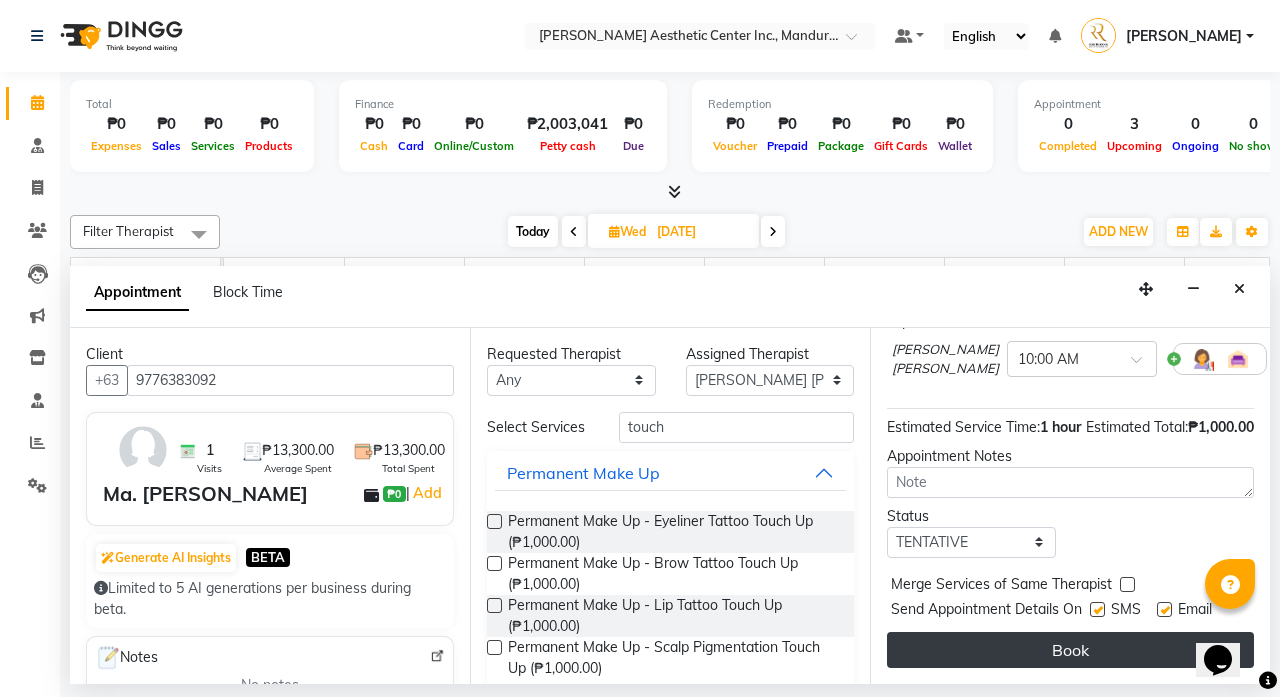 click on "Book" at bounding box center (1070, 650) 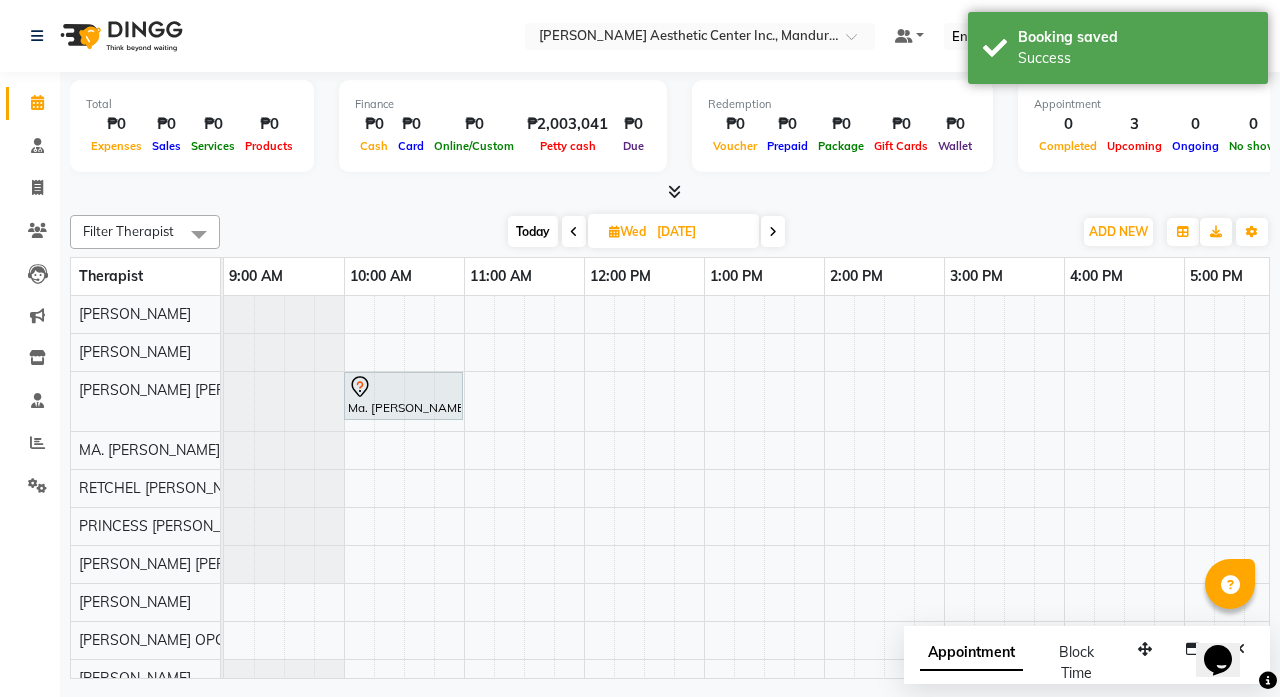 click on "Today" at bounding box center [533, 231] 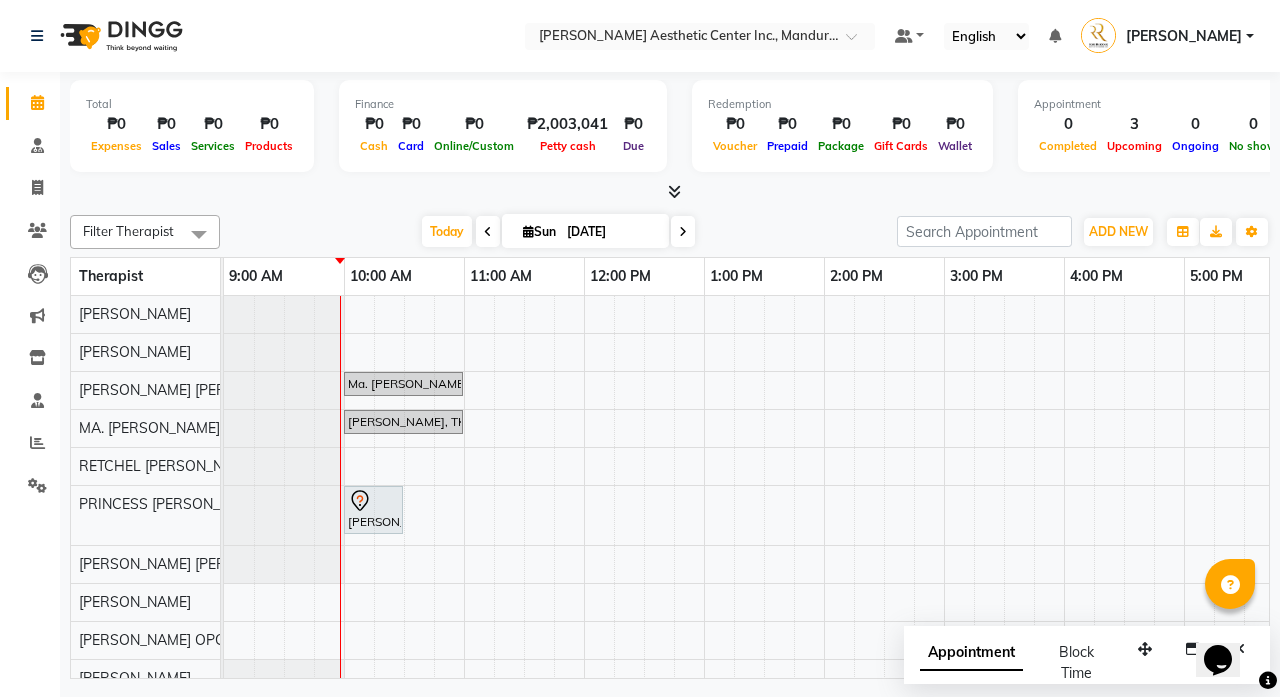 click at bounding box center [683, 232] 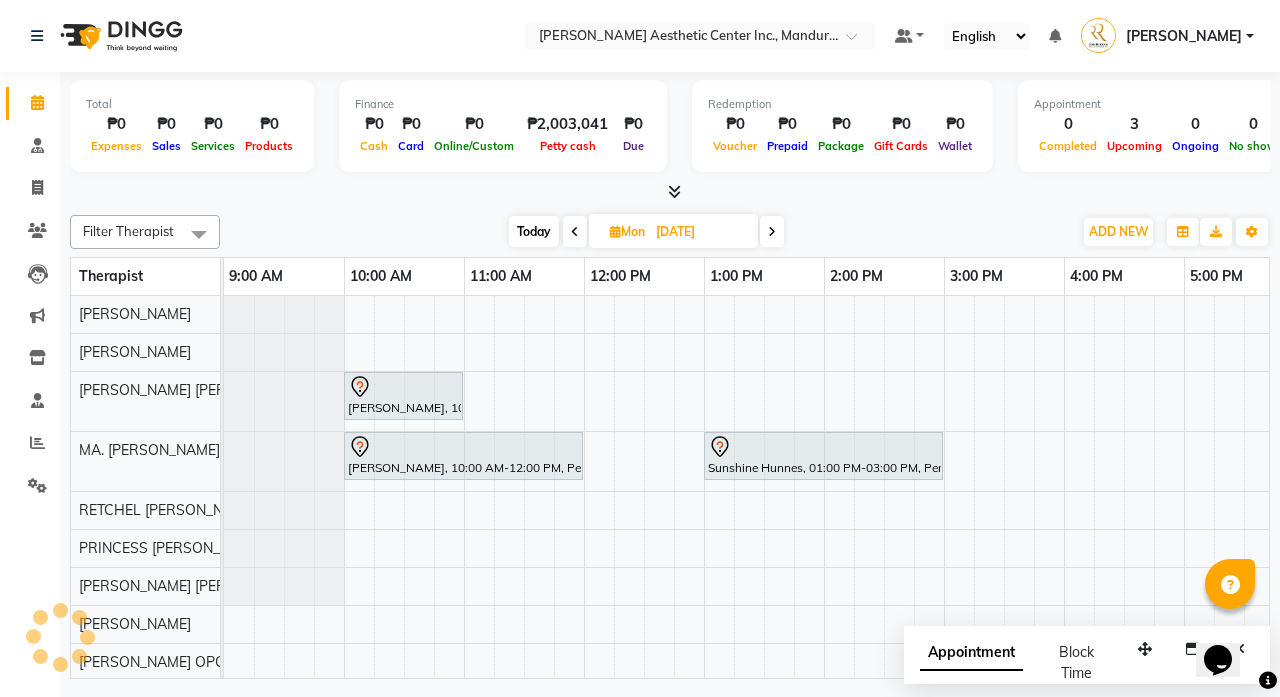 click on "[DATE]" at bounding box center [700, 232] 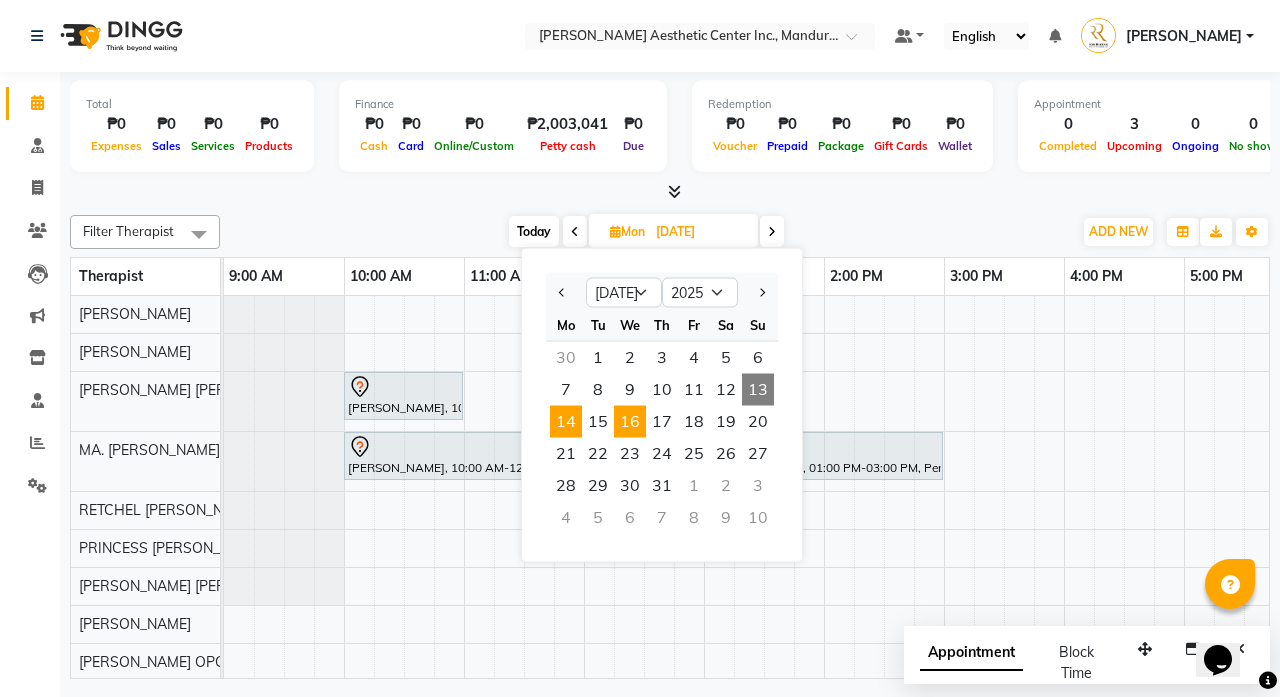click on "16" at bounding box center [630, 422] 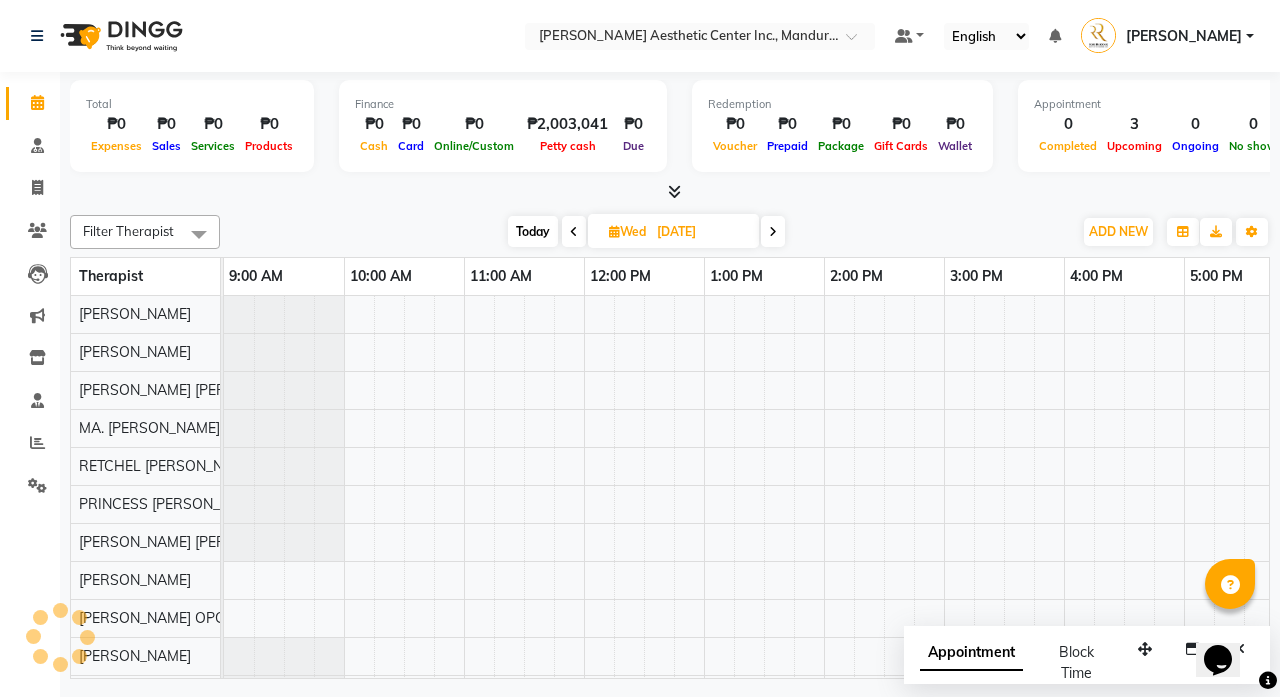 scroll, scrollTop: 0, scrollLeft: 121, axis: horizontal 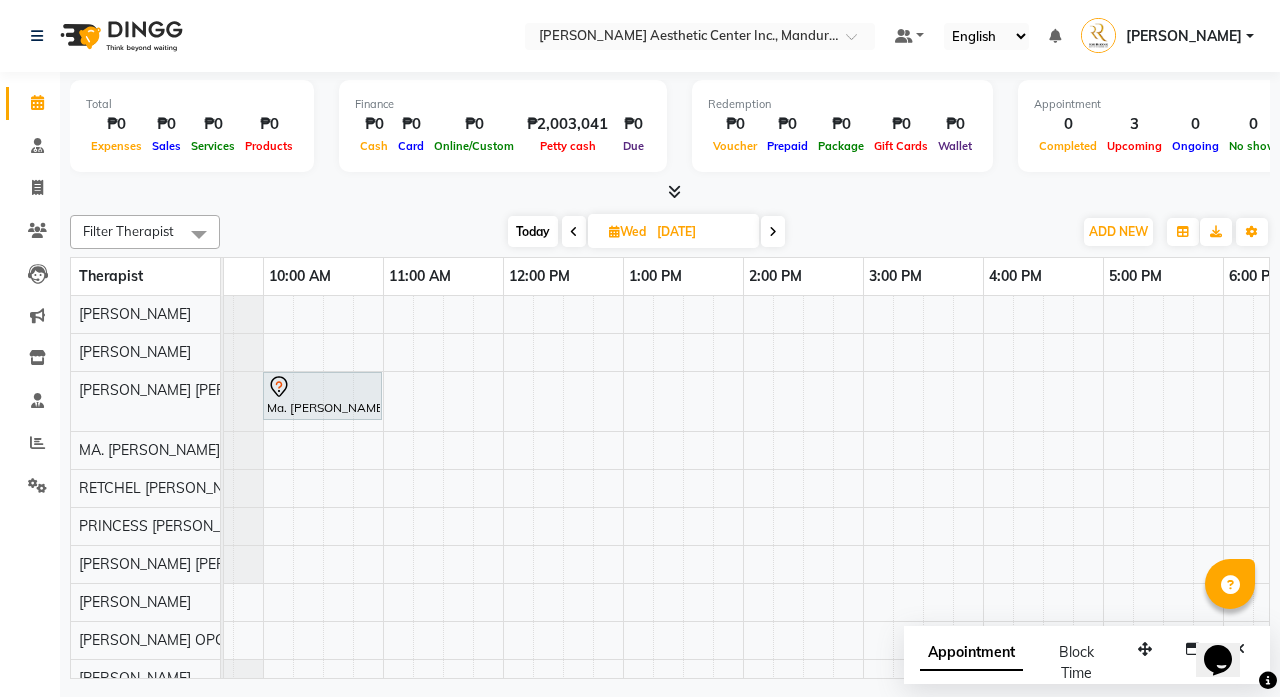 click on "Today" at bounding box center (533, 231) 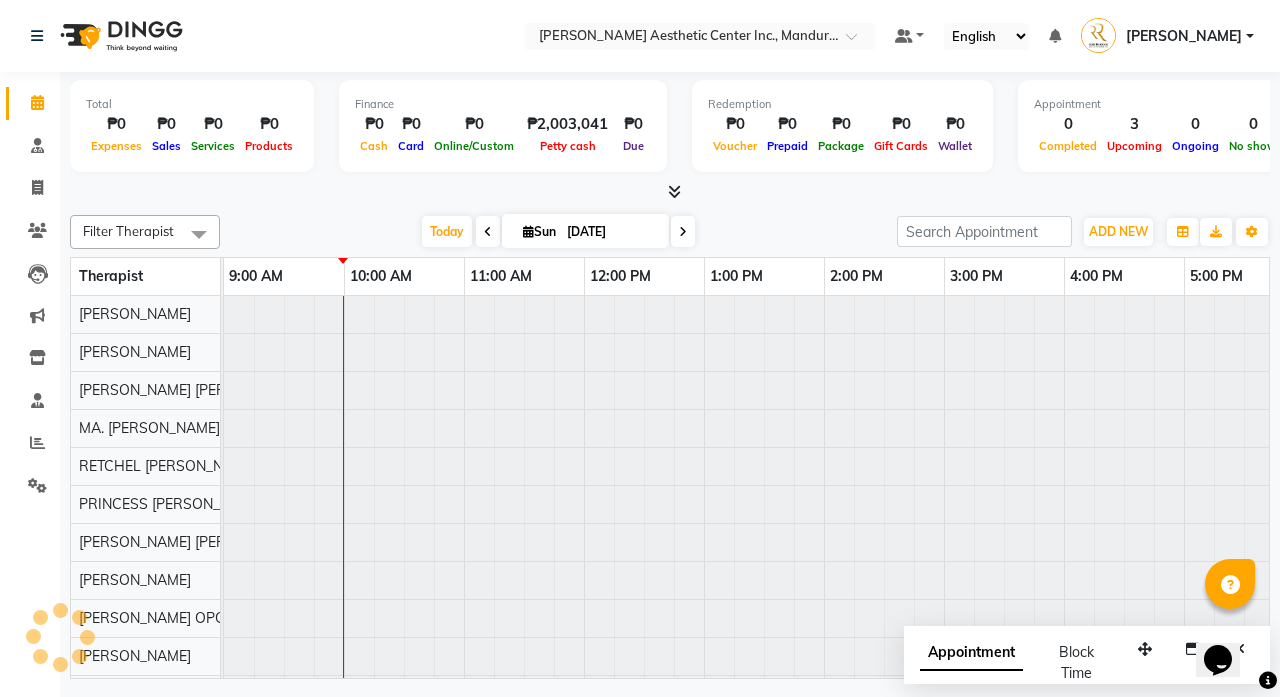scroll, scrollTop: 0, scrollLeft: 121, axis: horizontal 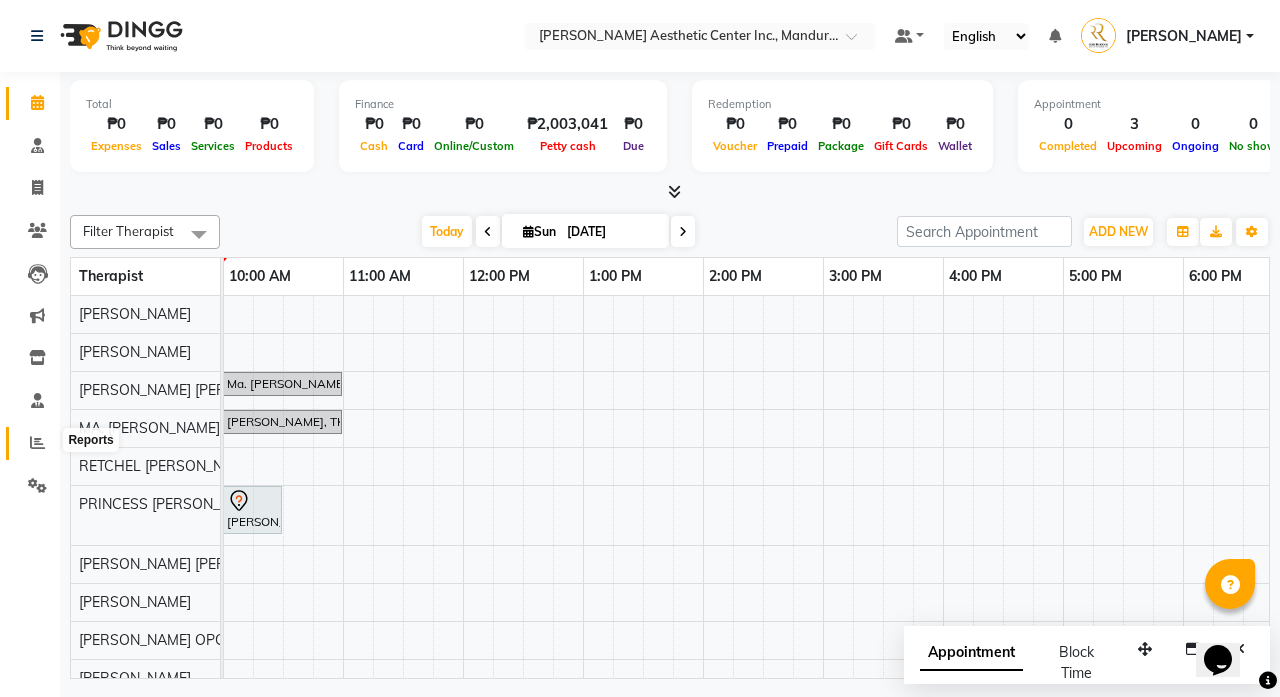 click 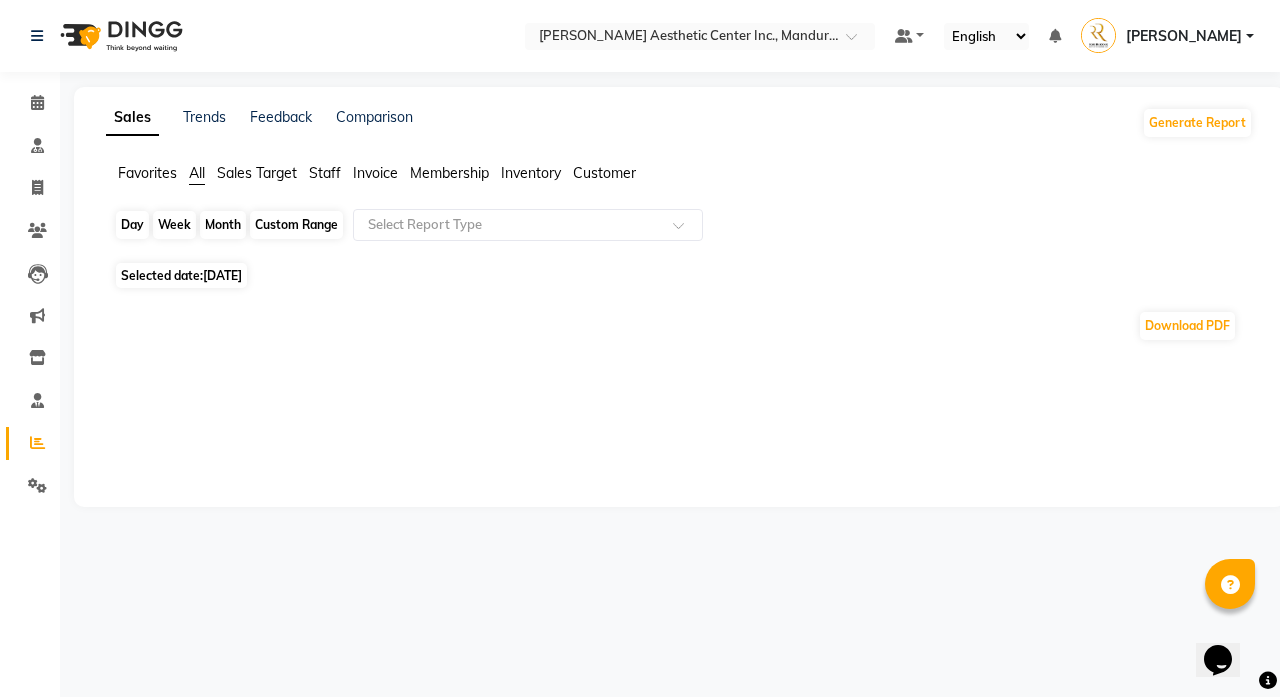 click on "Day" 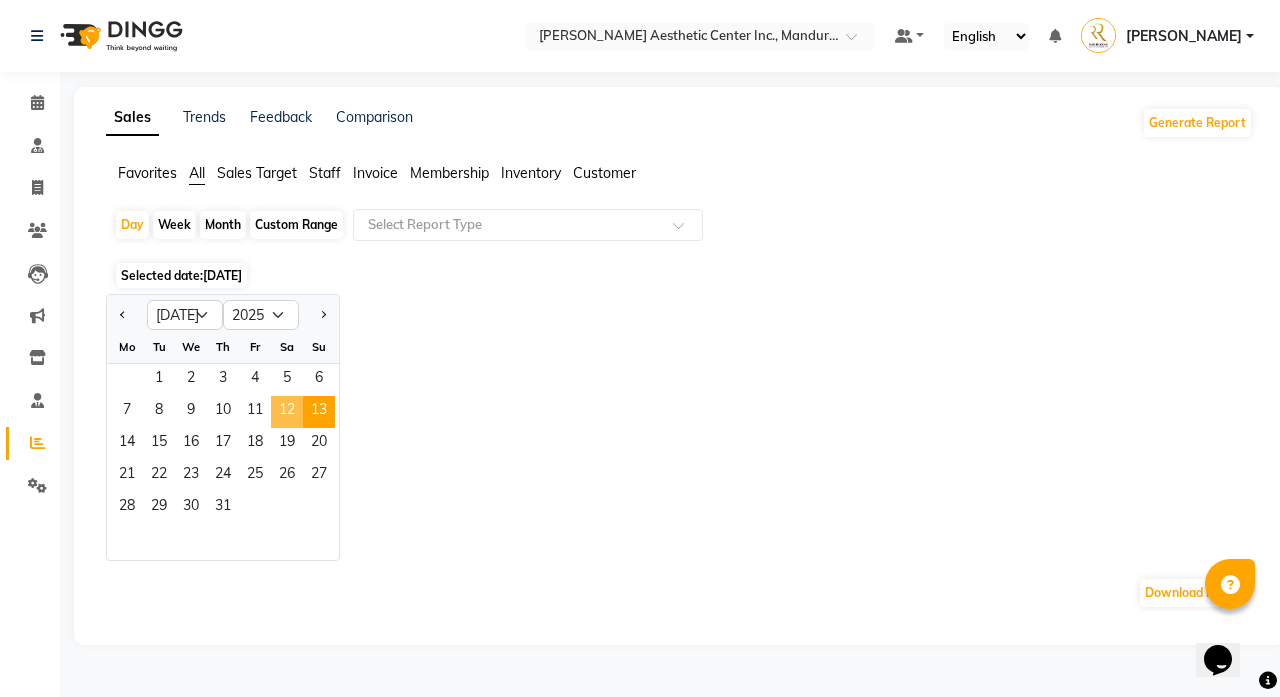 click on "12" 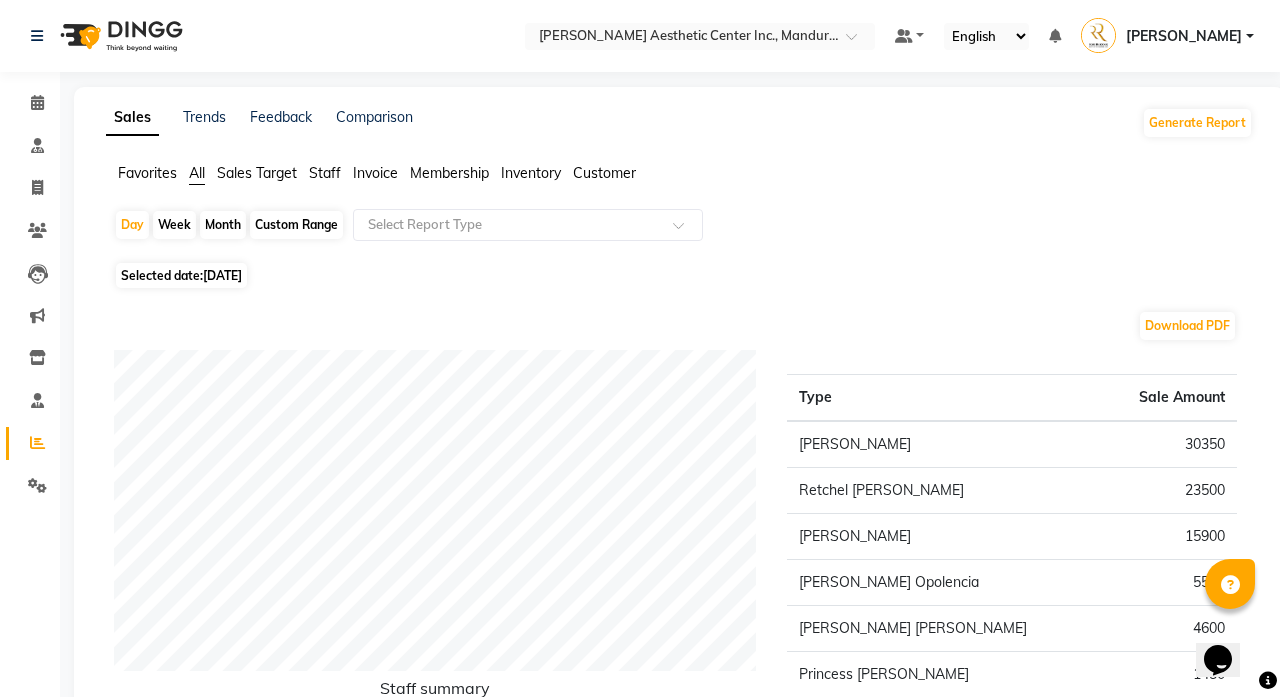 scroll, scrollTop: 0, scrollLeft: 0, axis: both 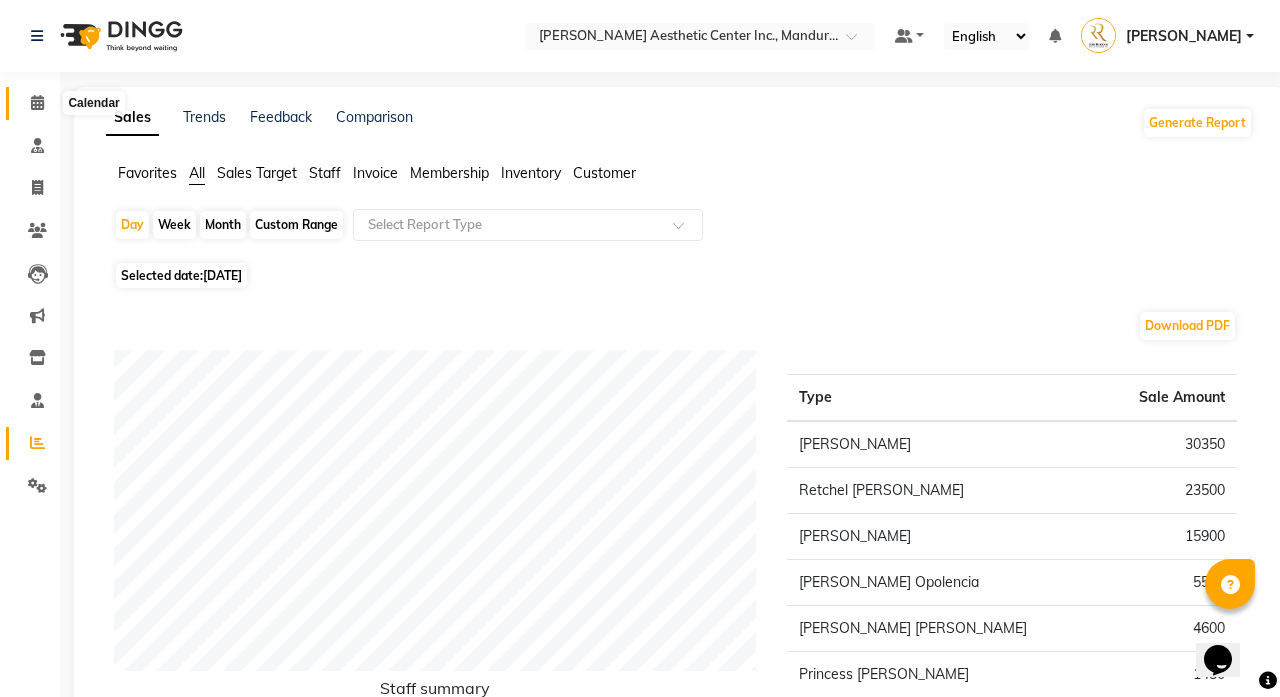 click 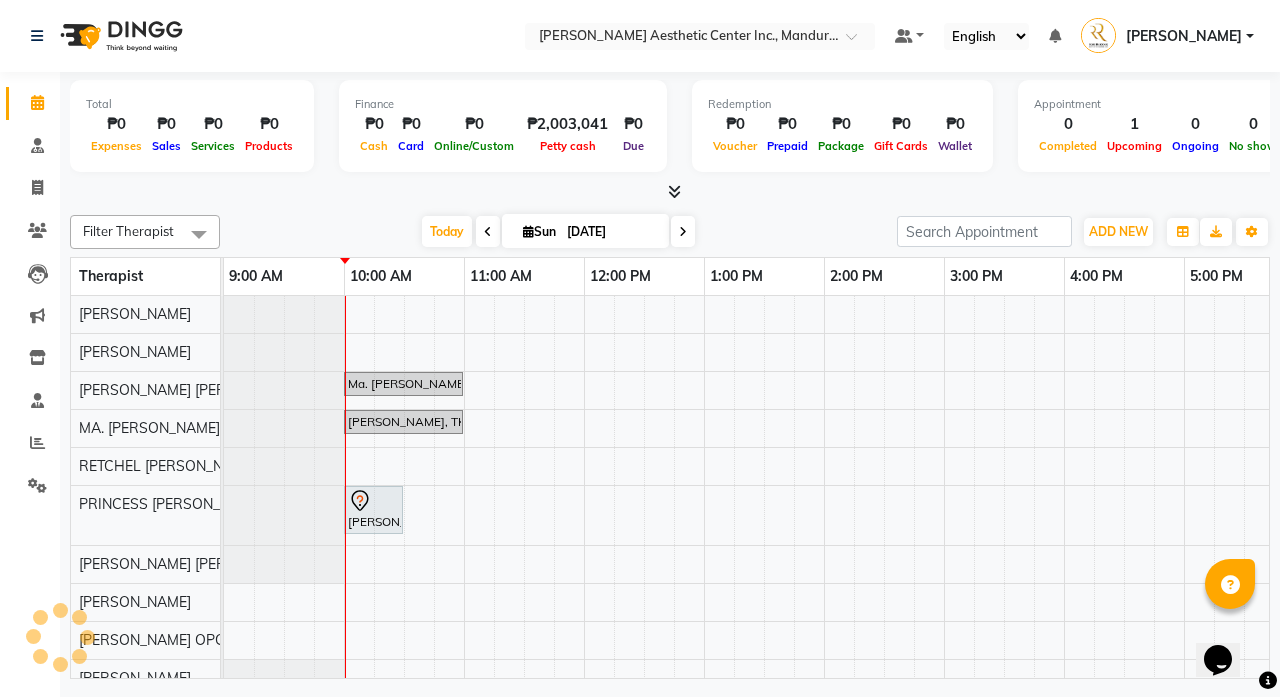 scroll, scrollTop: 0, scrollLeft: 0, axis: both 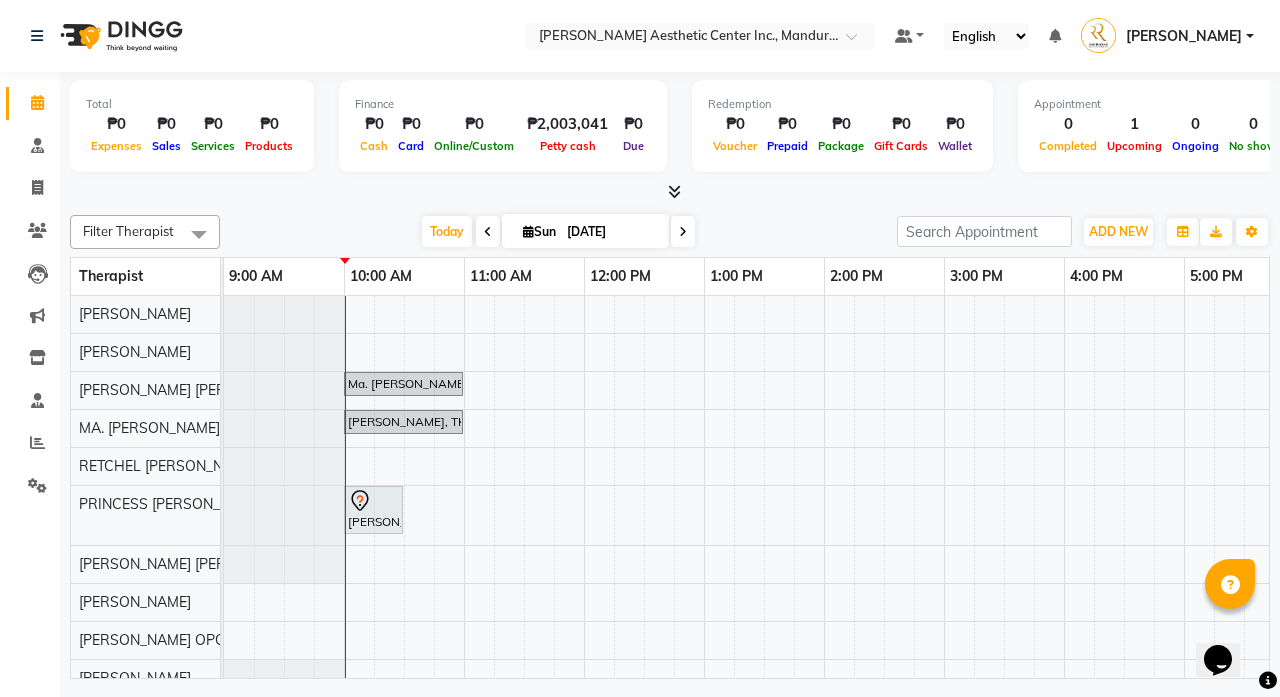click at bounding box center (488, 232) 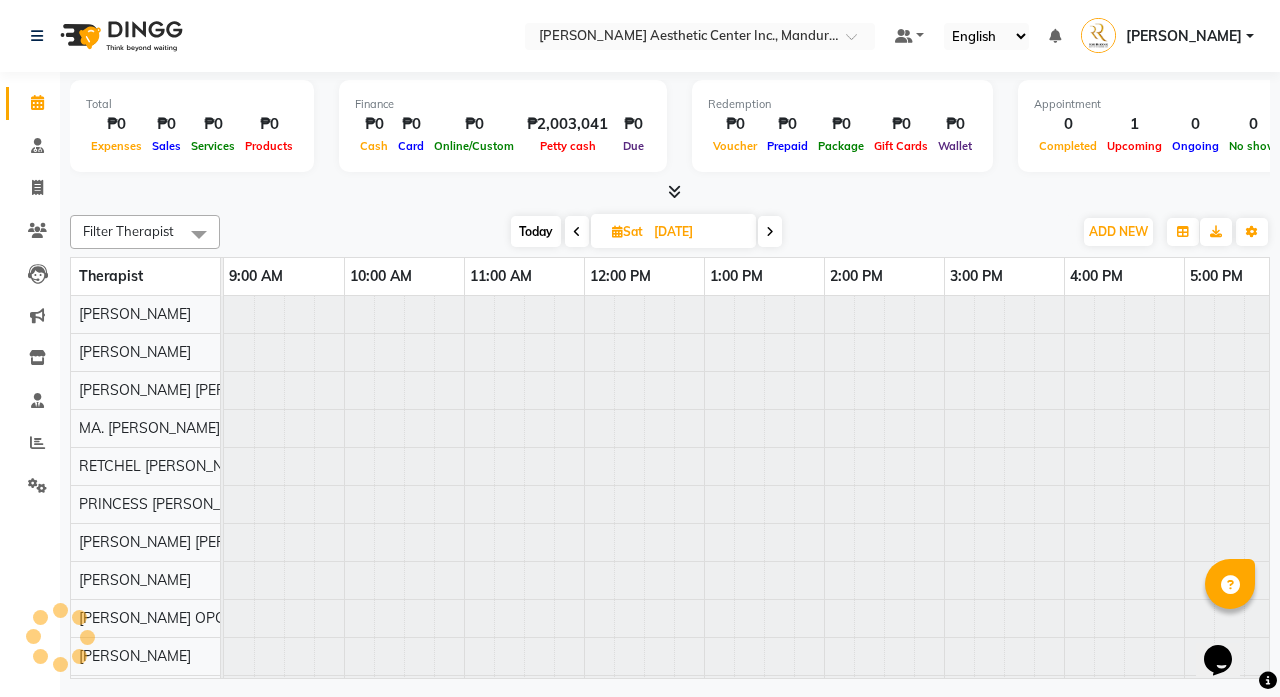 scroll, scrollTop: 0, scrollLeft: 121, axis: horizontal 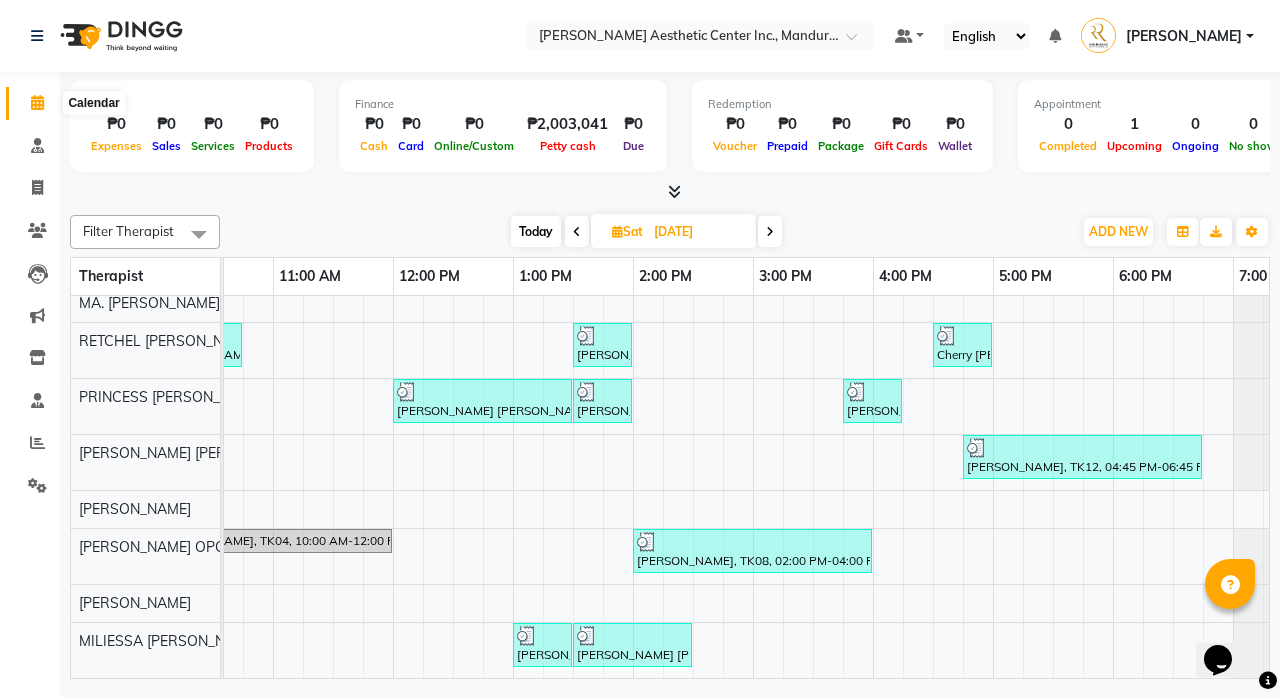 click 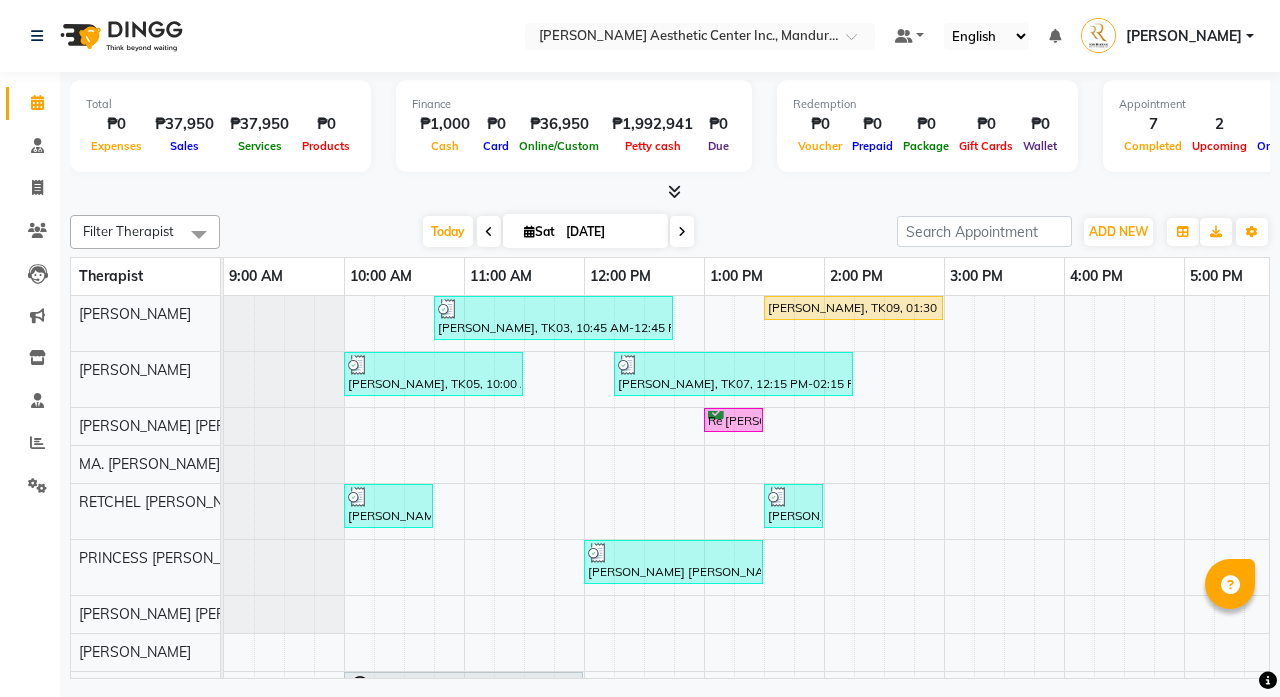 scroll, scrollTop: 0, scrollLeft: 0, axis: both 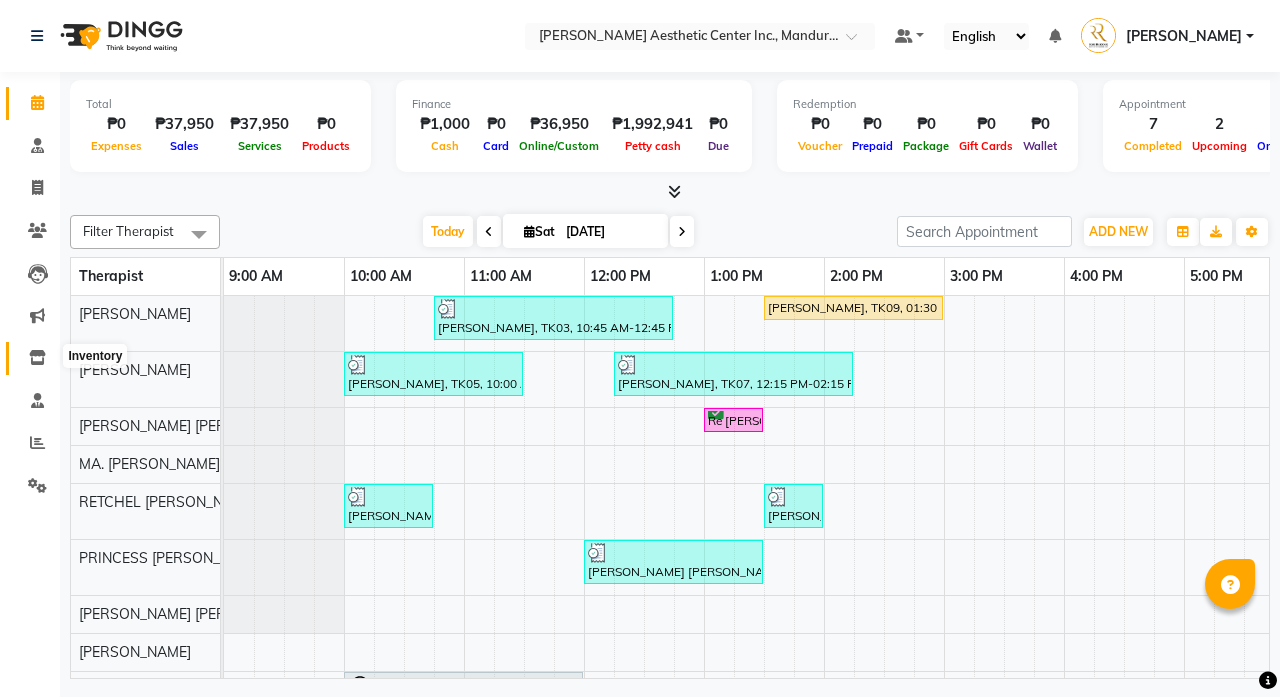 click 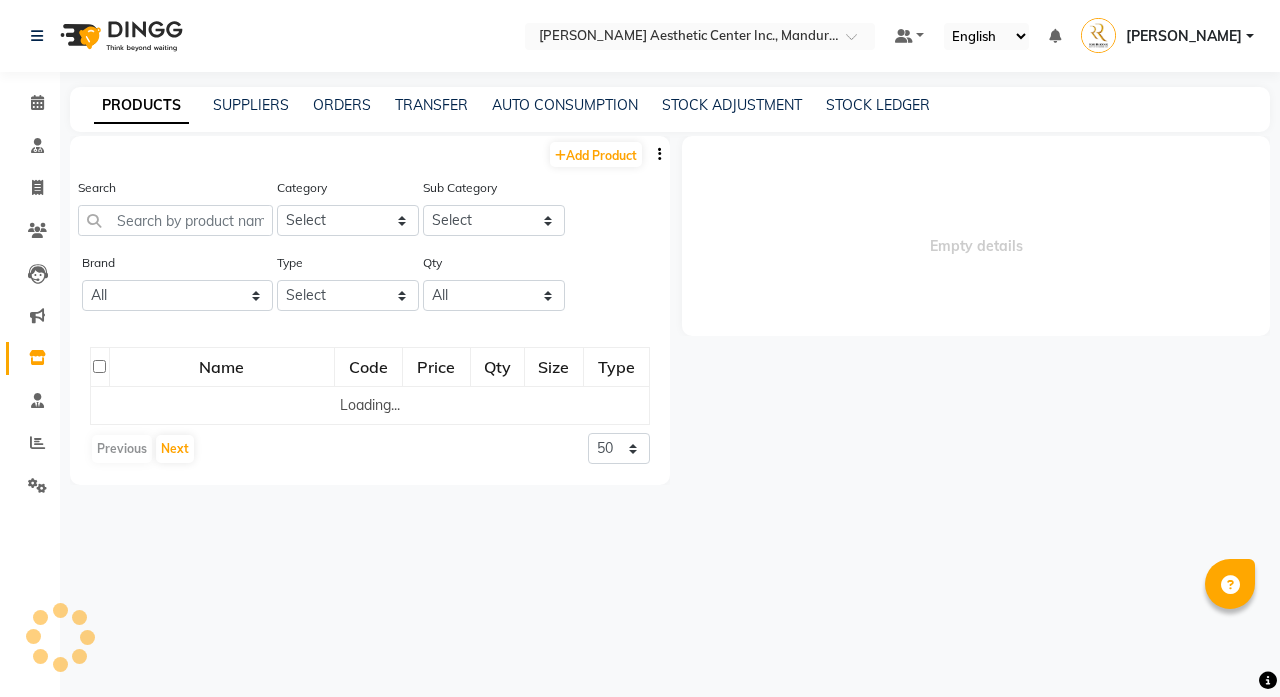 select 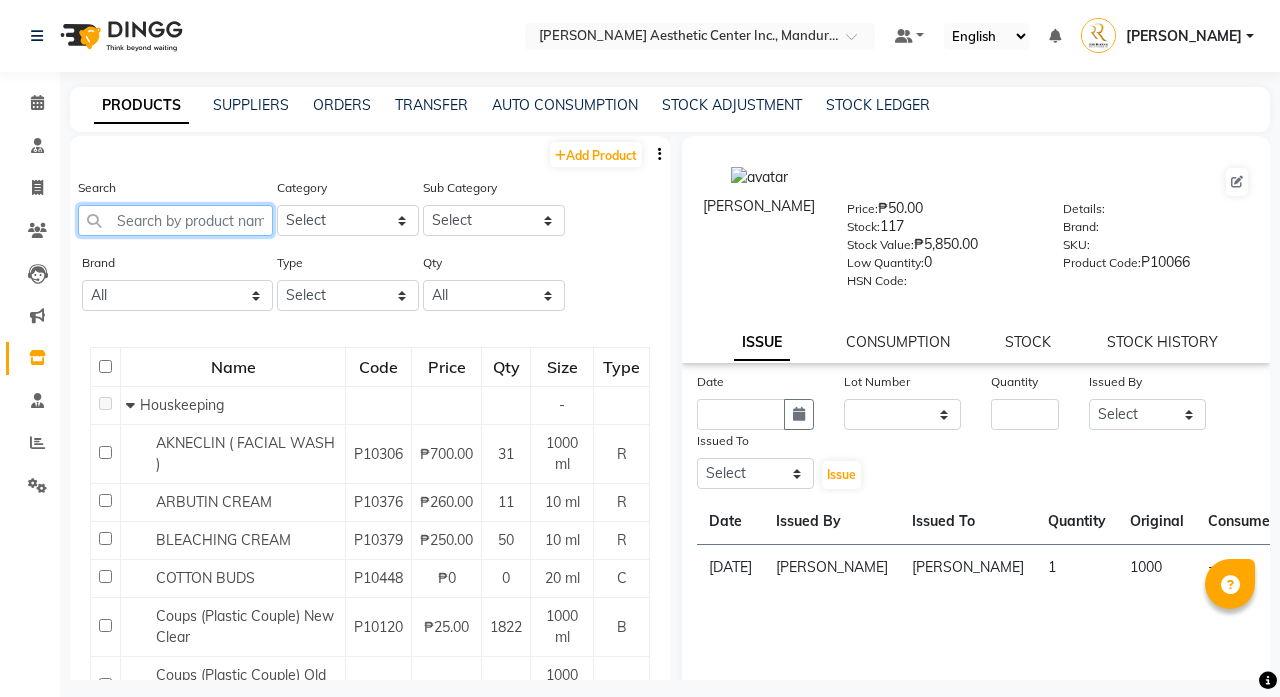 click 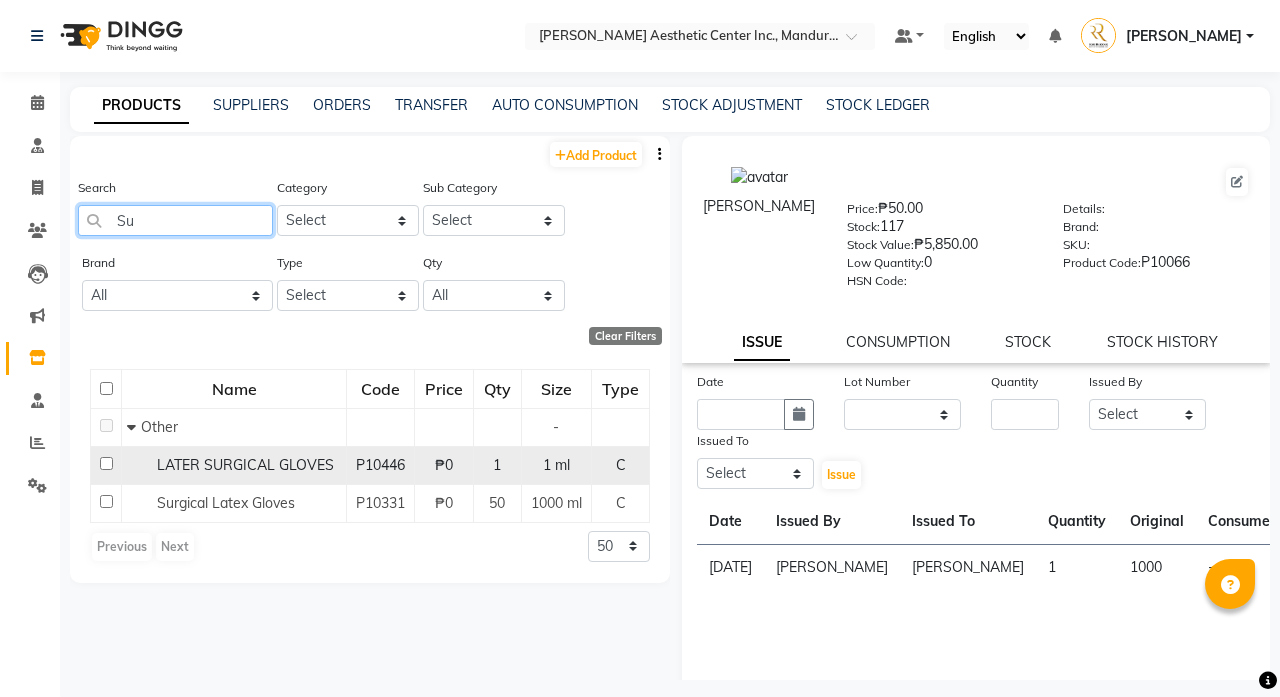 type on "S" 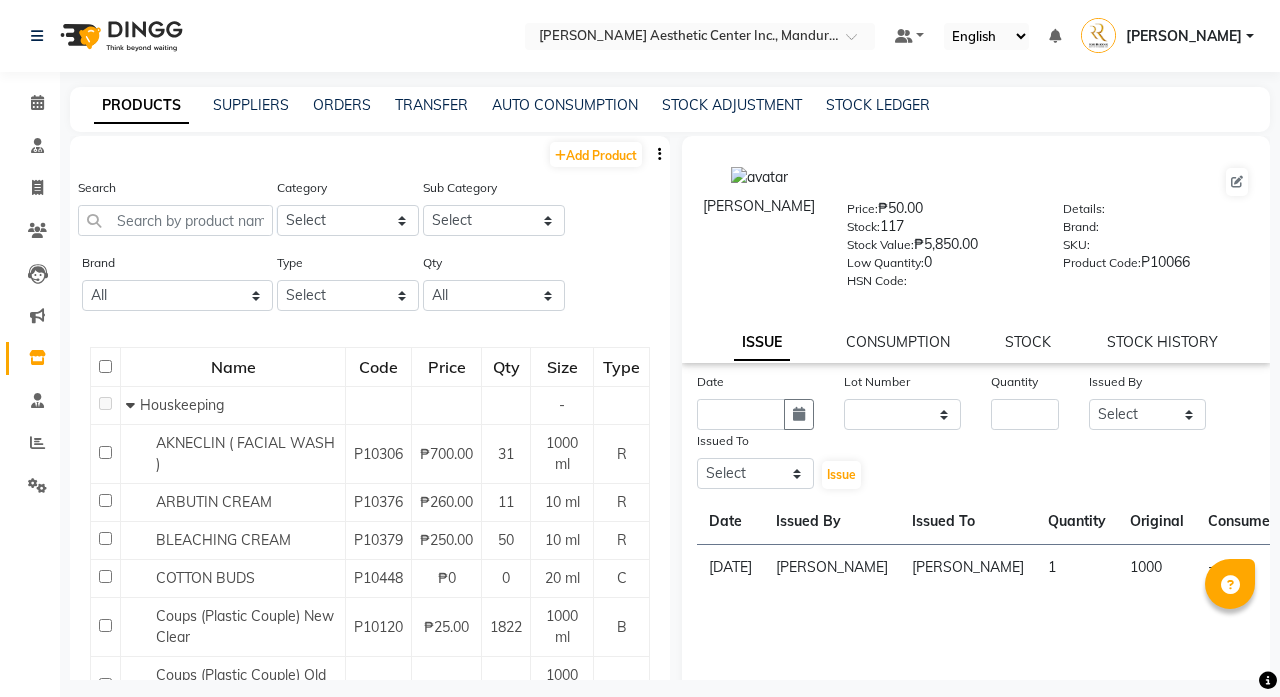 click on "AKNECLIN ( FACIAL WASH )" 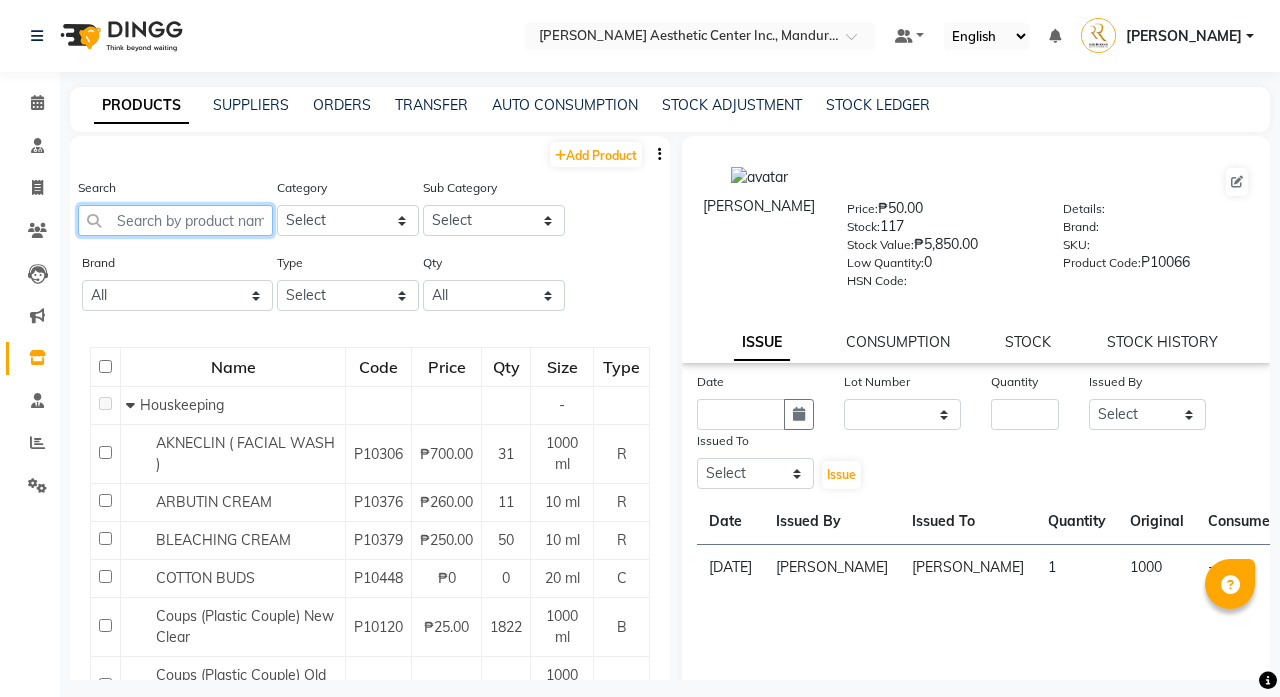 click 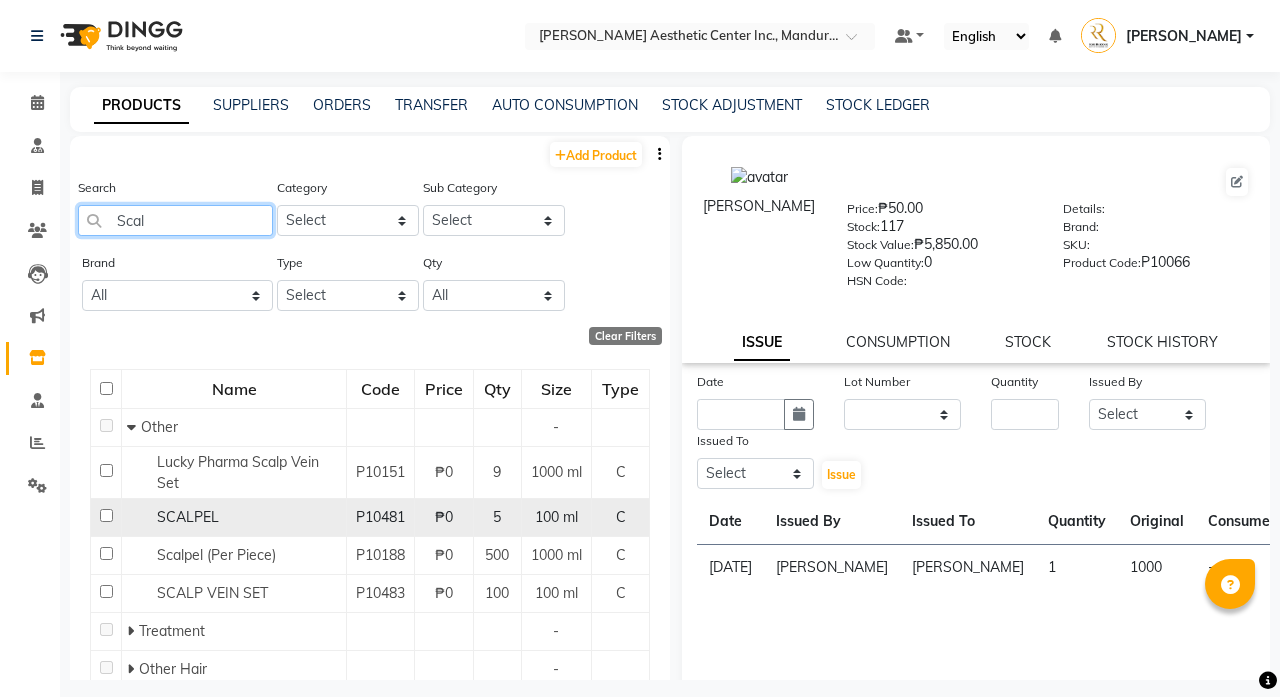 type on "Scal" 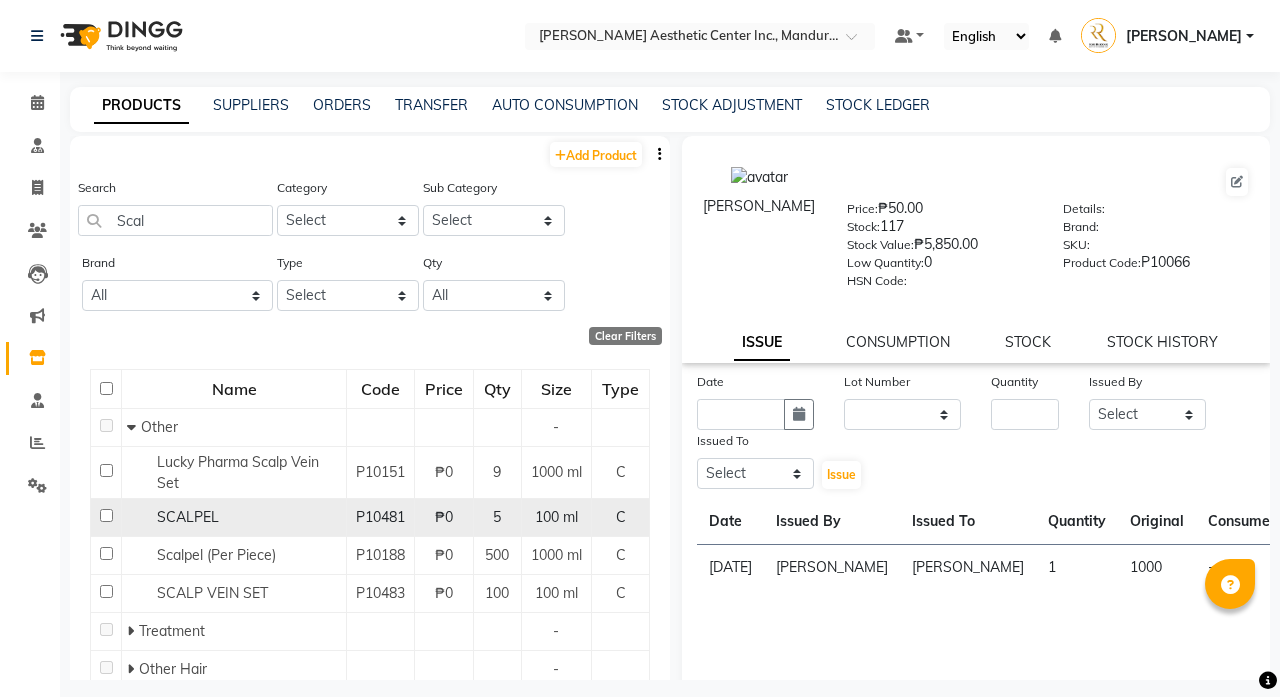 click on "SCALPEL" 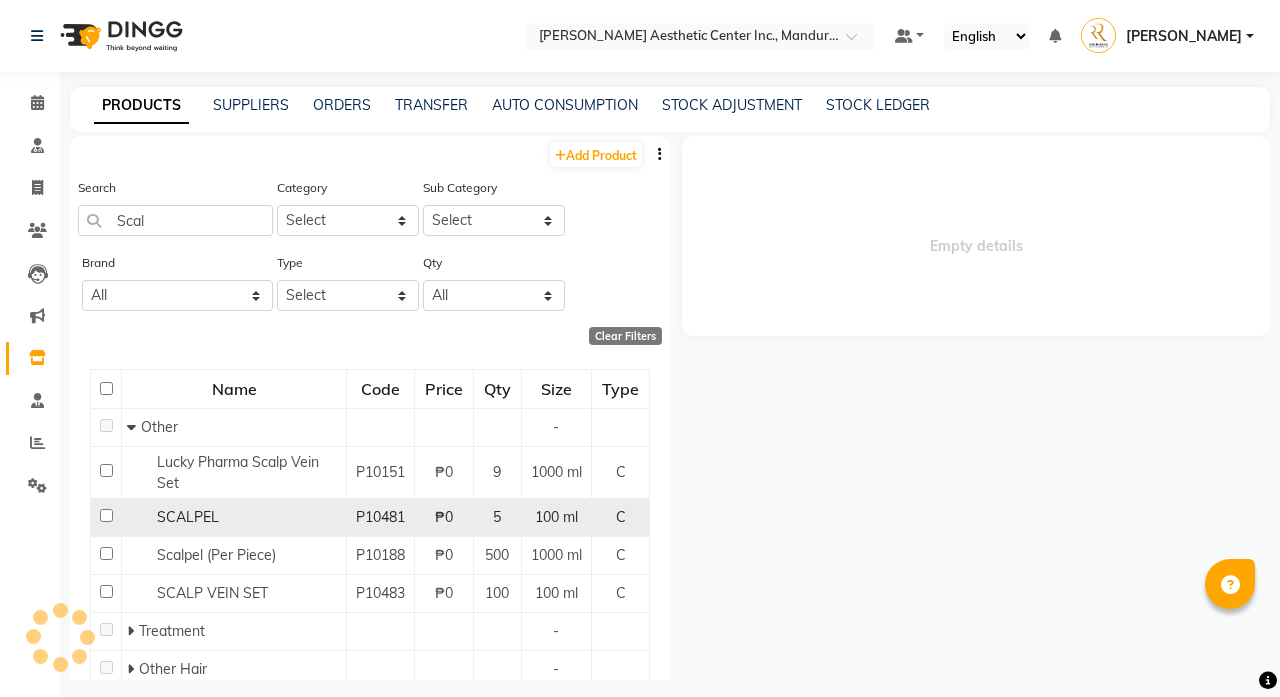 select 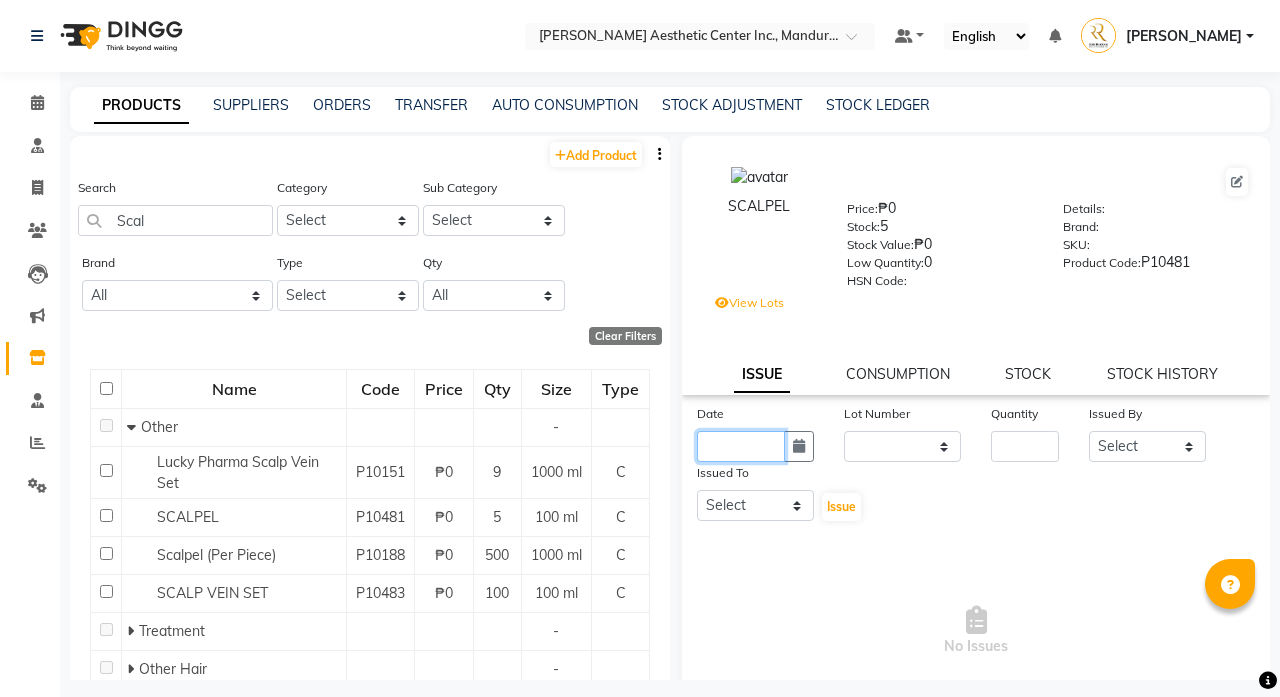 click 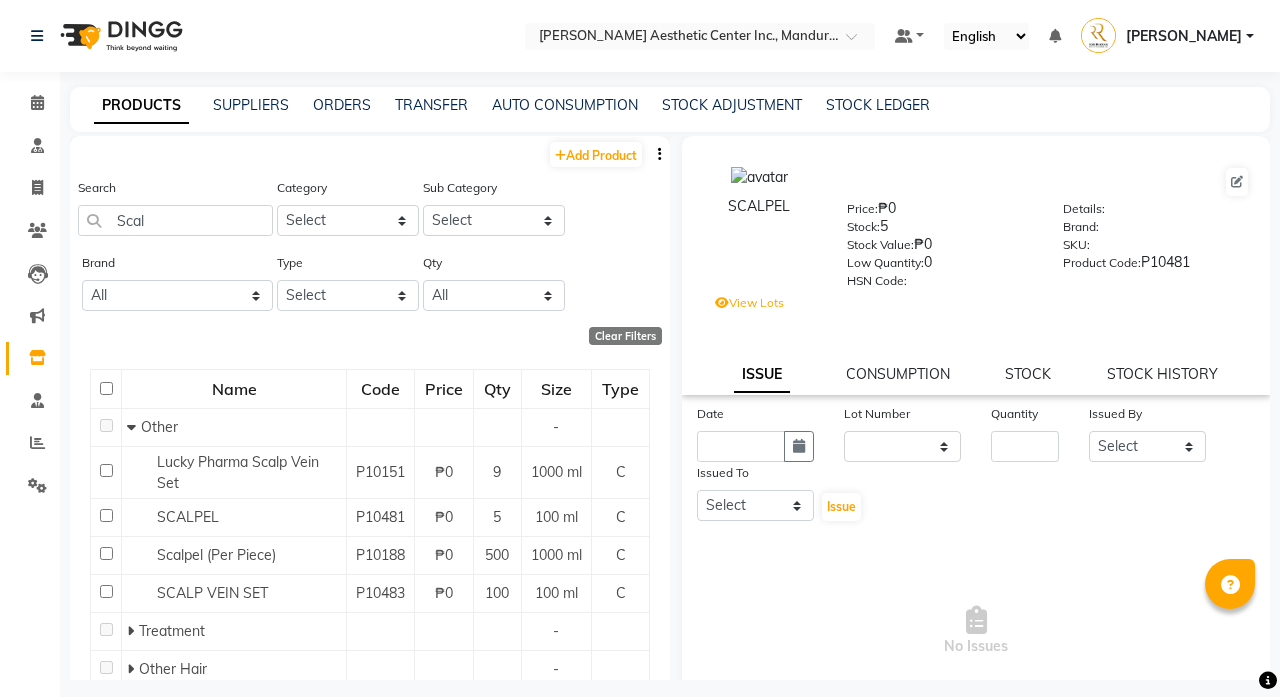 select on "7" 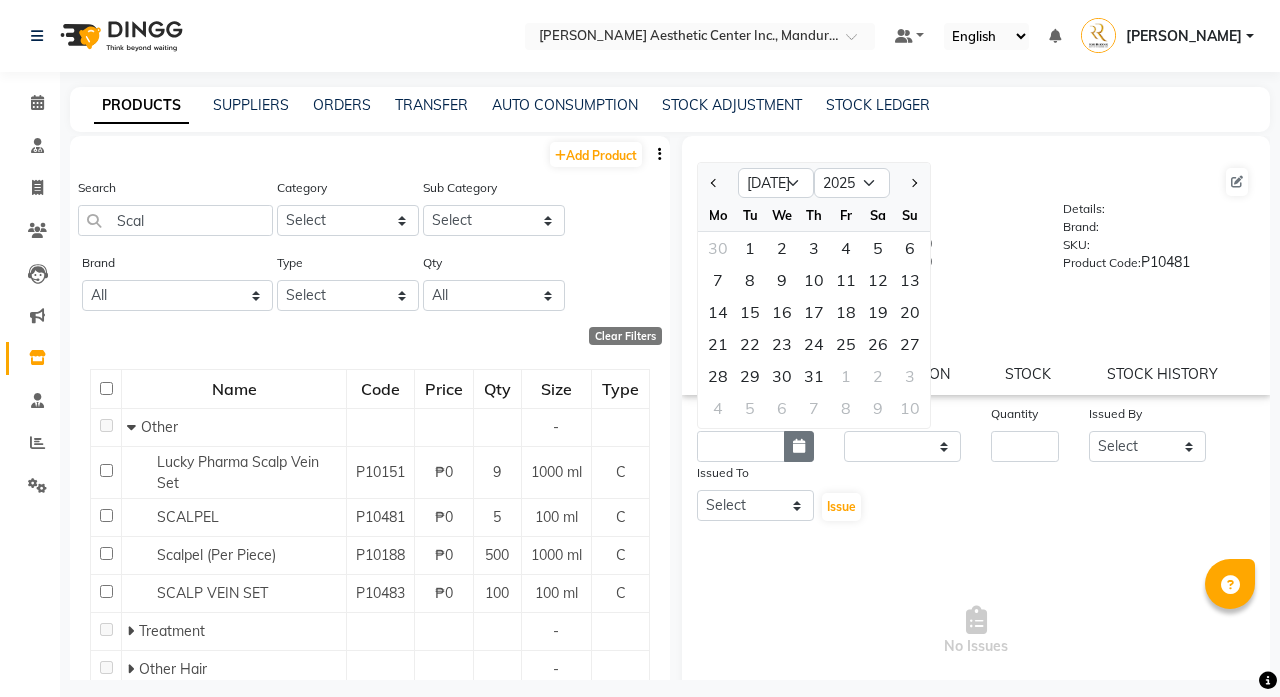 click 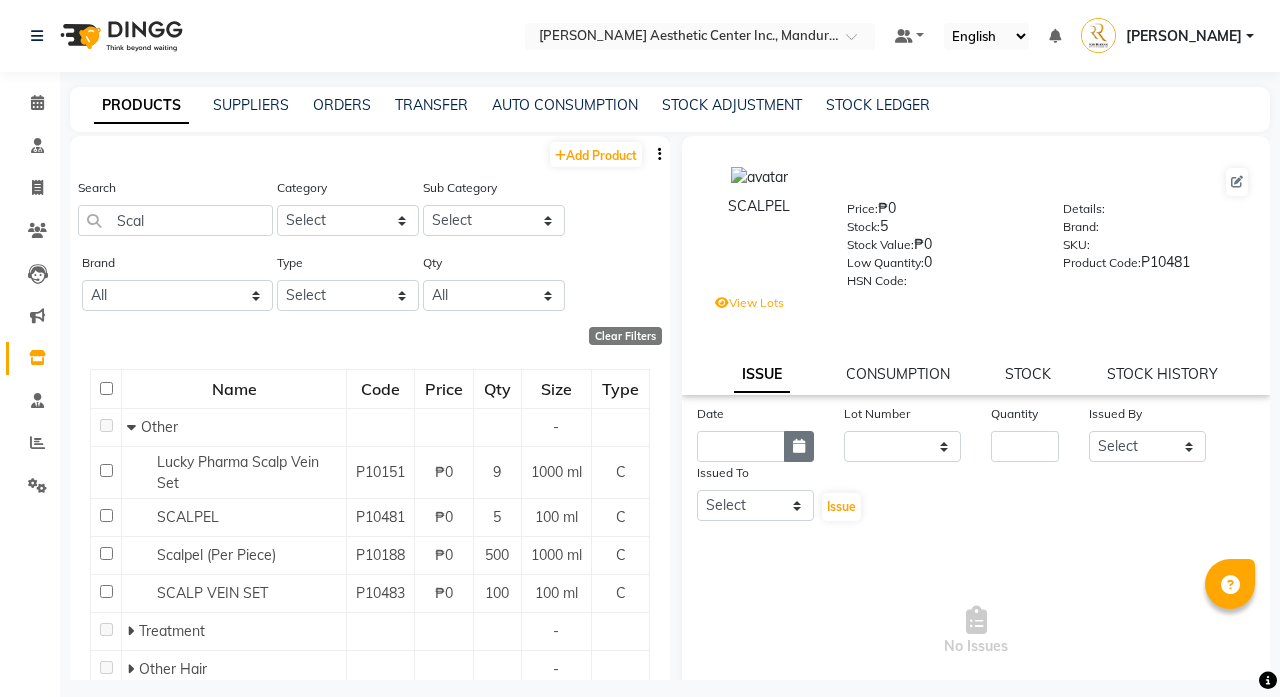 click 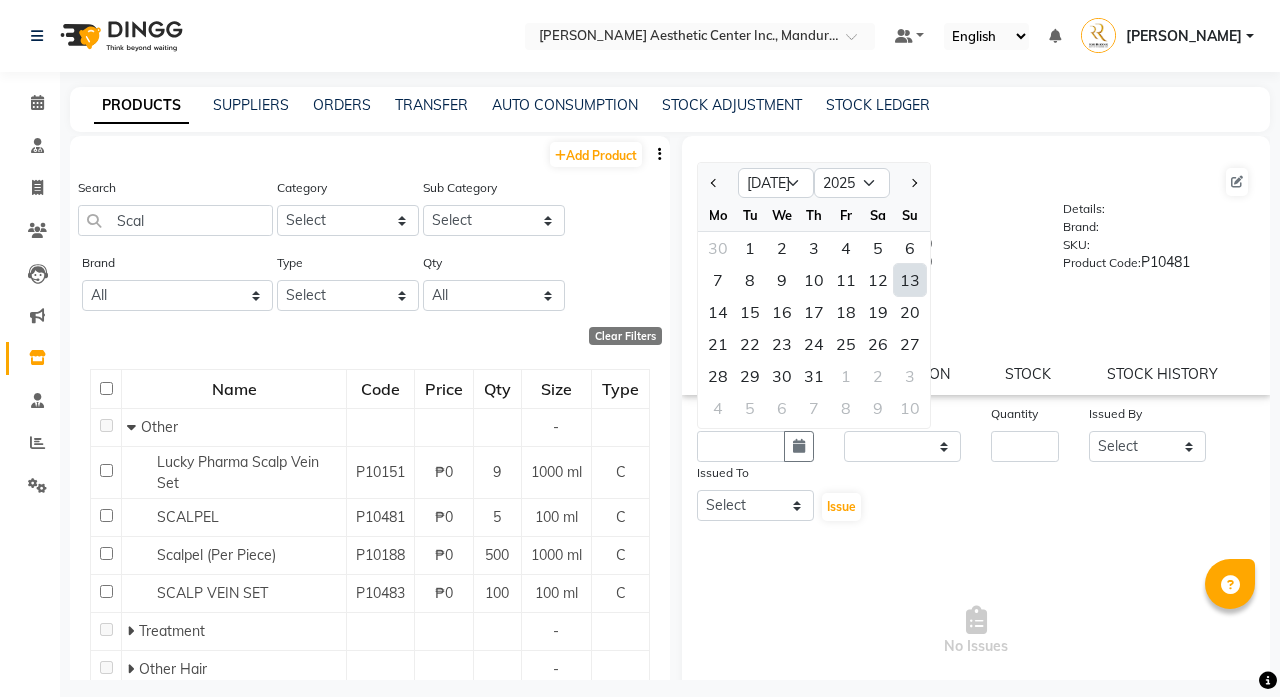 click on "13" 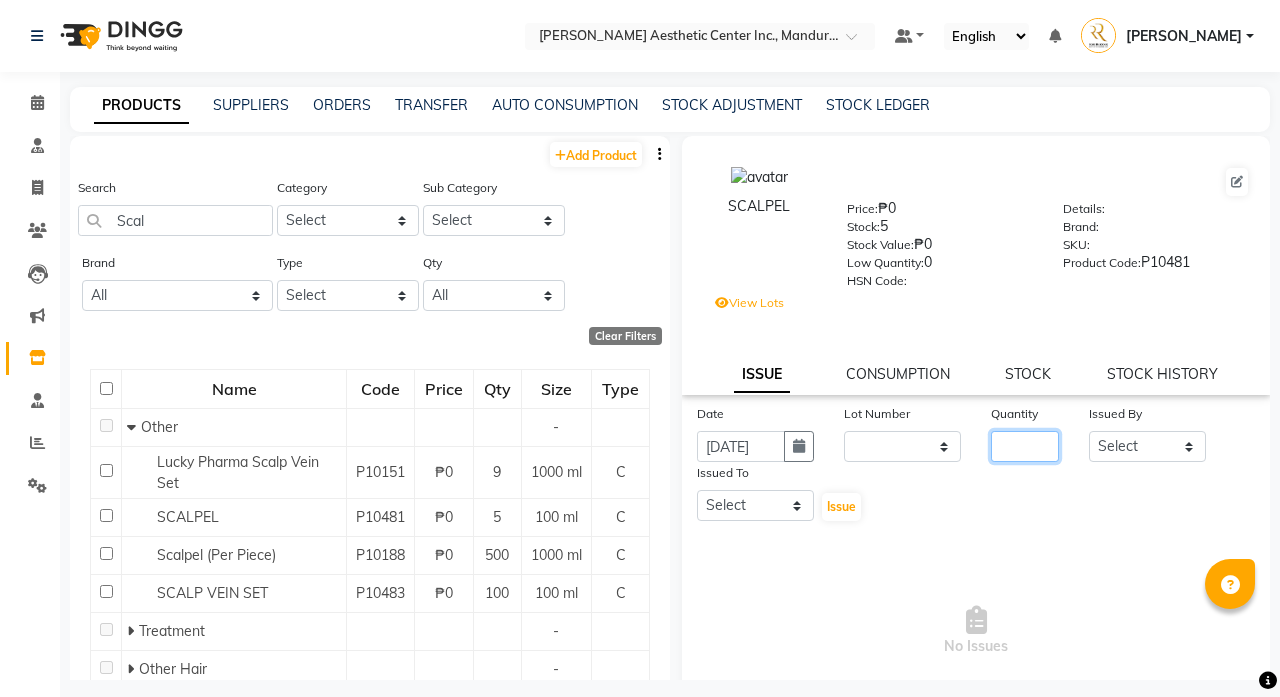 click 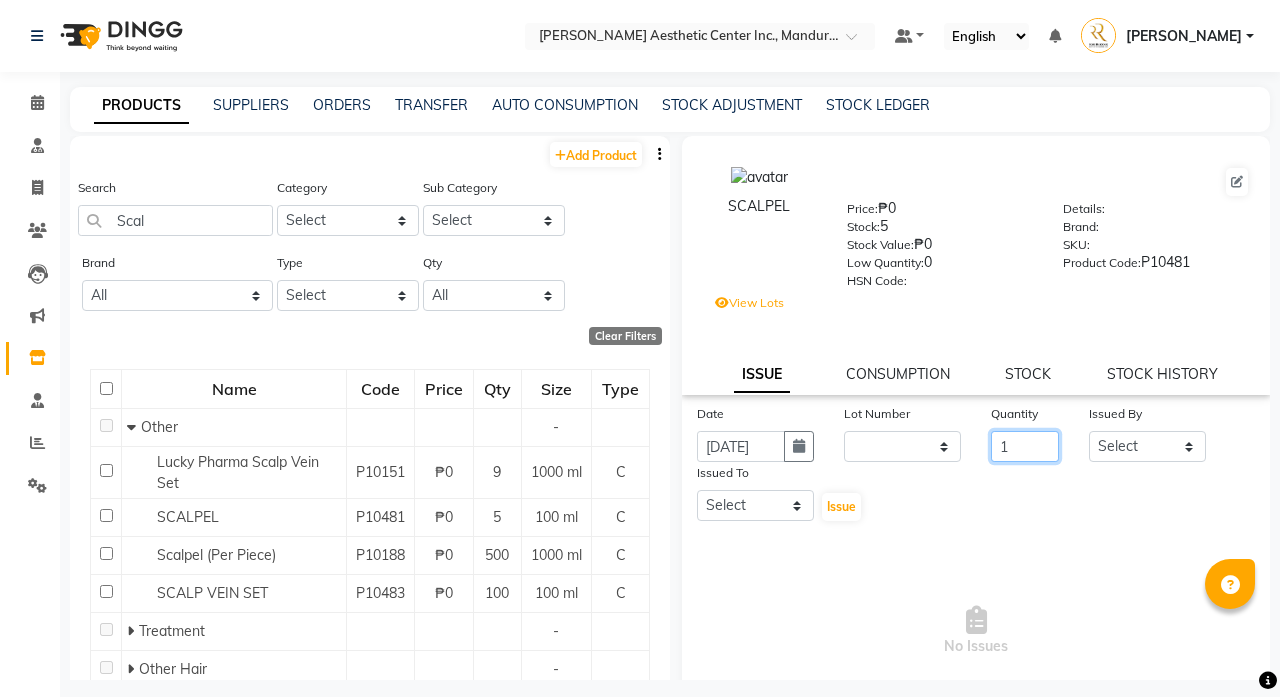 type on "1" 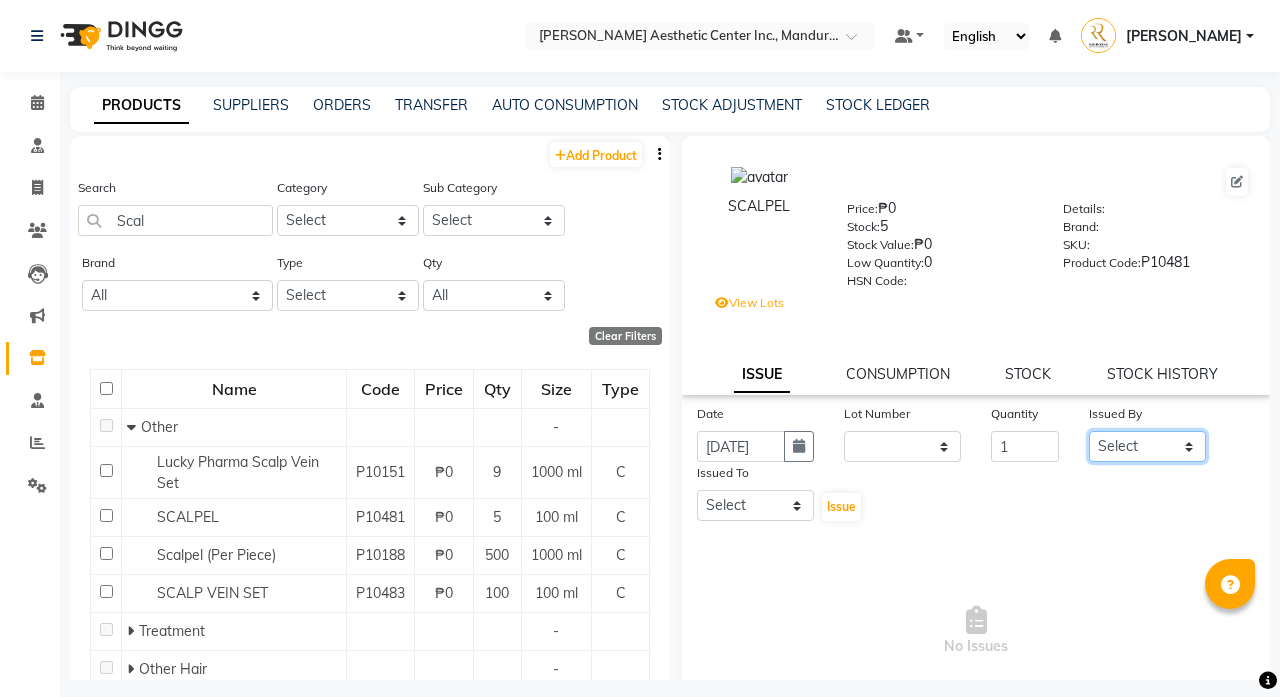 select on "50265" 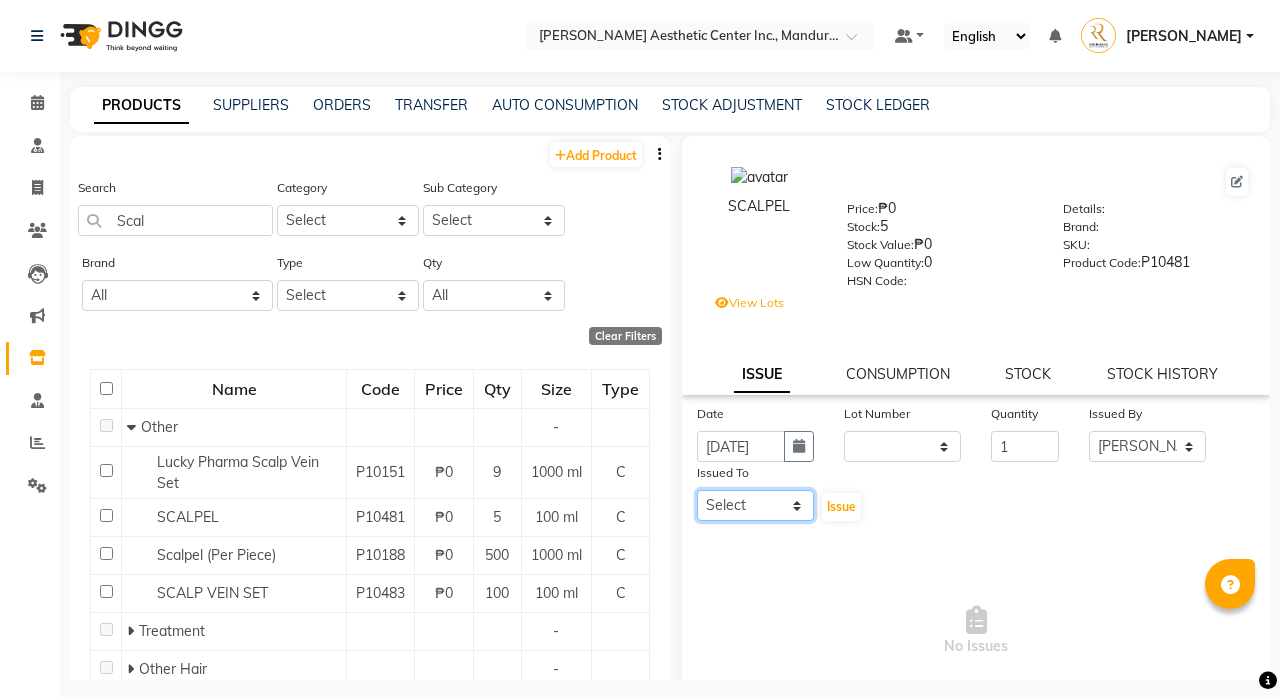 select on "50718" 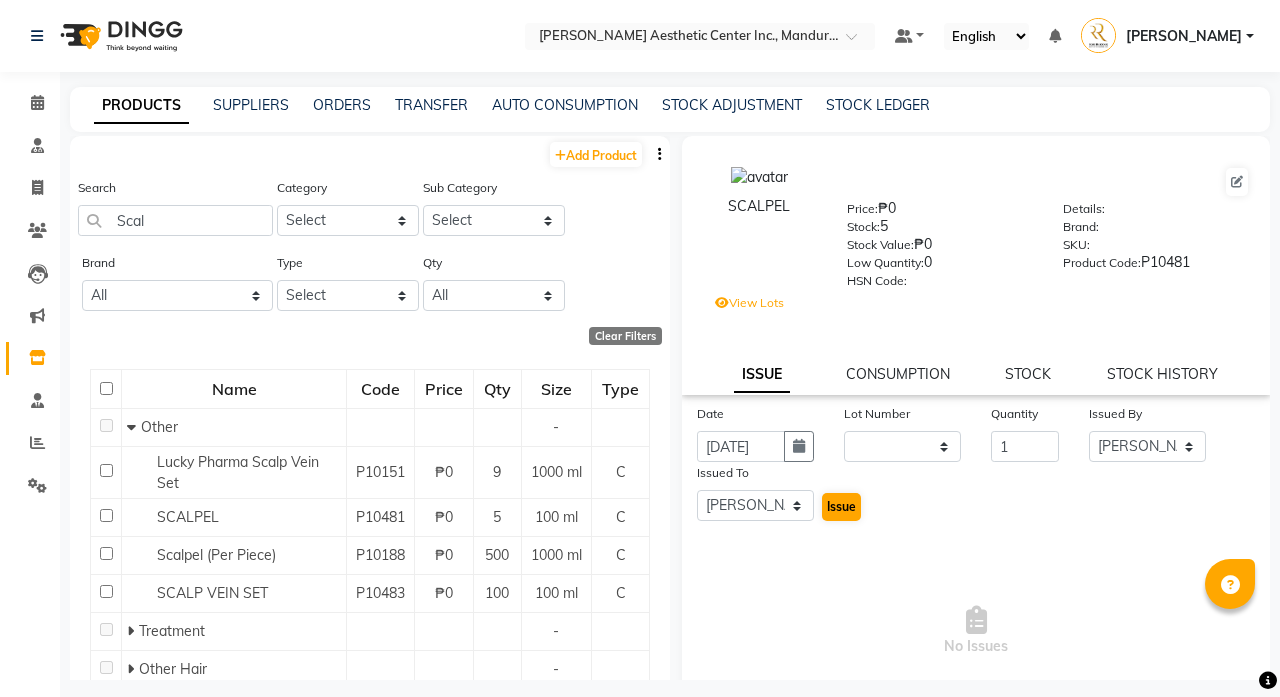 click on "Issue" 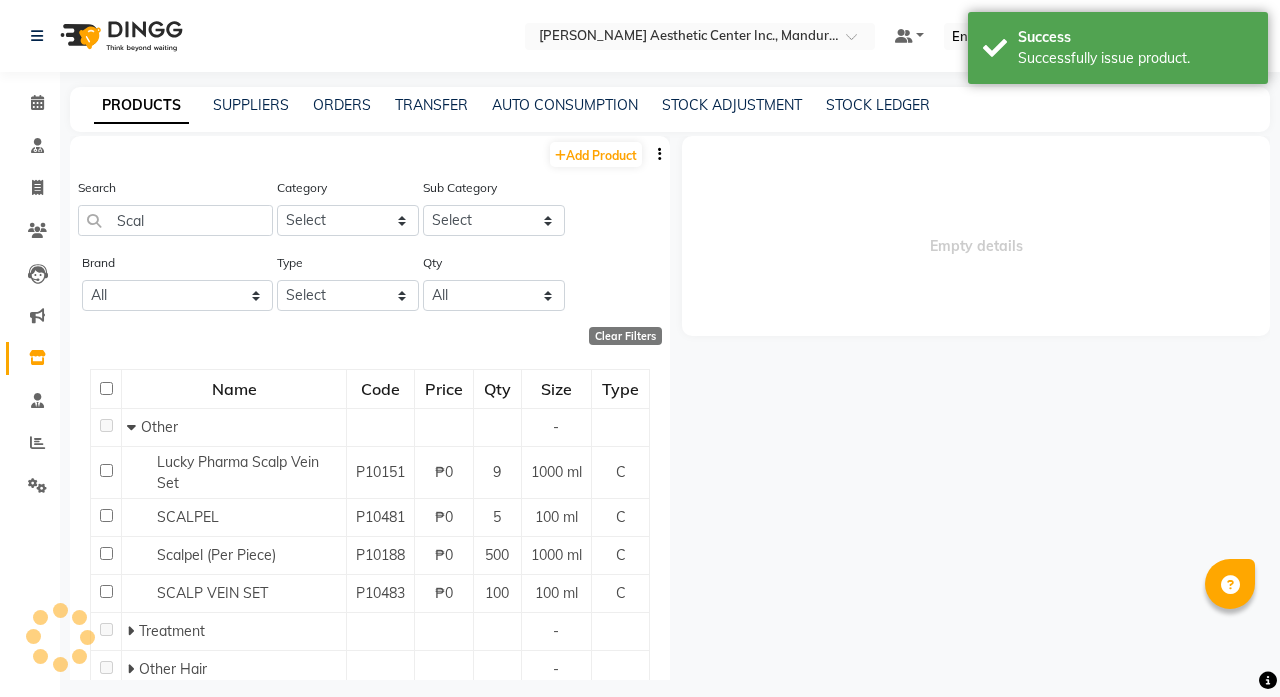 select 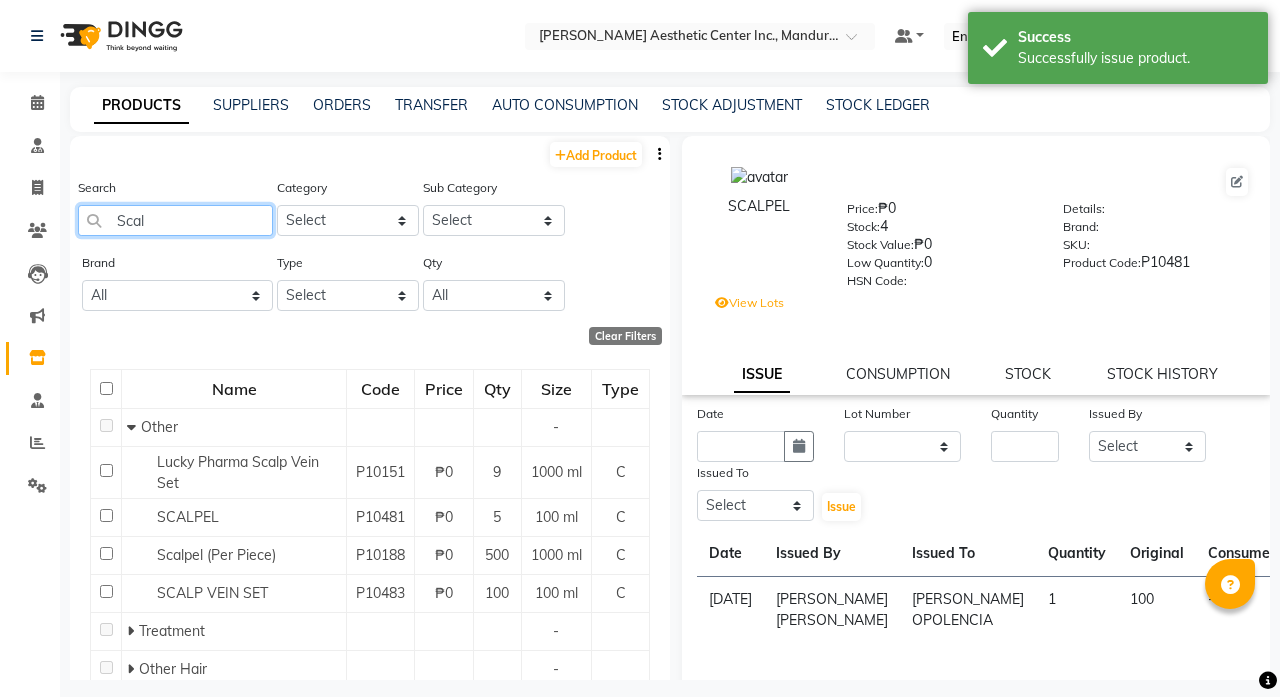 click on "Scal" 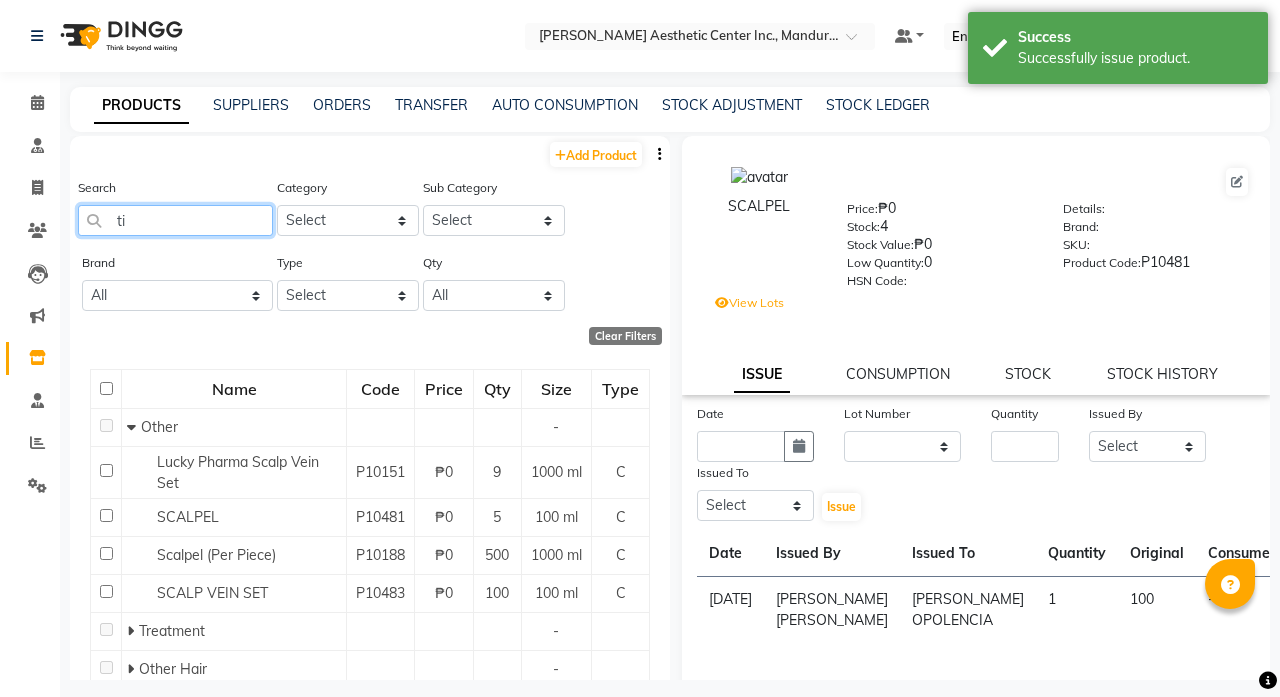 type on "t" 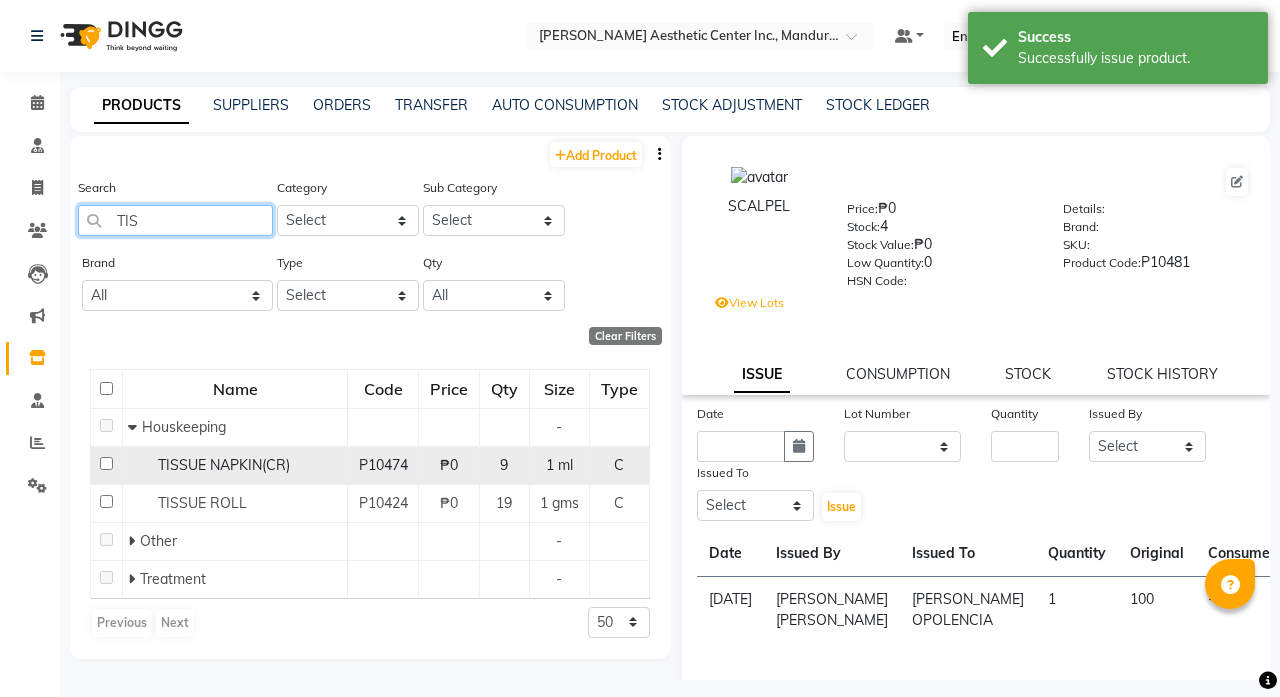 type on "TIS" 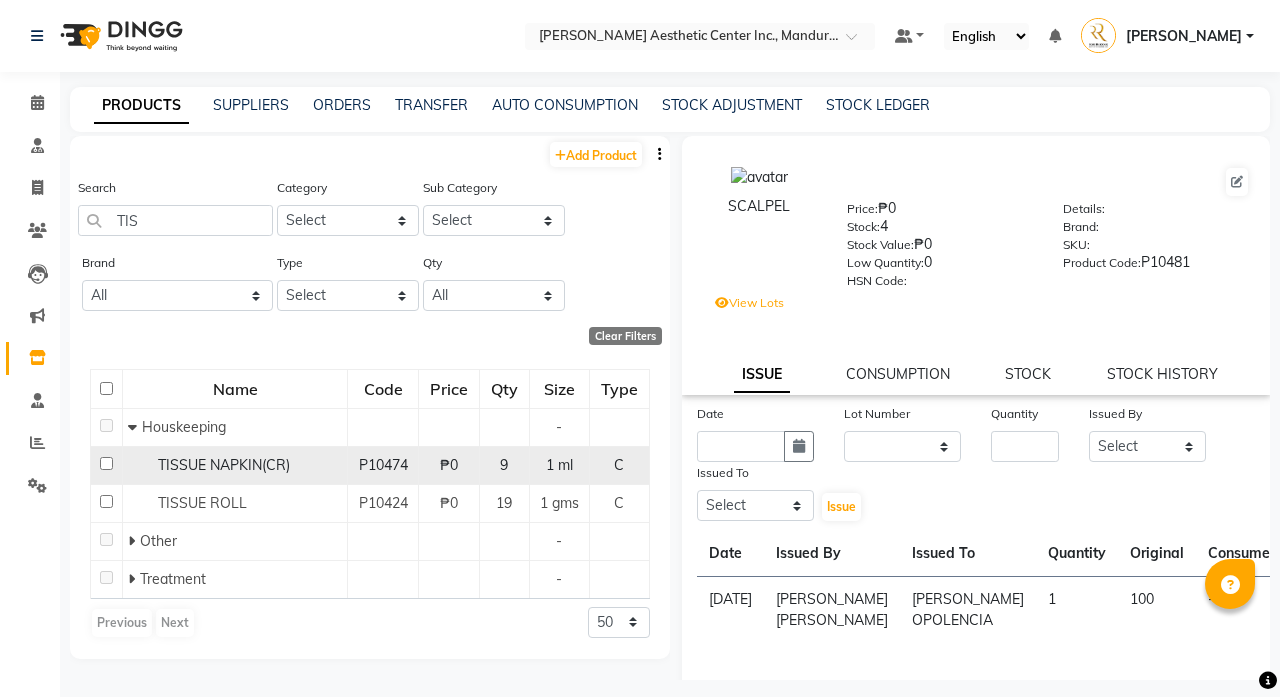click on "TISSUE NAPKIN(CR)" 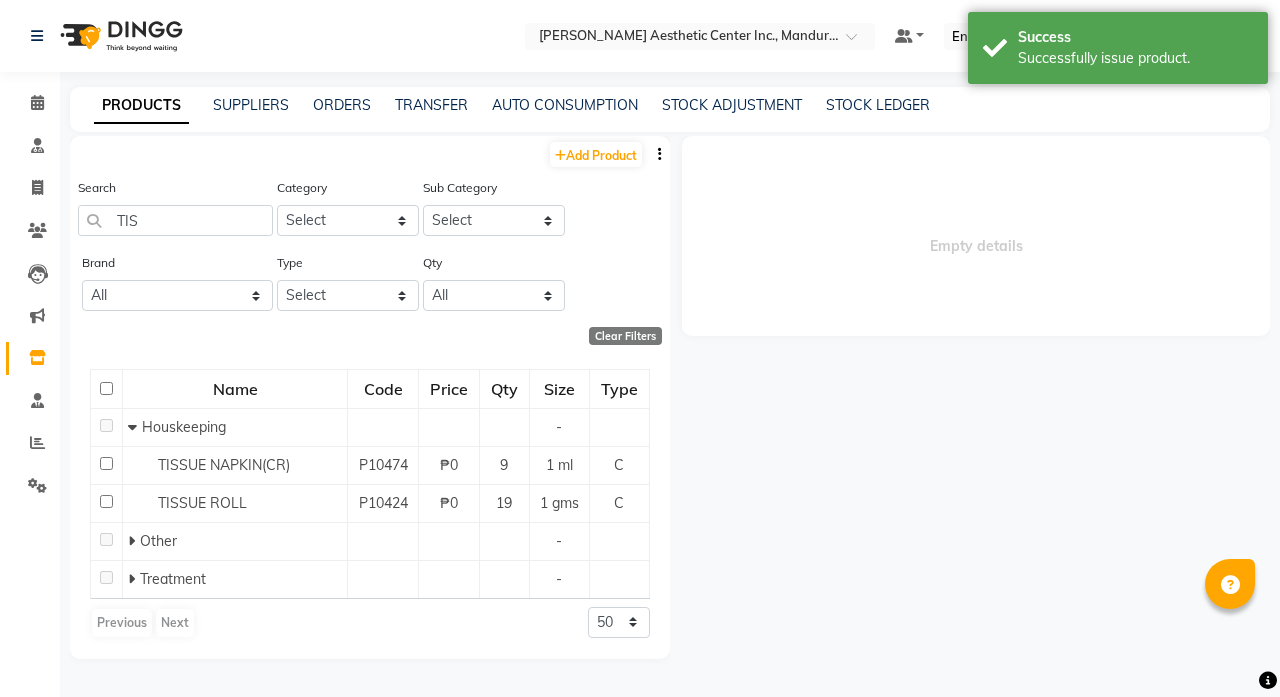 select 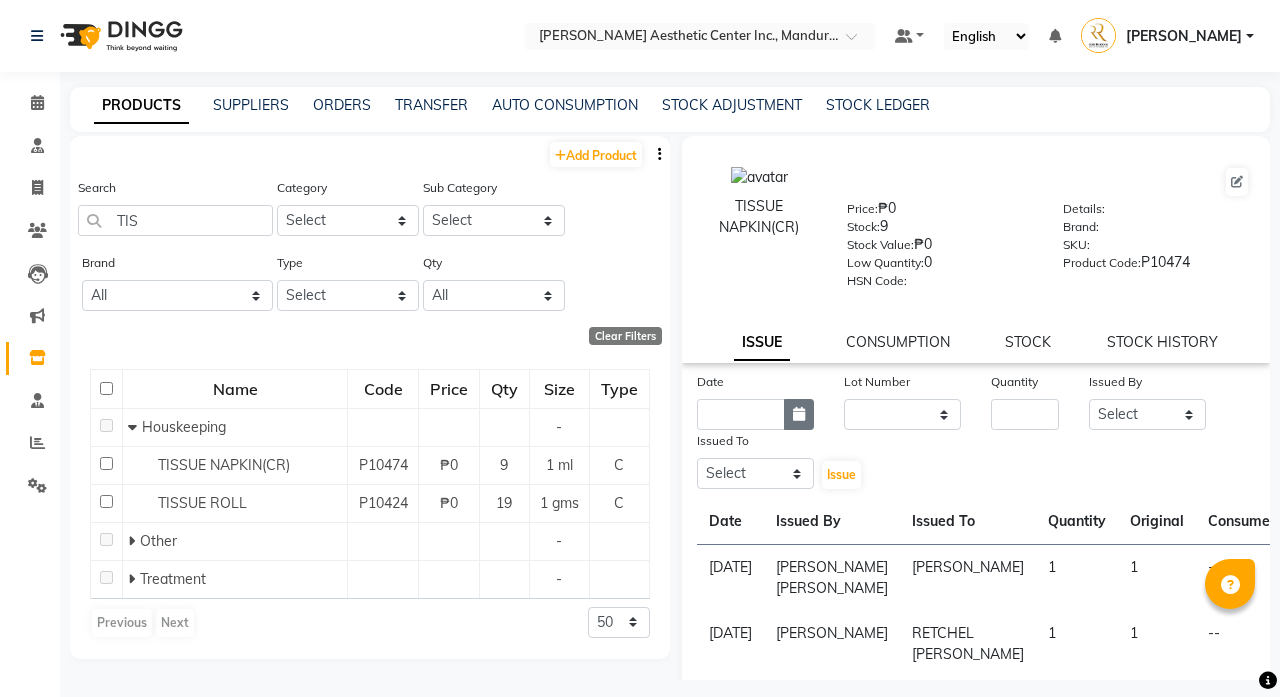 click 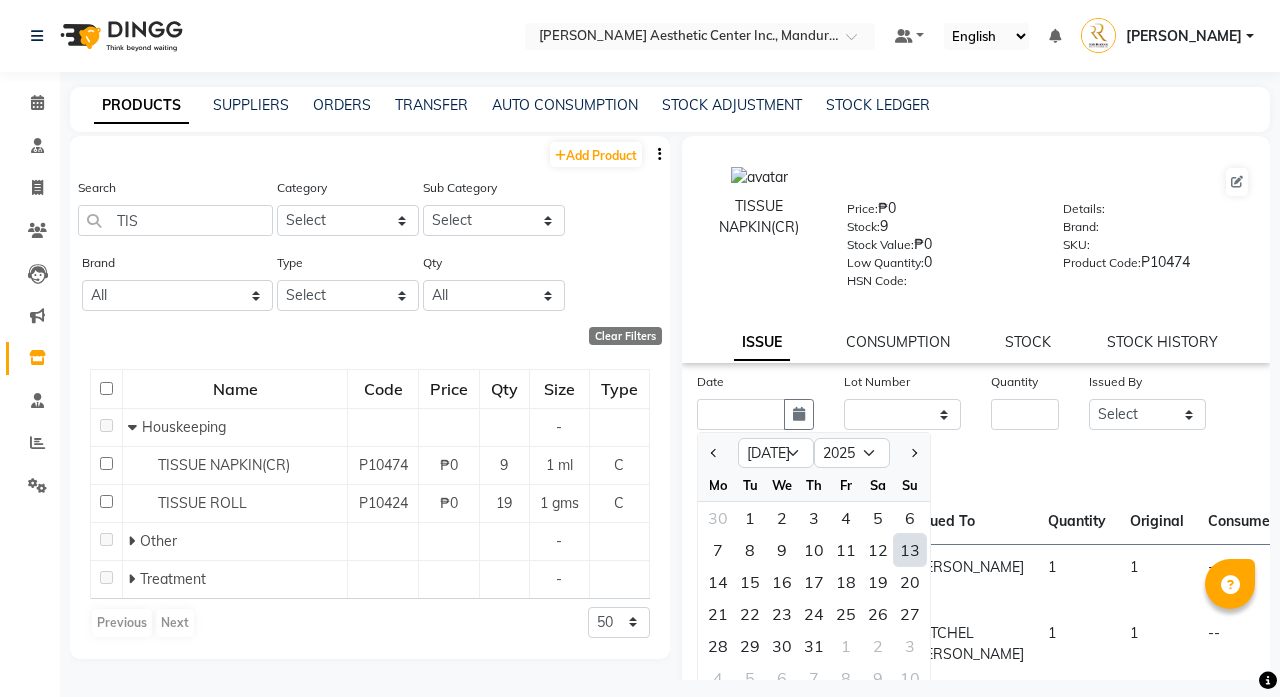 click on "13" 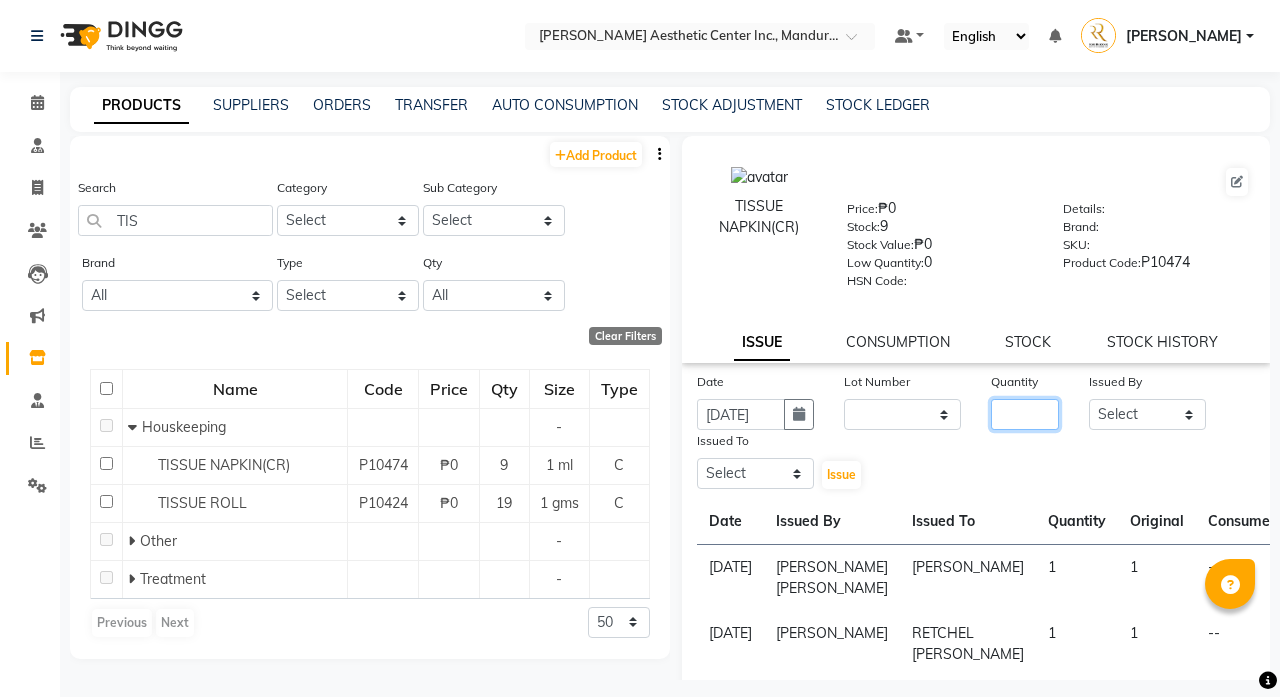 click 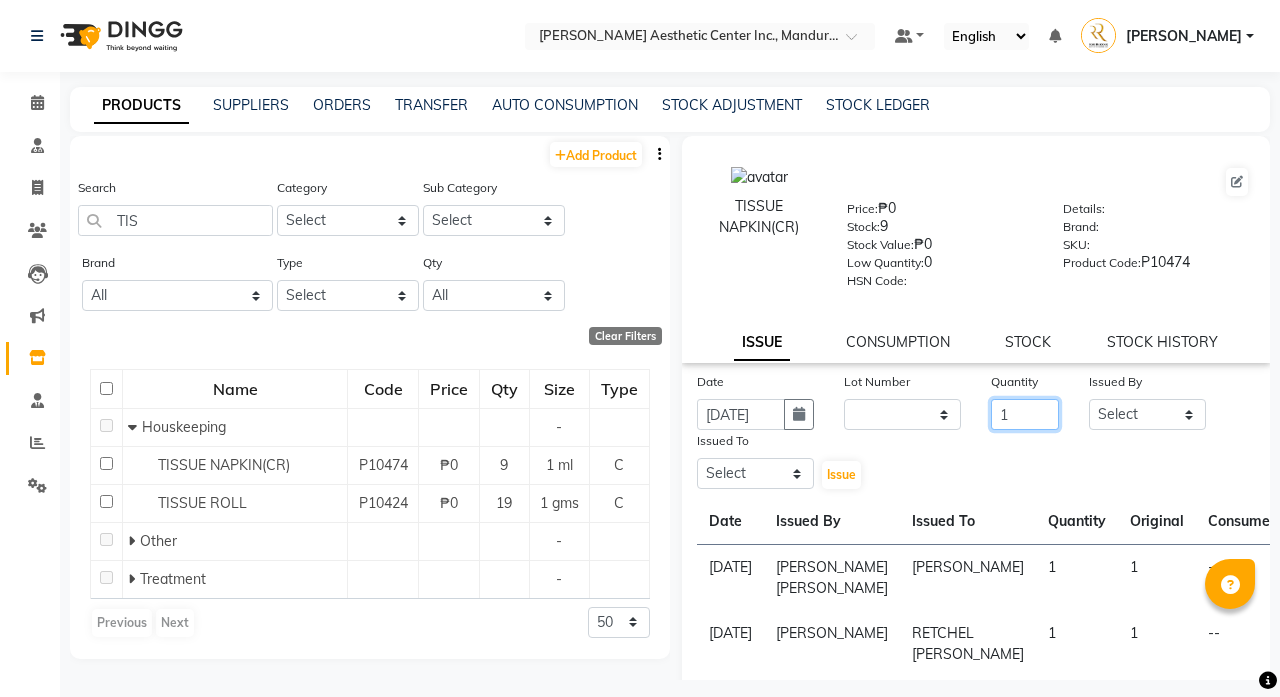 type on "1" 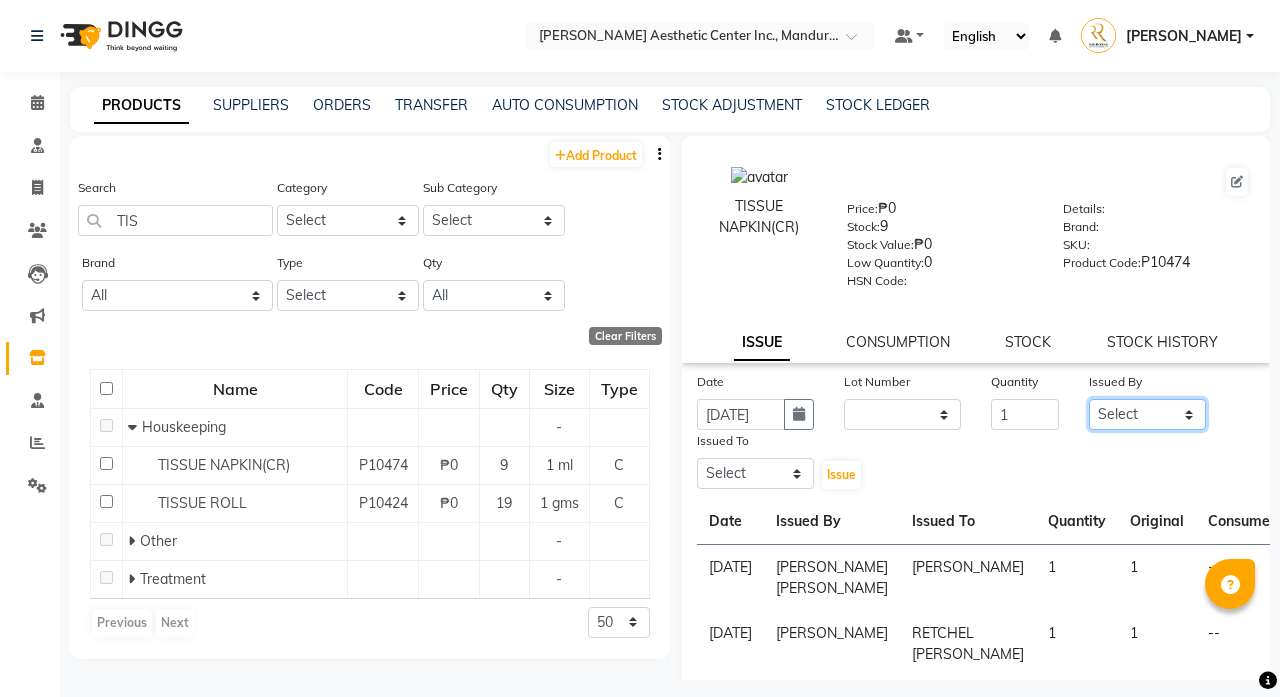 select on "50265" 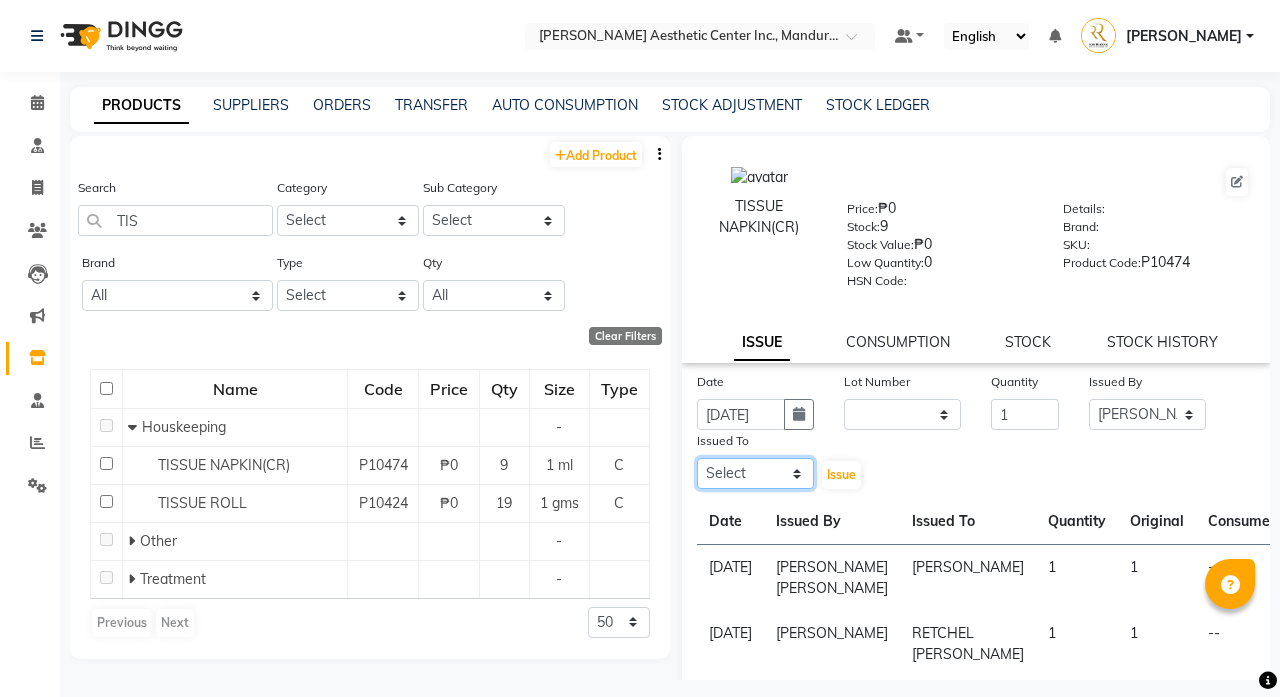 select on "46222" 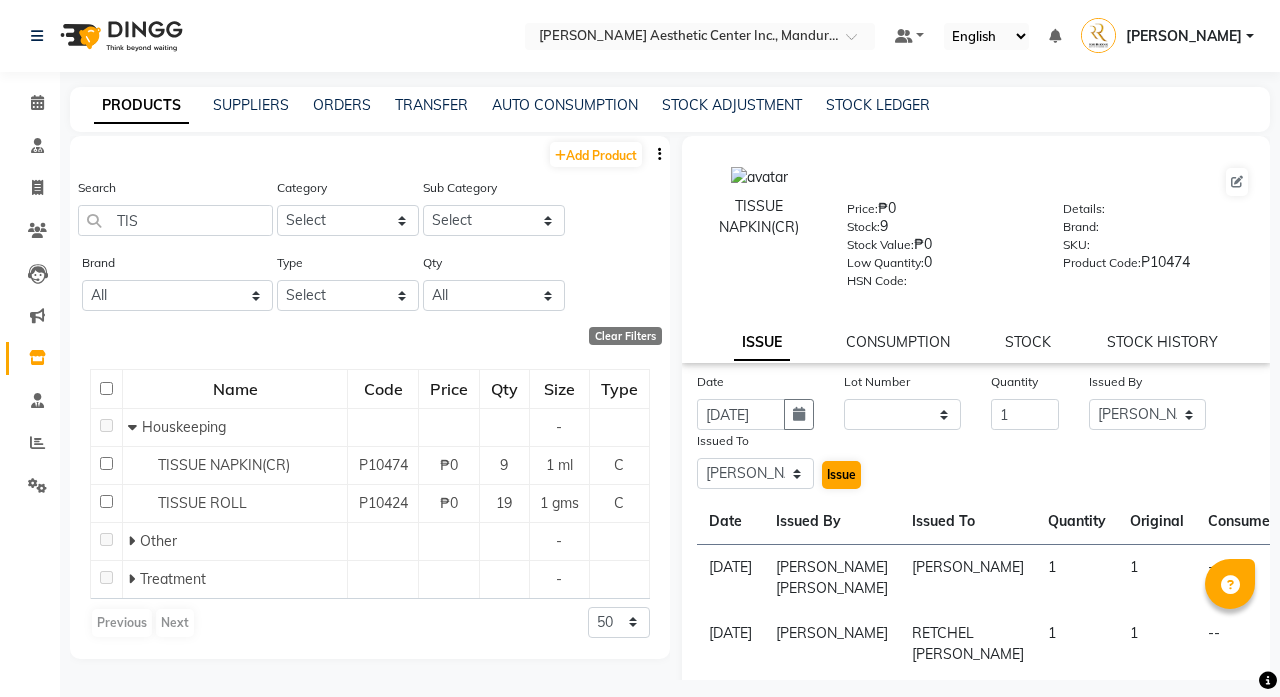 click on "Issue" 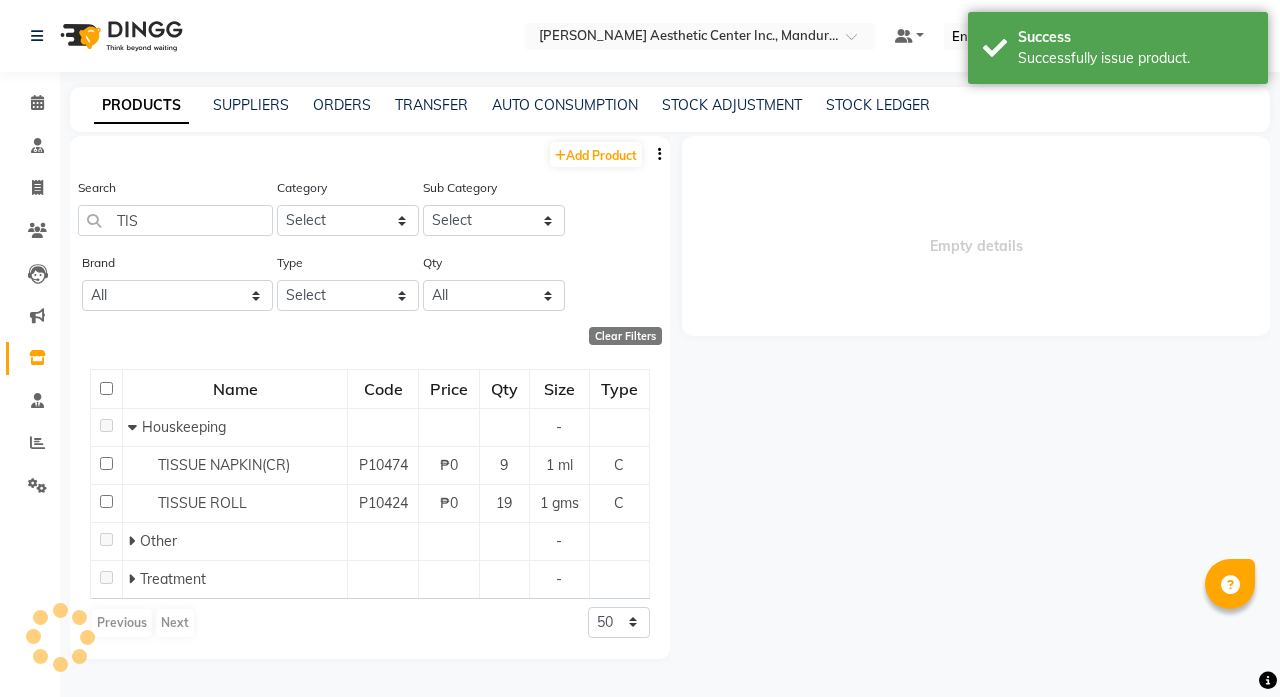 select 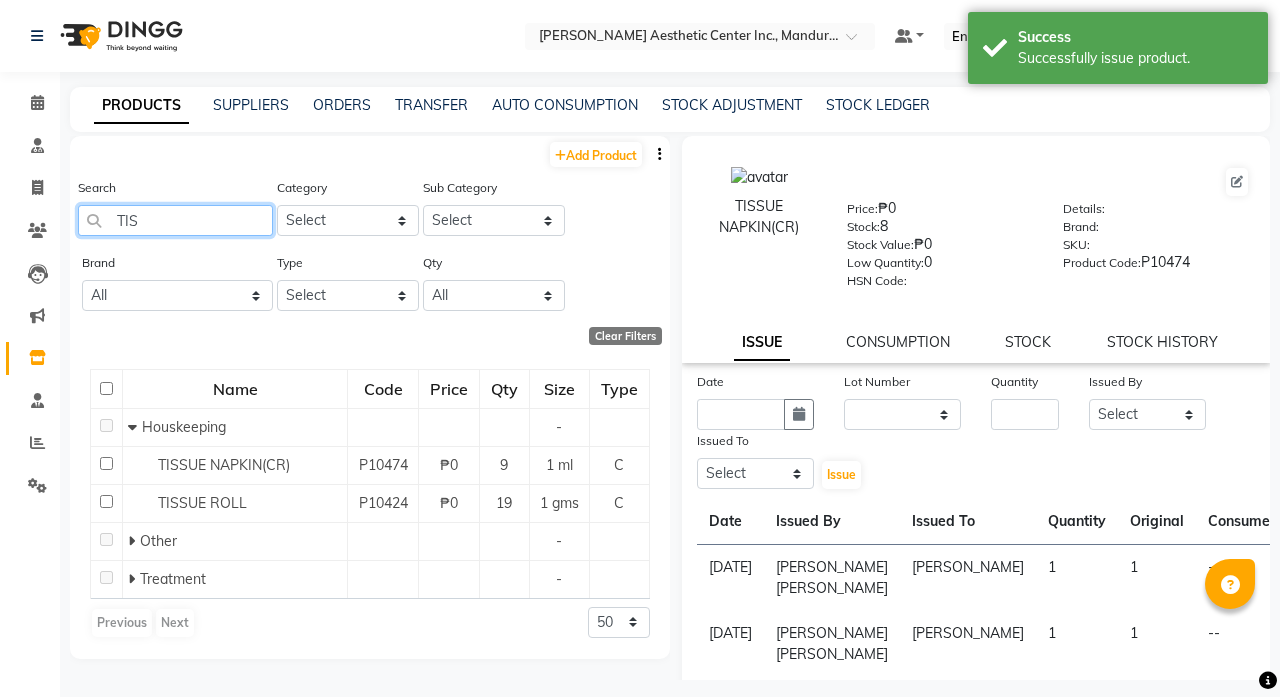 click on "TIS" 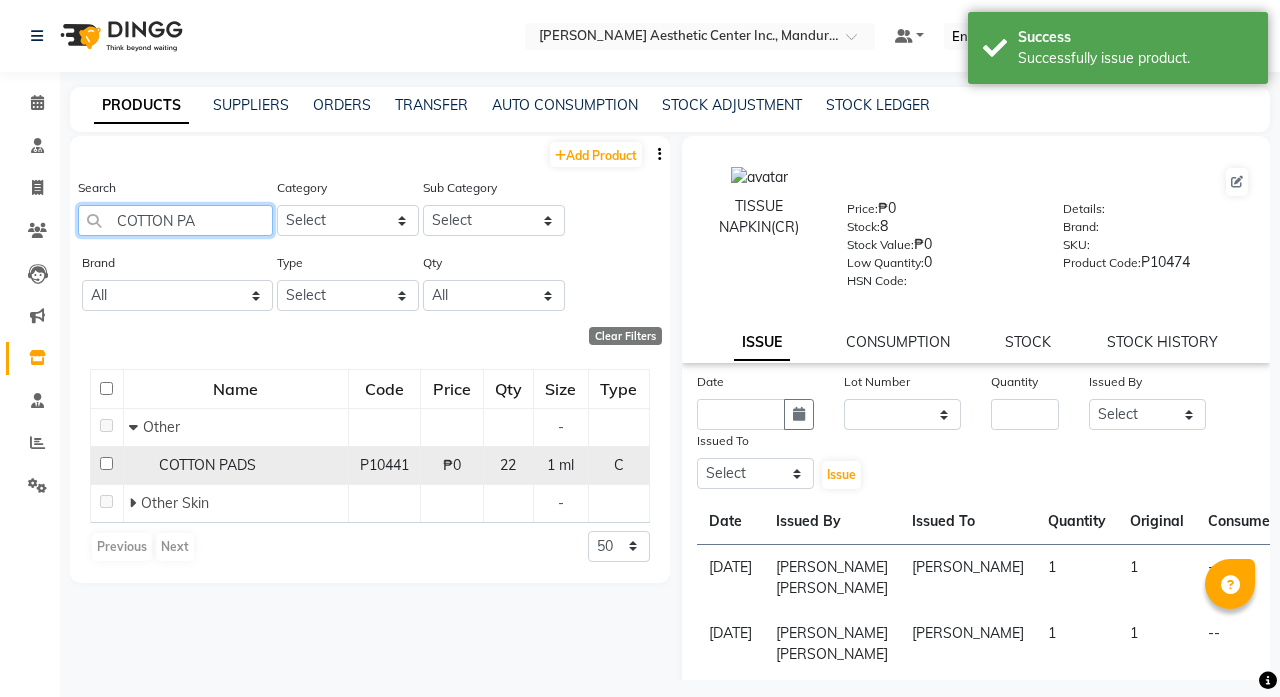type on "COTTON PA" 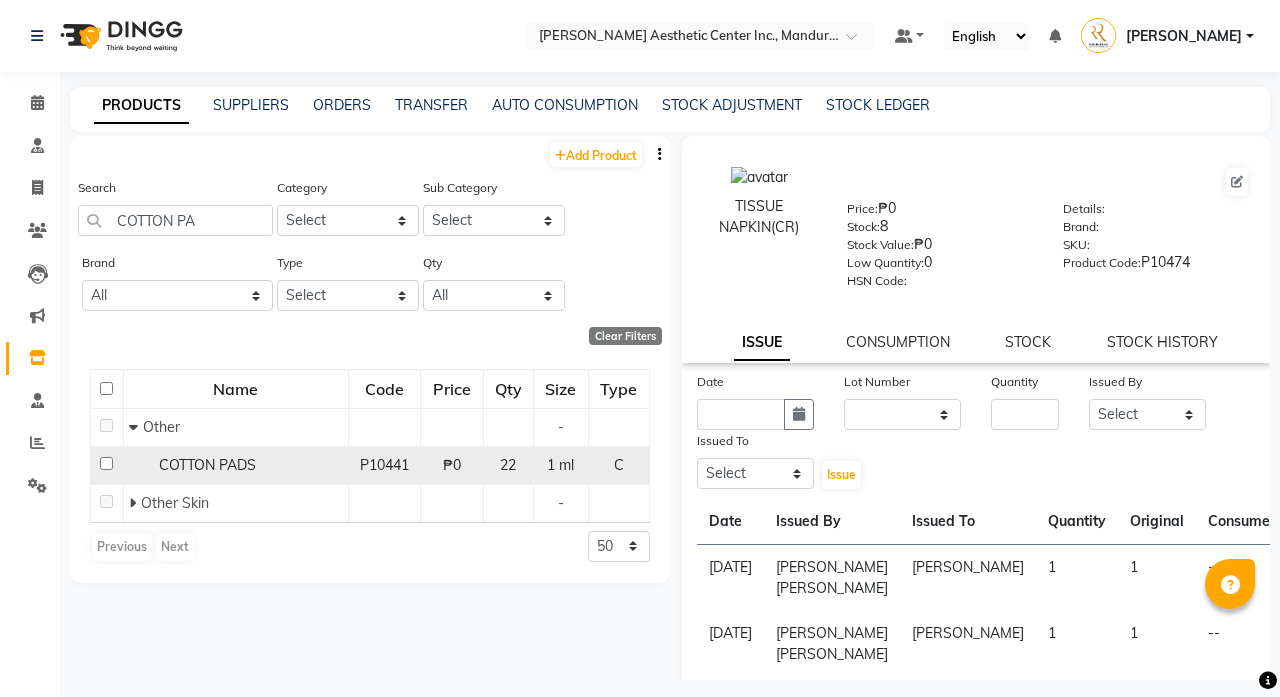 click on "COTTON PADS" 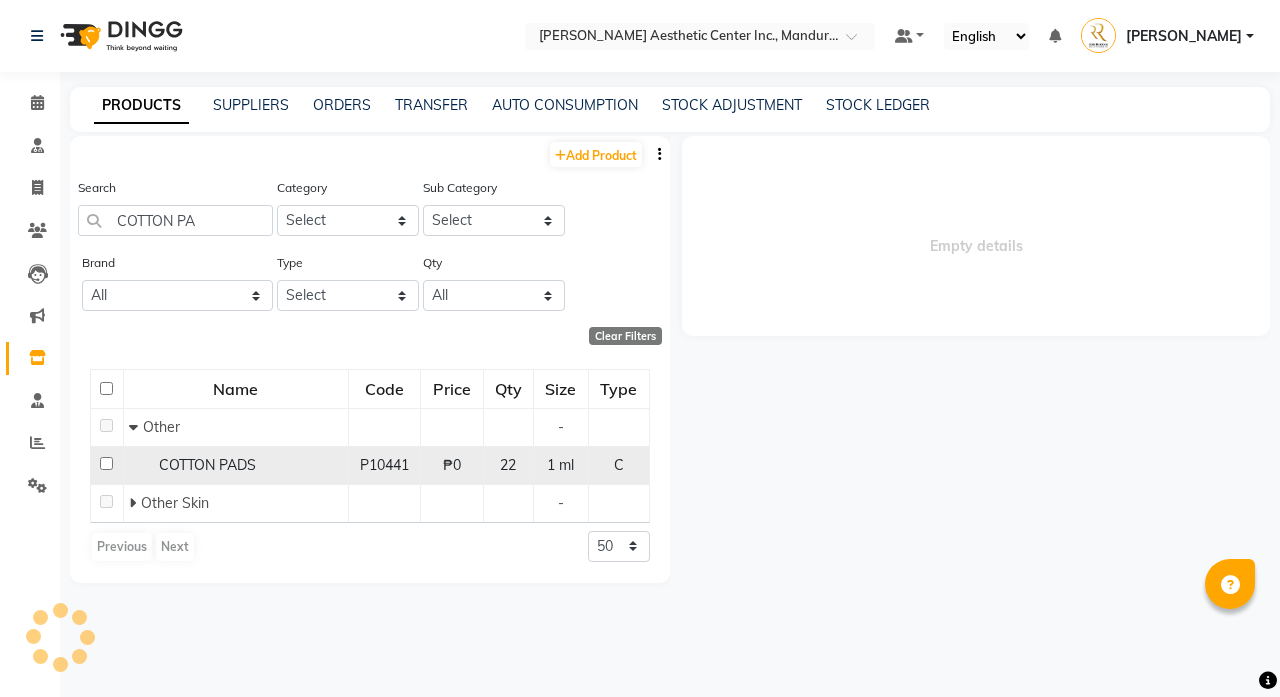 select 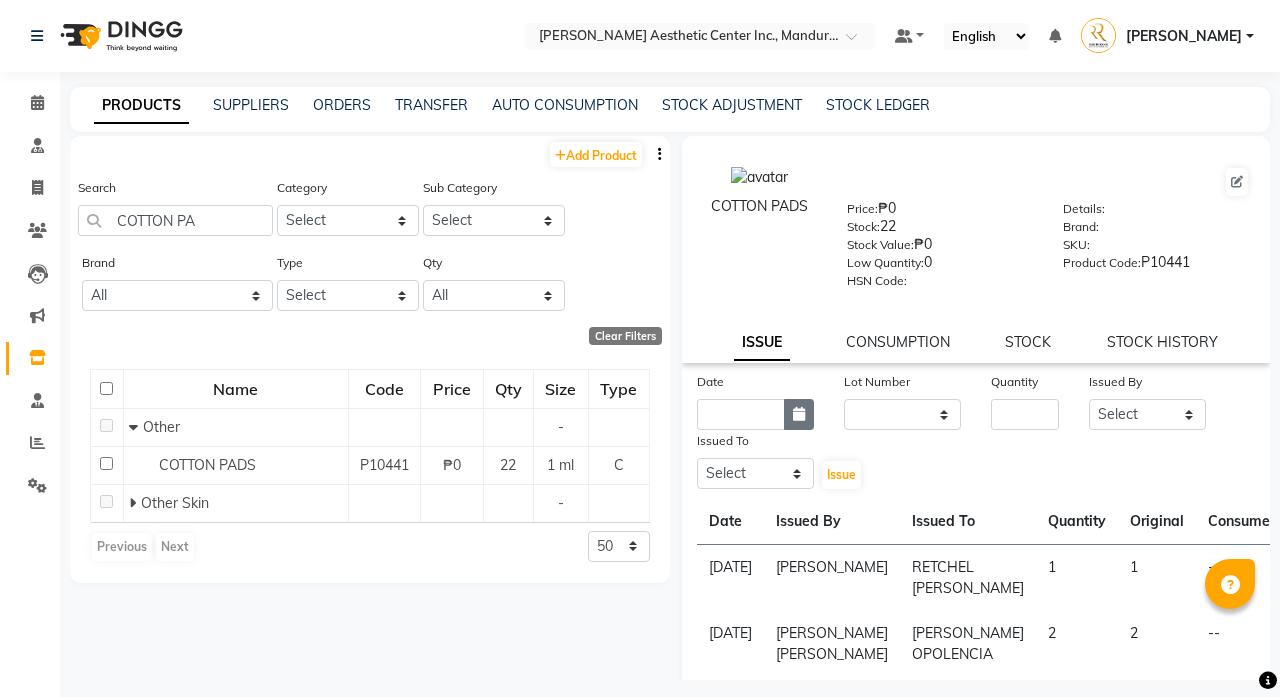 click 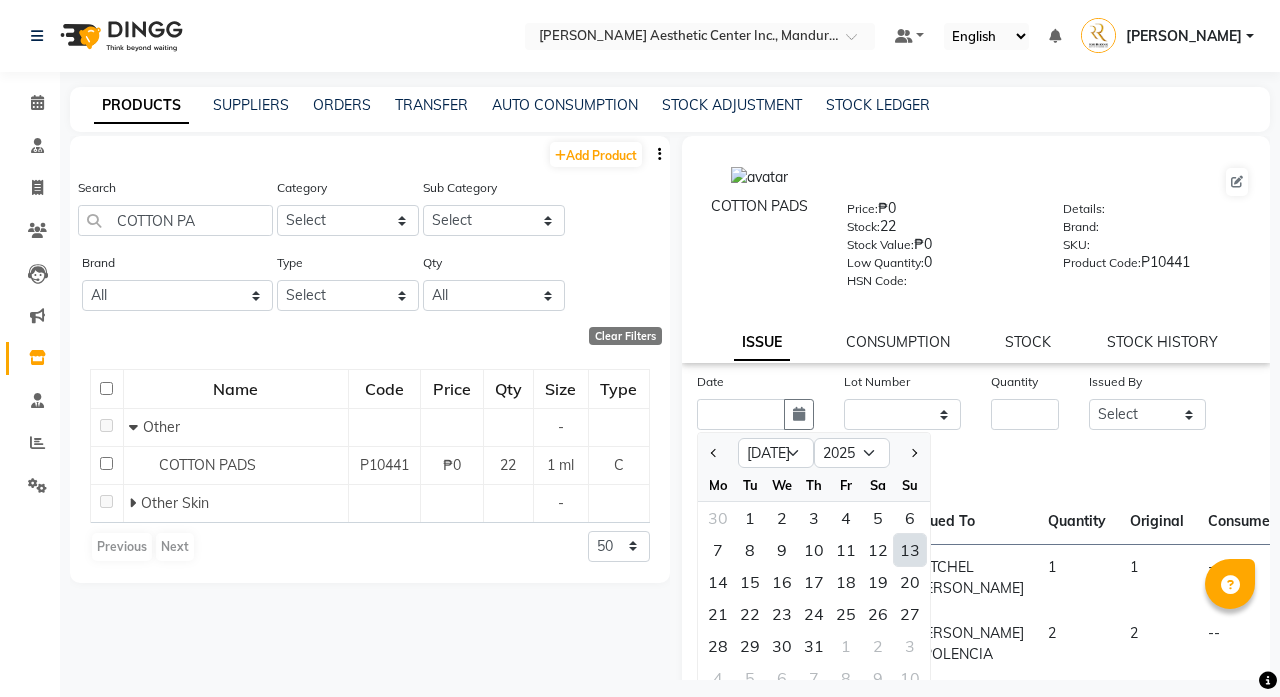click on "13" 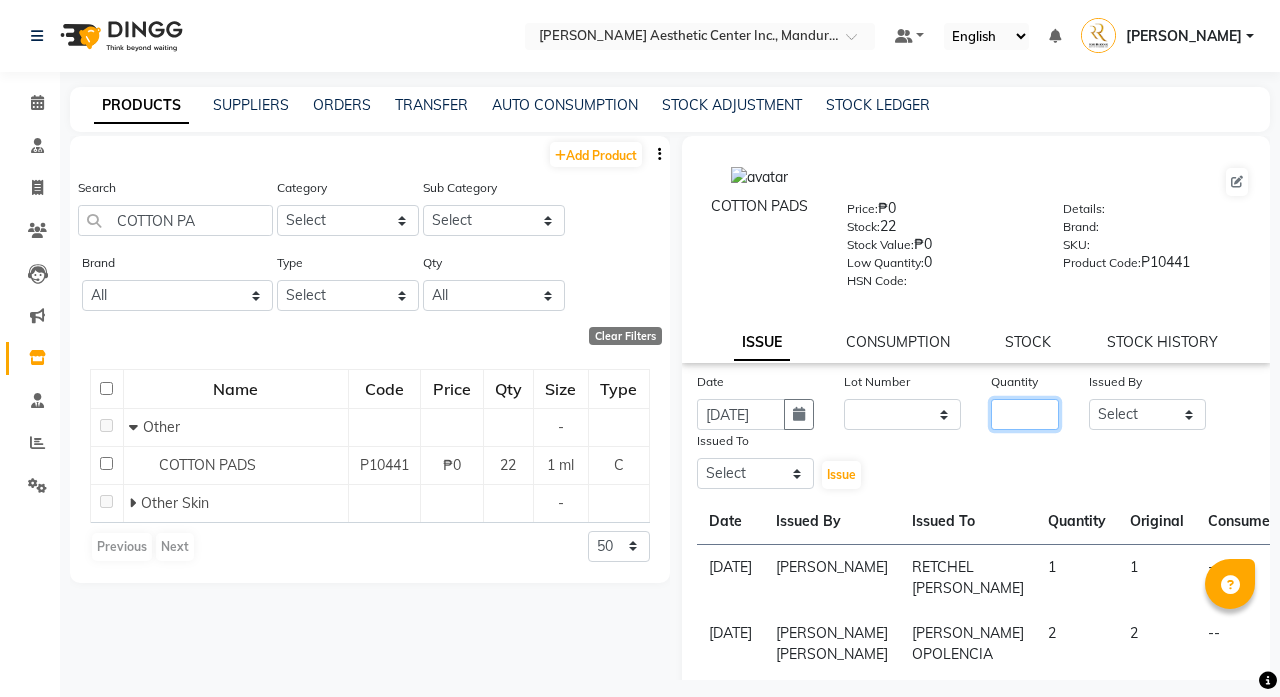 click 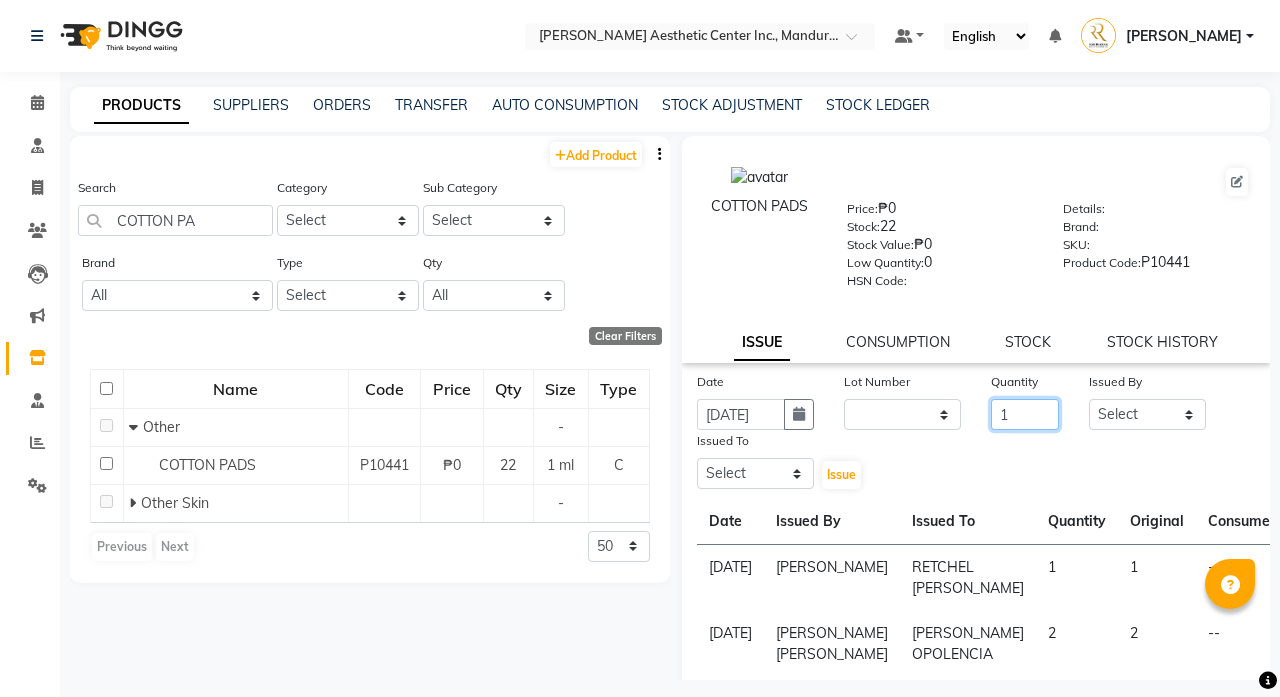type on "1" 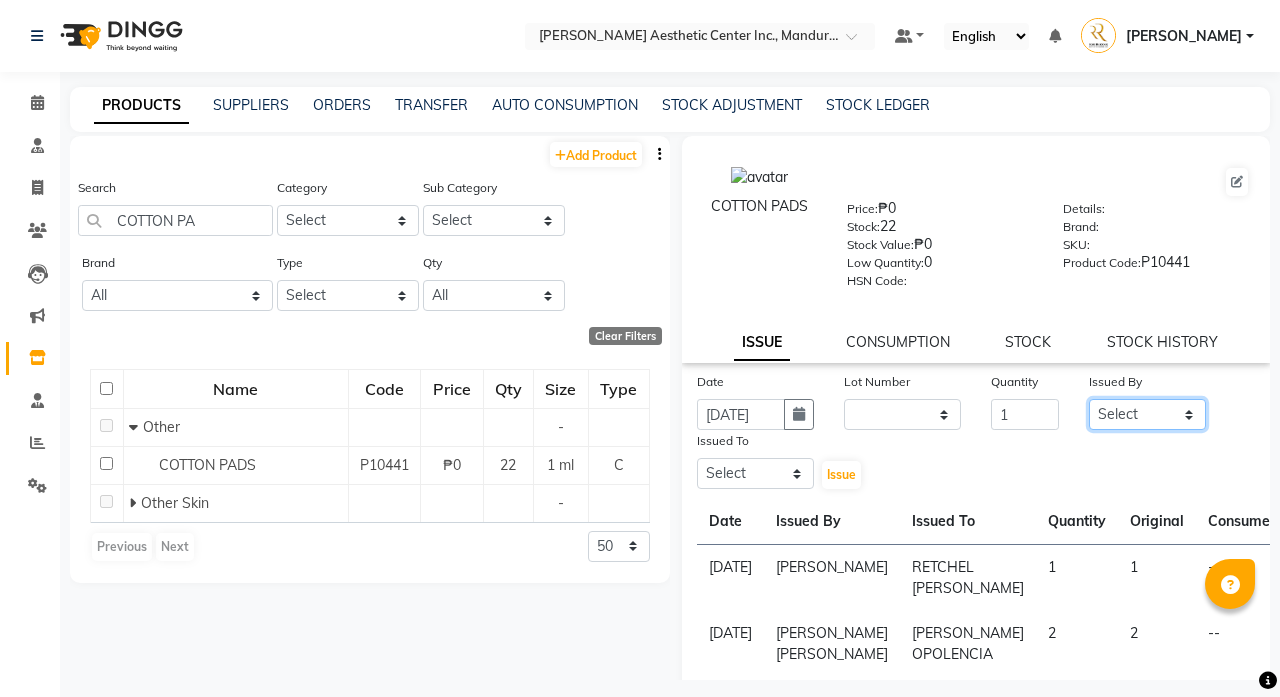 select on "50265" 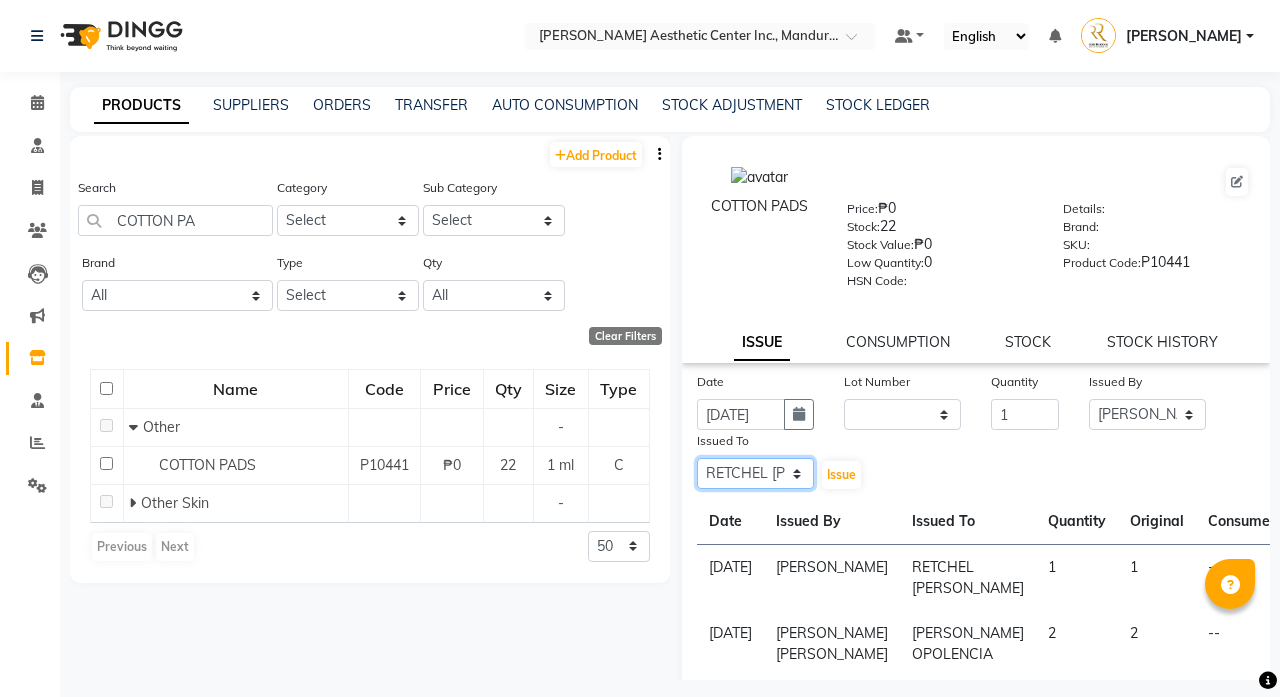 select on "46412" 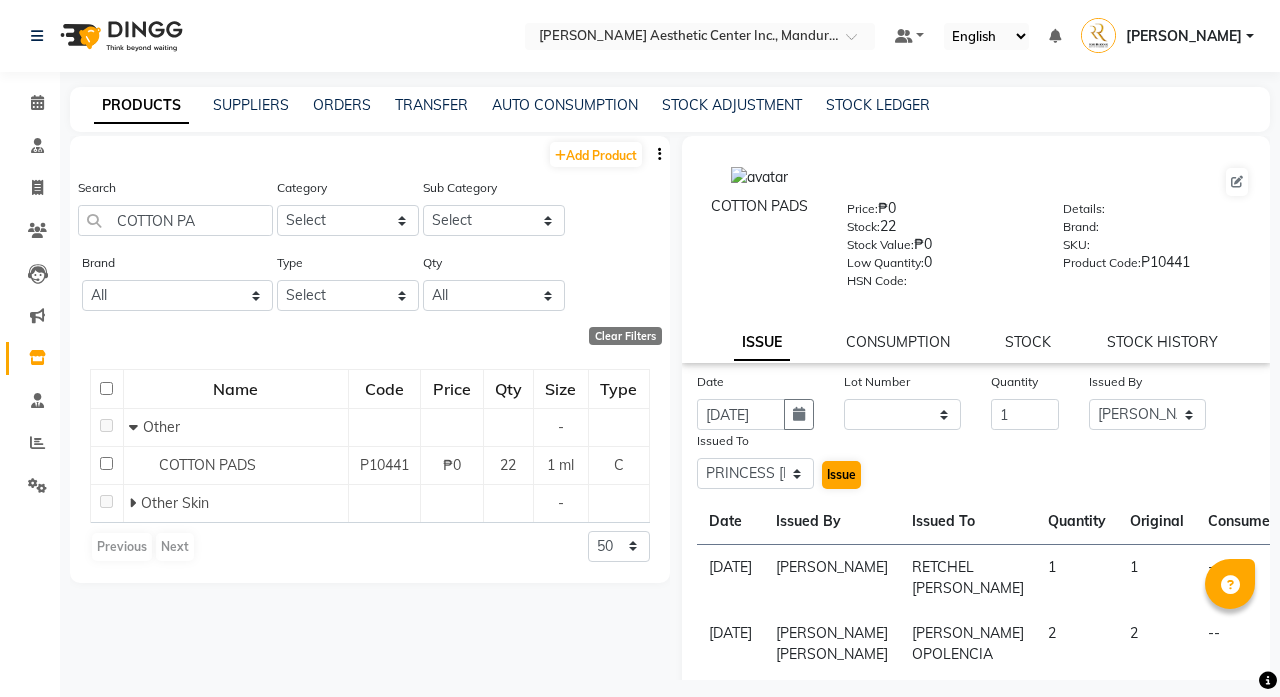 click on "Issue" 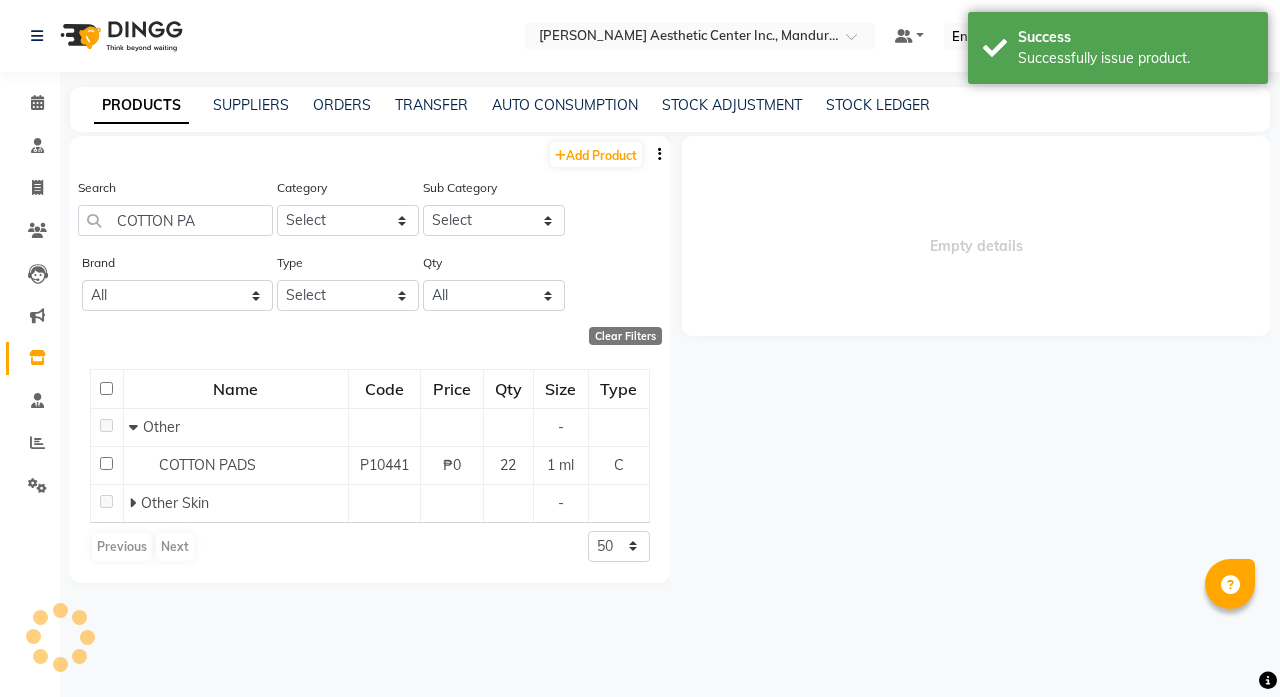 select 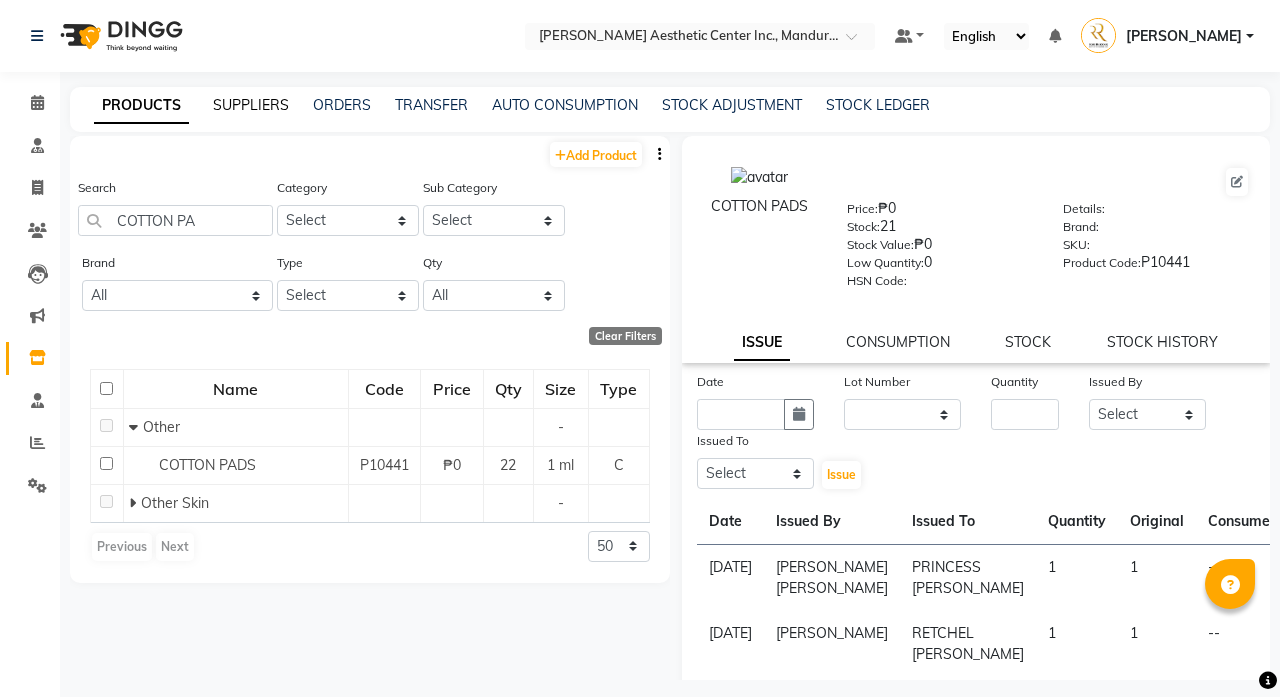 click on "SUPPLIERS" 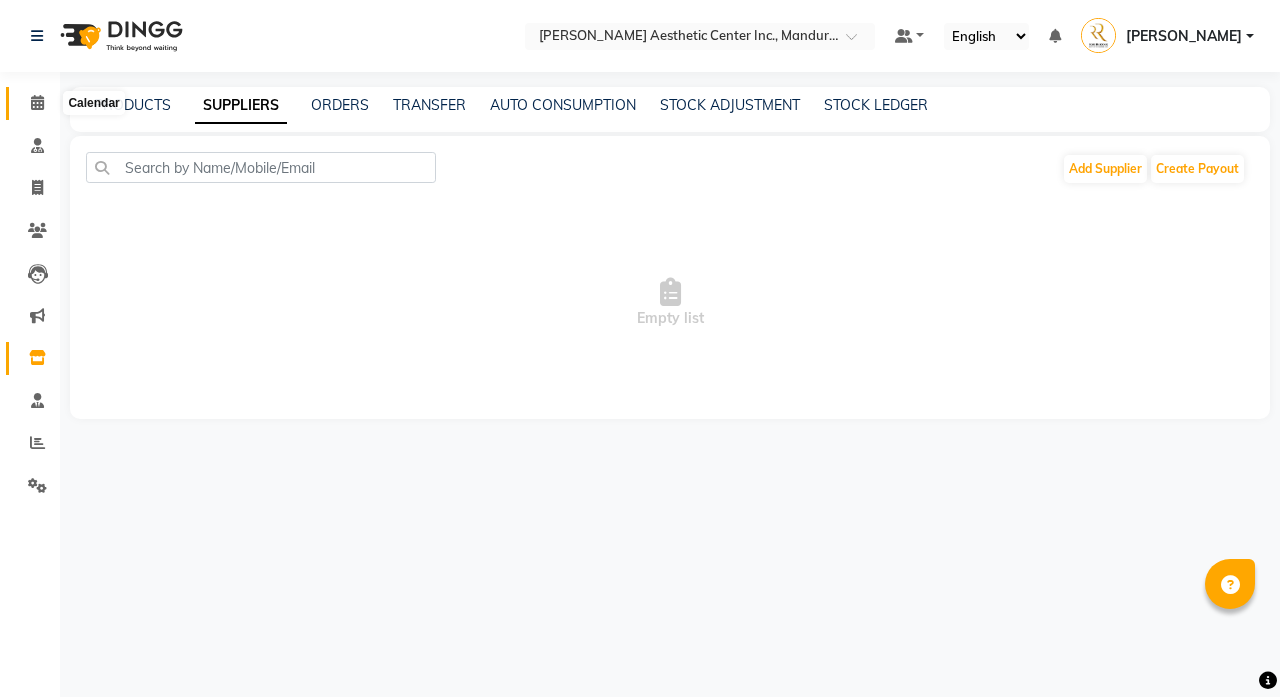 click 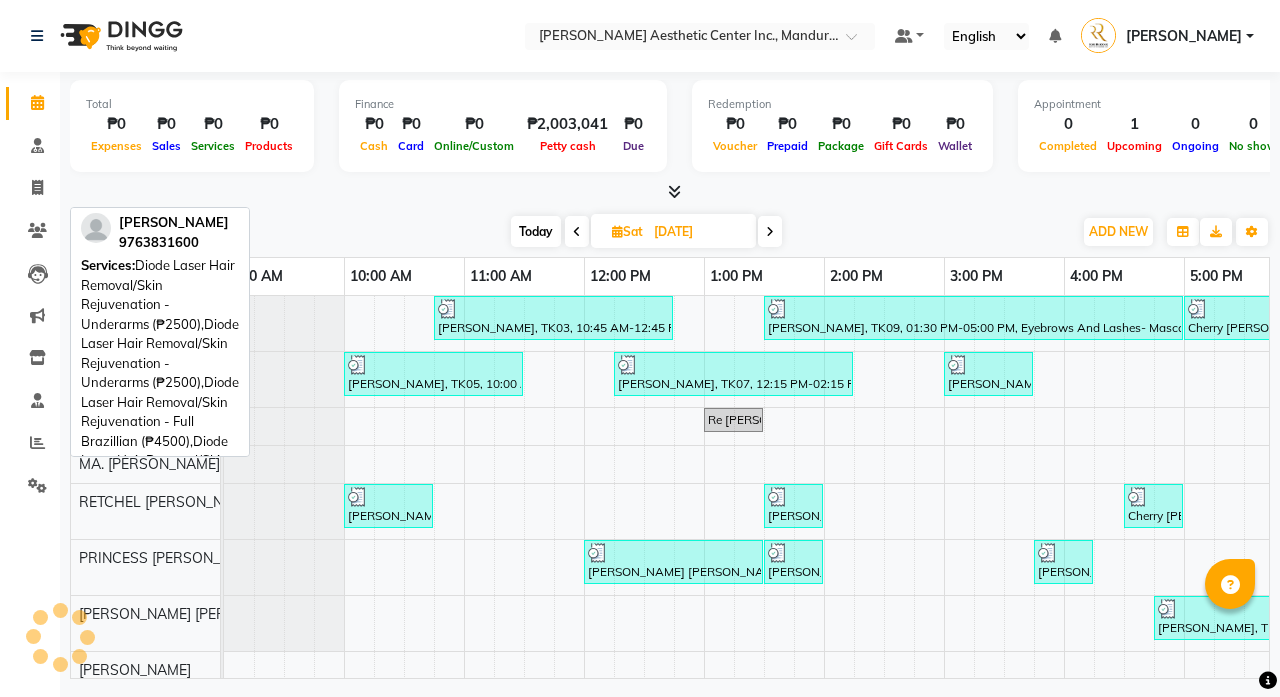 scroll, scrollTop: 0, scrollLeft: 0, axis: both 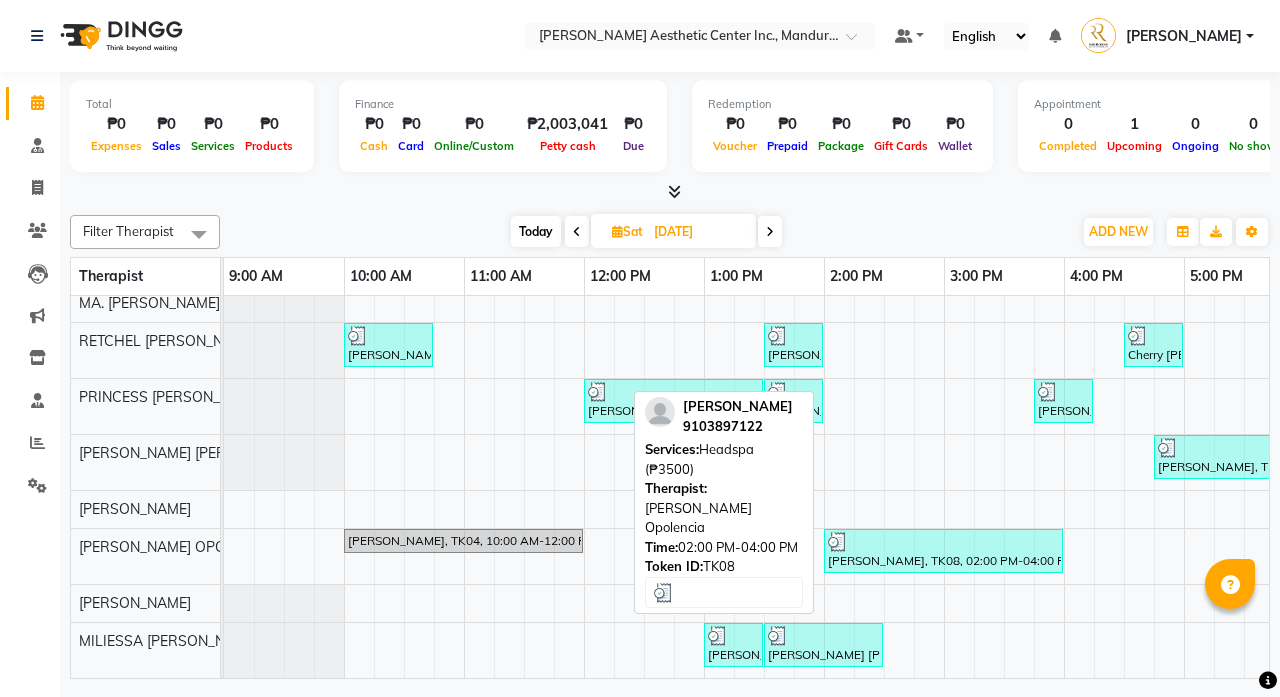 click at bounding box center (943, 542) 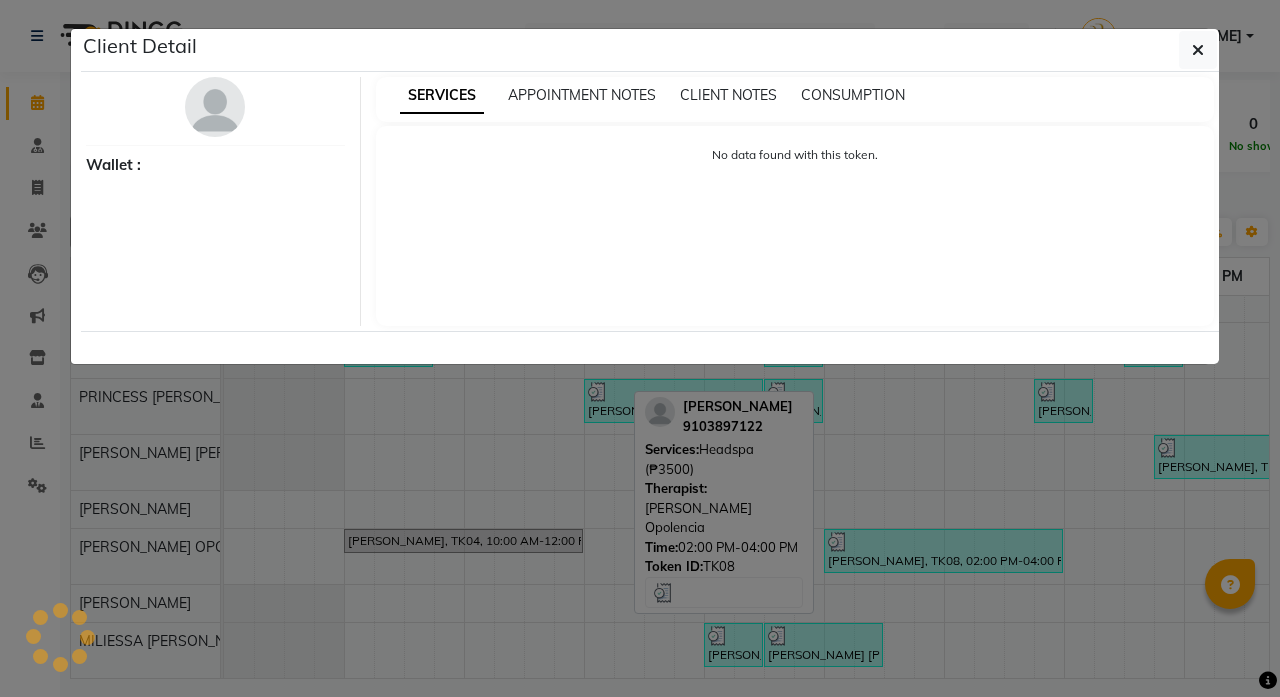select on "3" 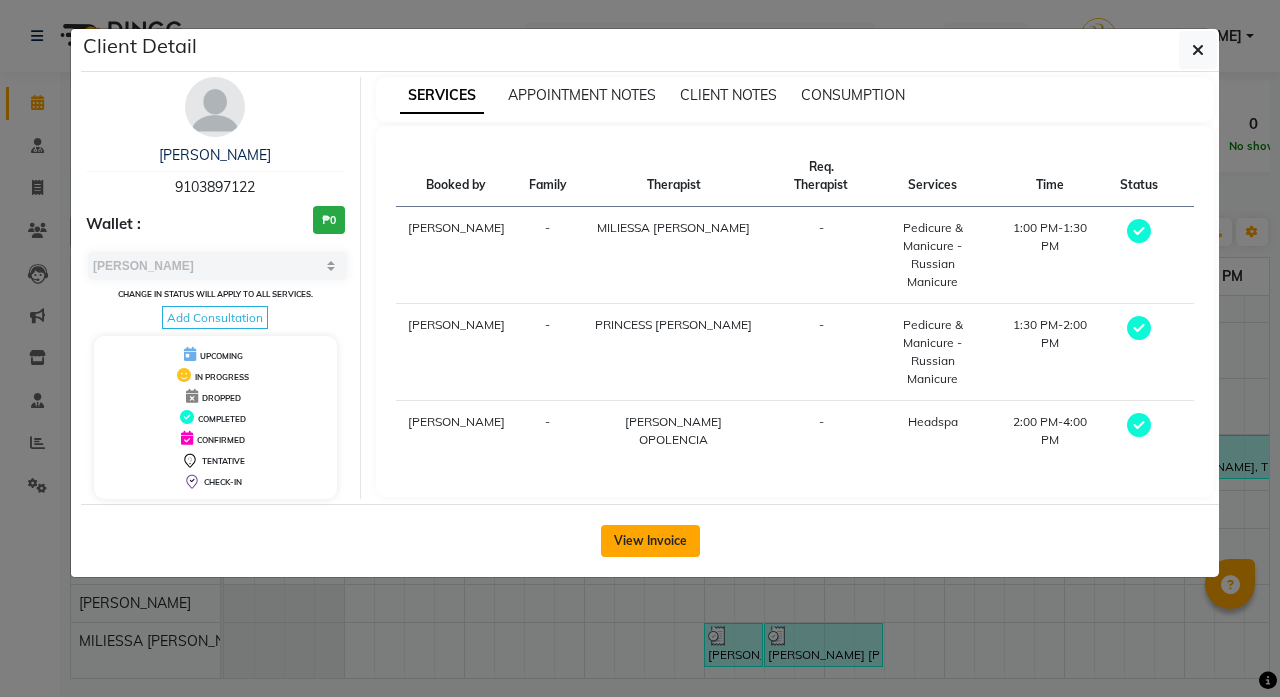 click on "View Invoice" 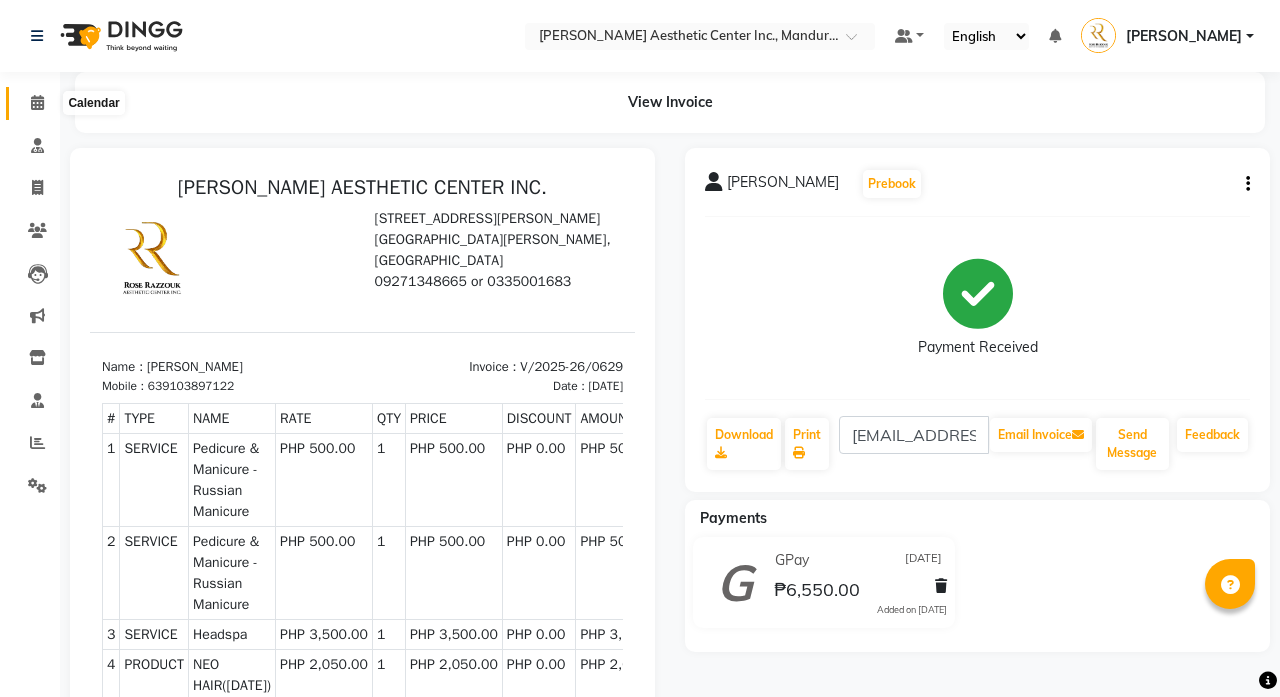 scroll, scrollTop: 0, scrollLeft: 0, axis: both 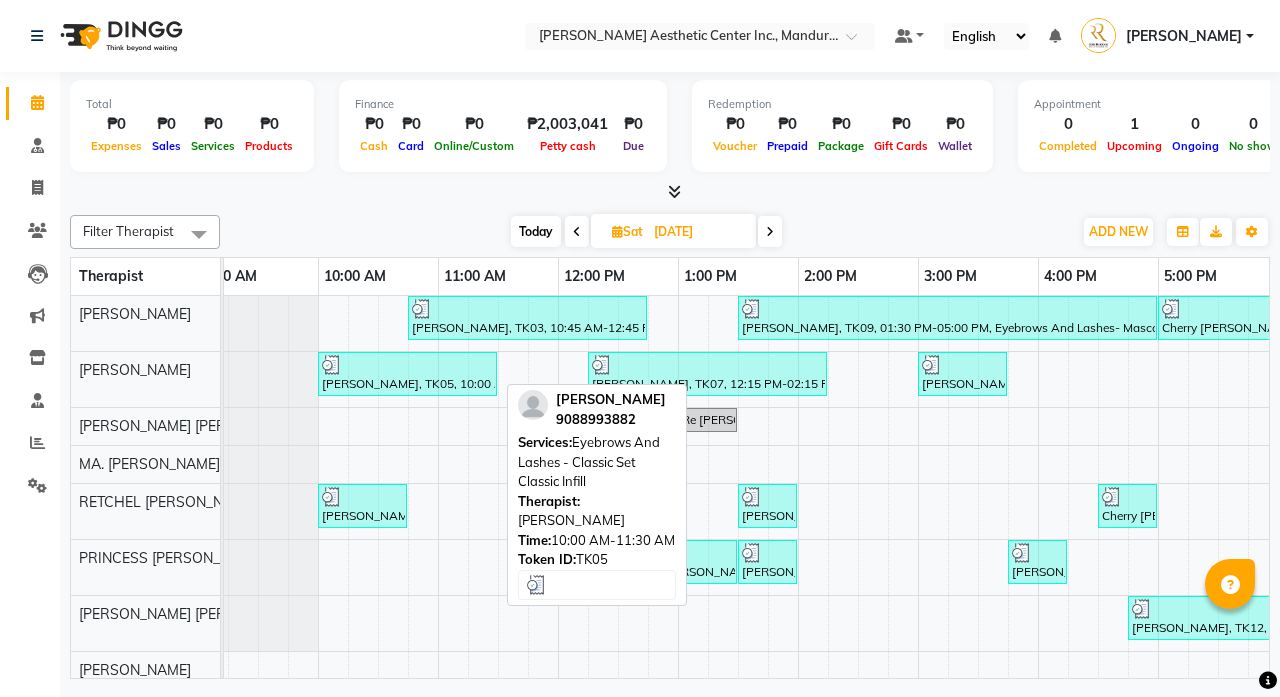 click at bounding box center [407, 365] 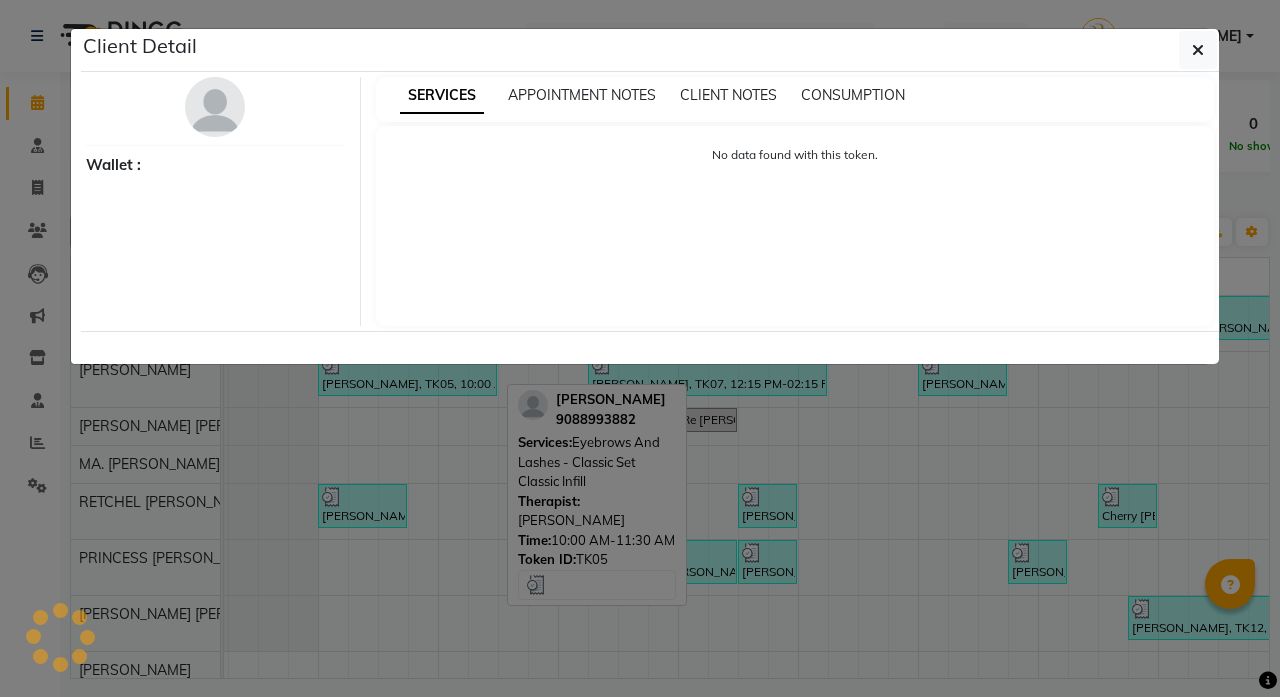 select on "3" 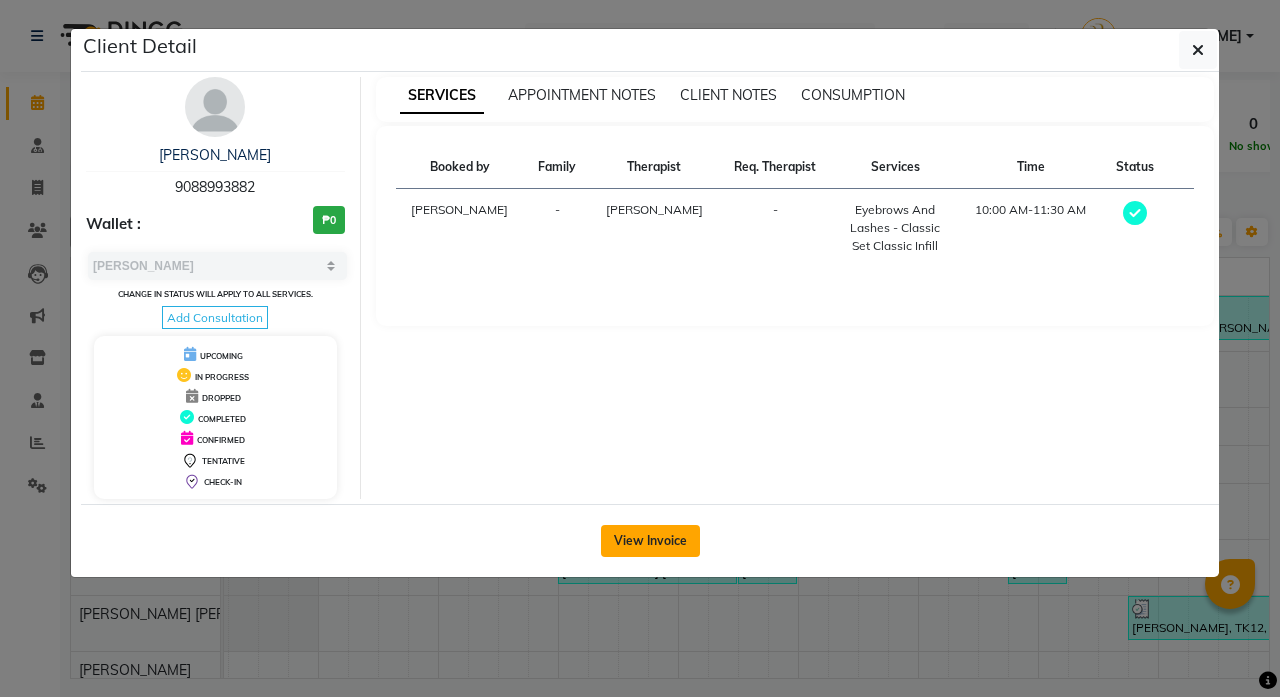 click on "View Invoice" 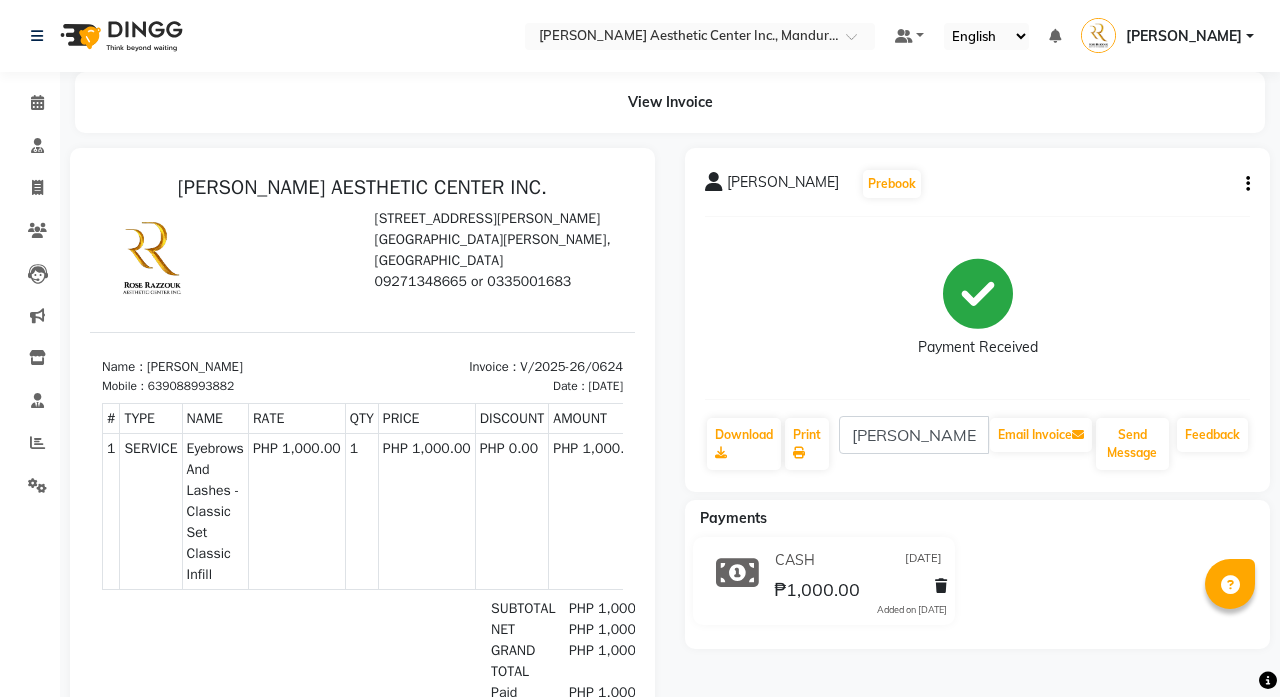 scroll, scrollTop: 0, scrollLeft: 0, axis: both 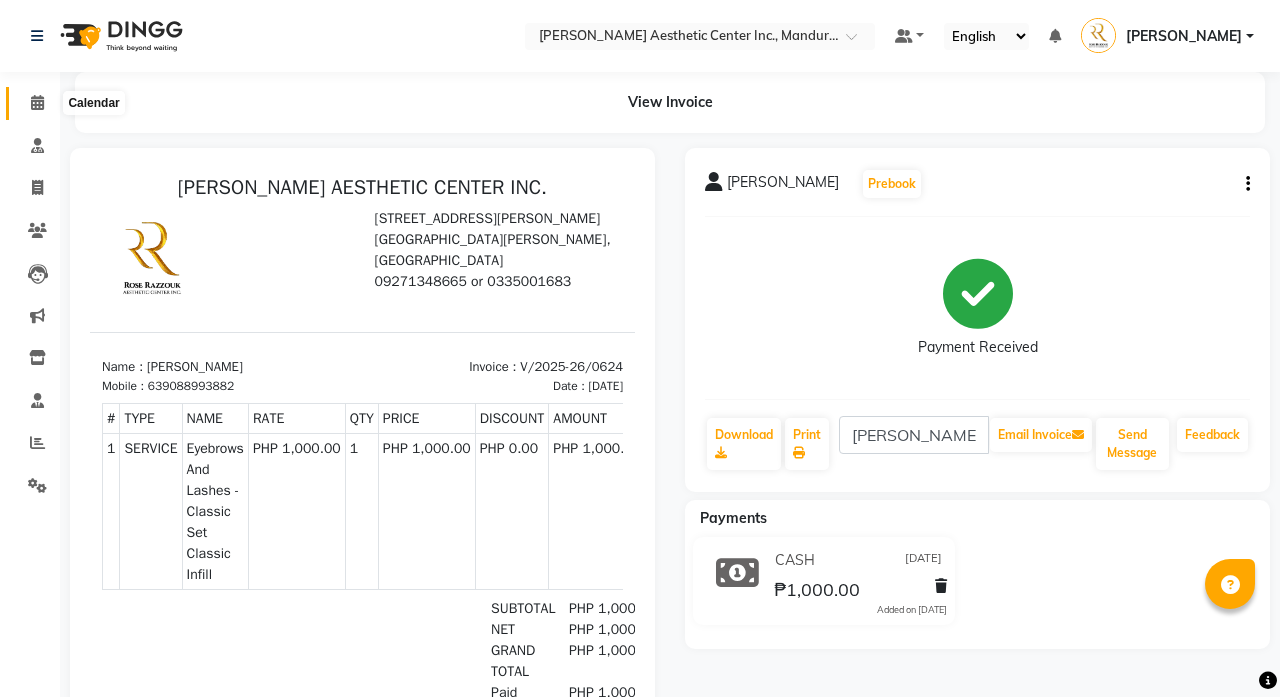 click 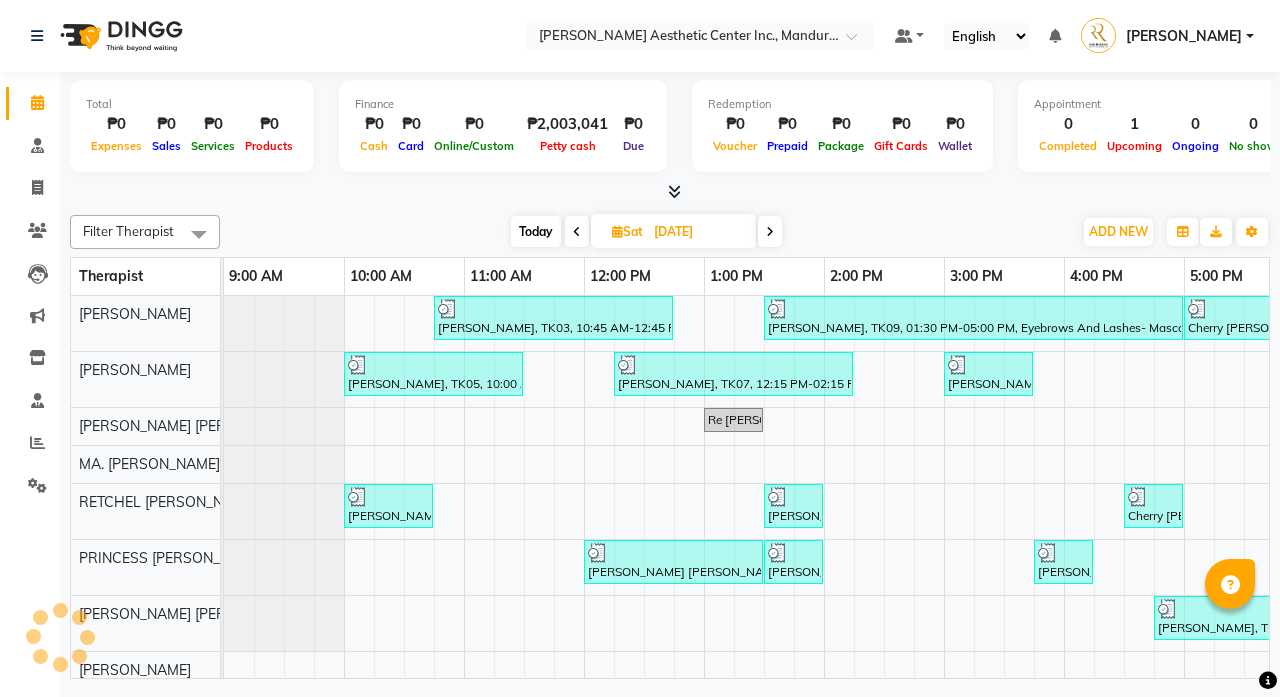 scroll, scrollTop: 0, scrollLeft: 0, axis: both 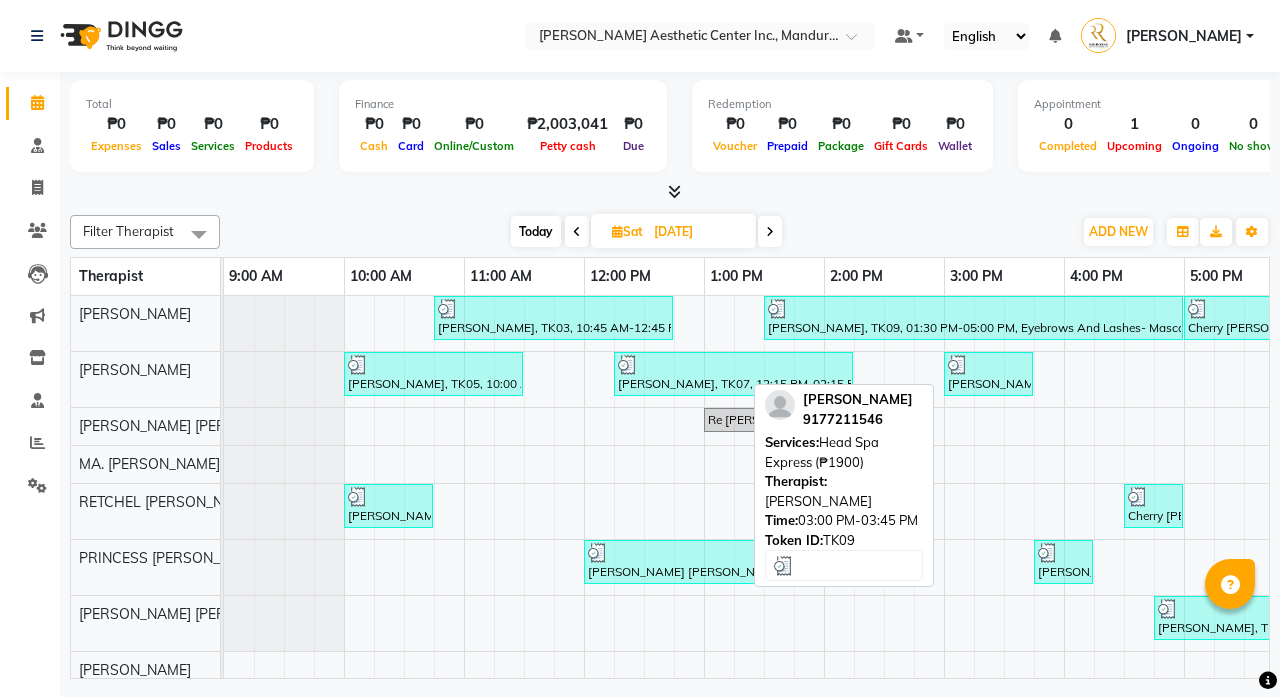 click on "[PERSON_NAME], TK09, 03:00 PM-03:45 PM, Head Spa Express (₱1900)" at bounding box center [988, 374] 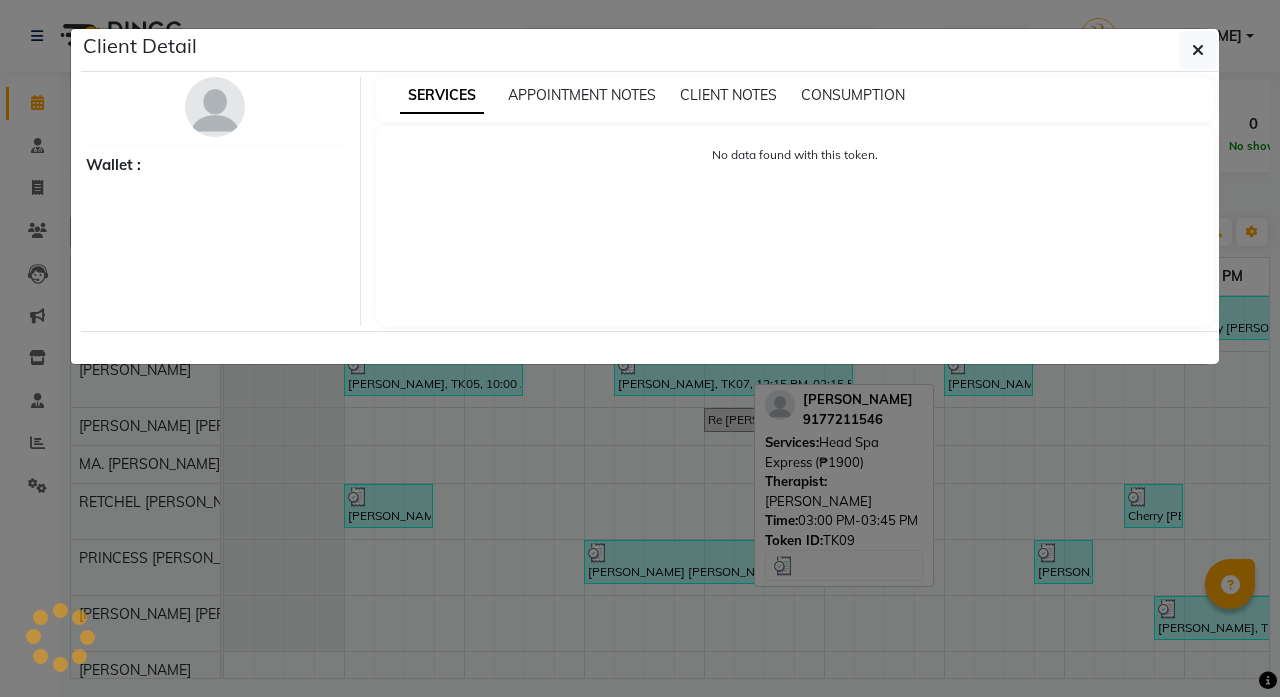 select on "3" 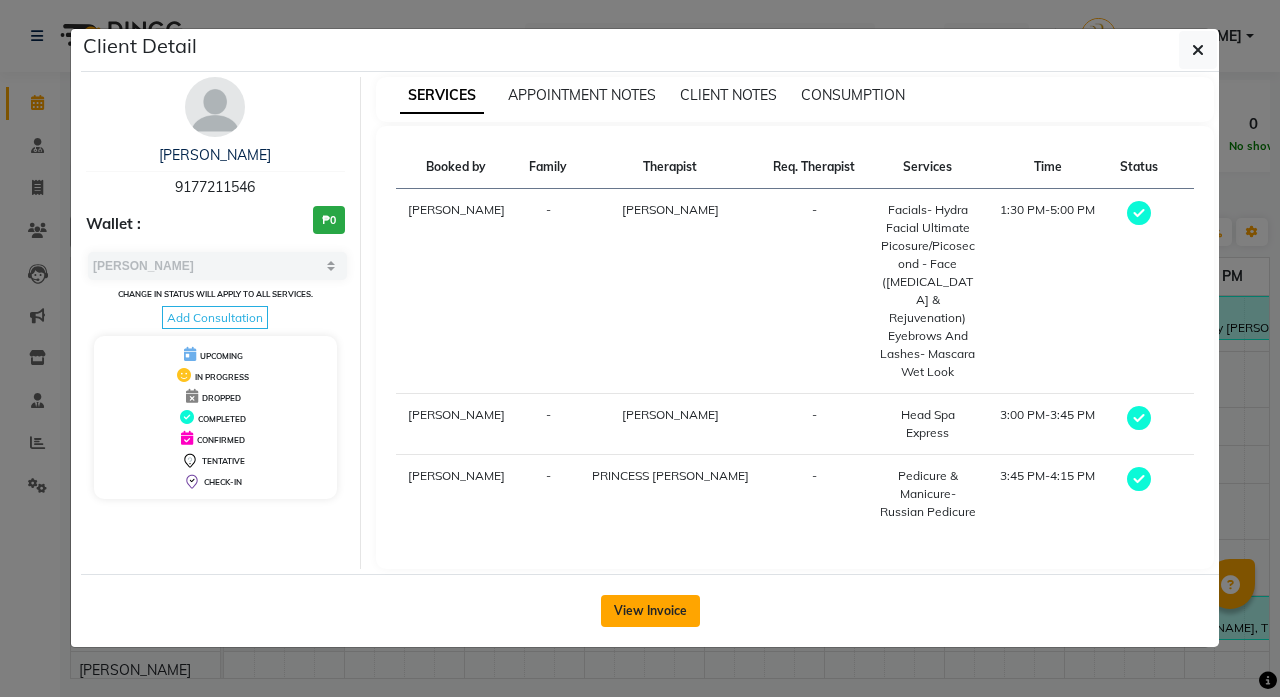 click on "View Invoice" 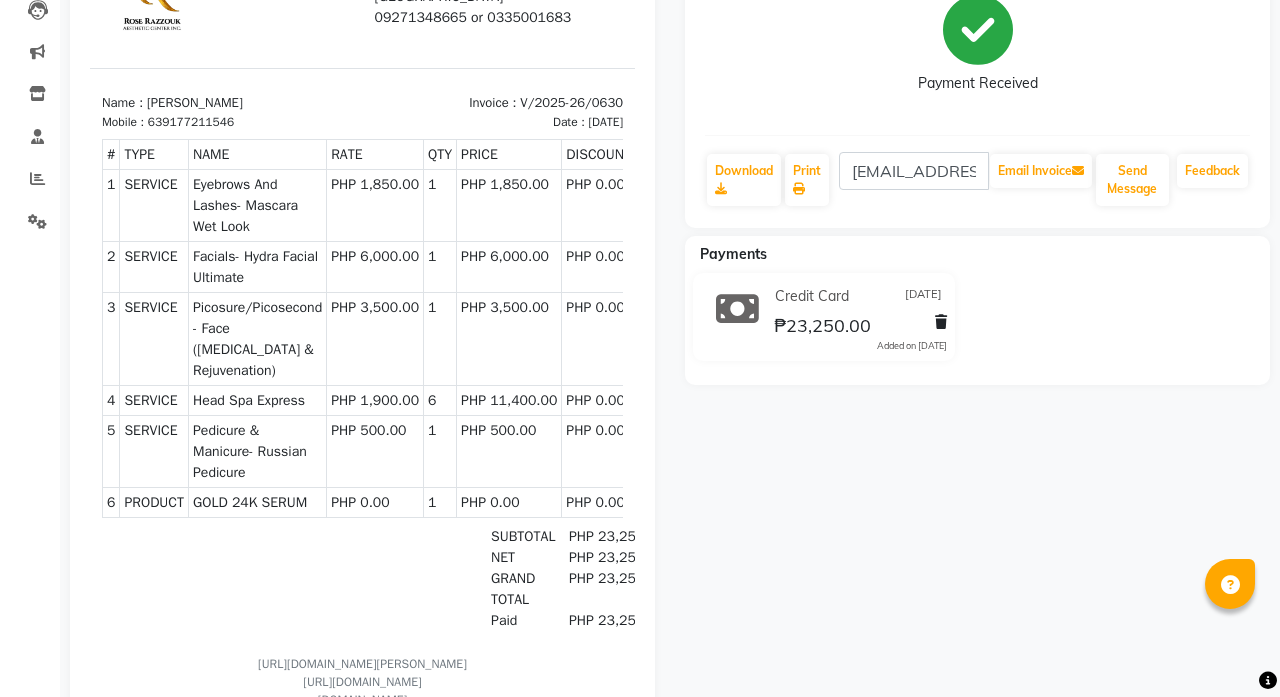scroll, scrollTop: 265, scrollLeft: 0, axis: vertical 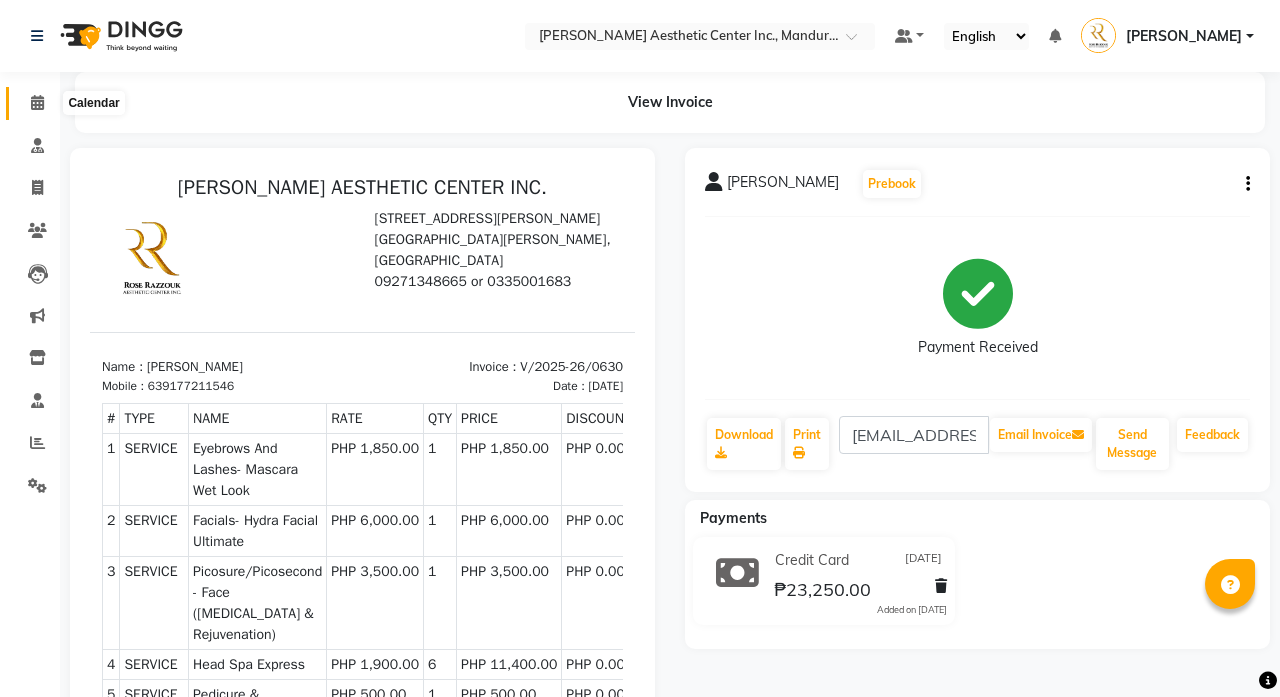 click 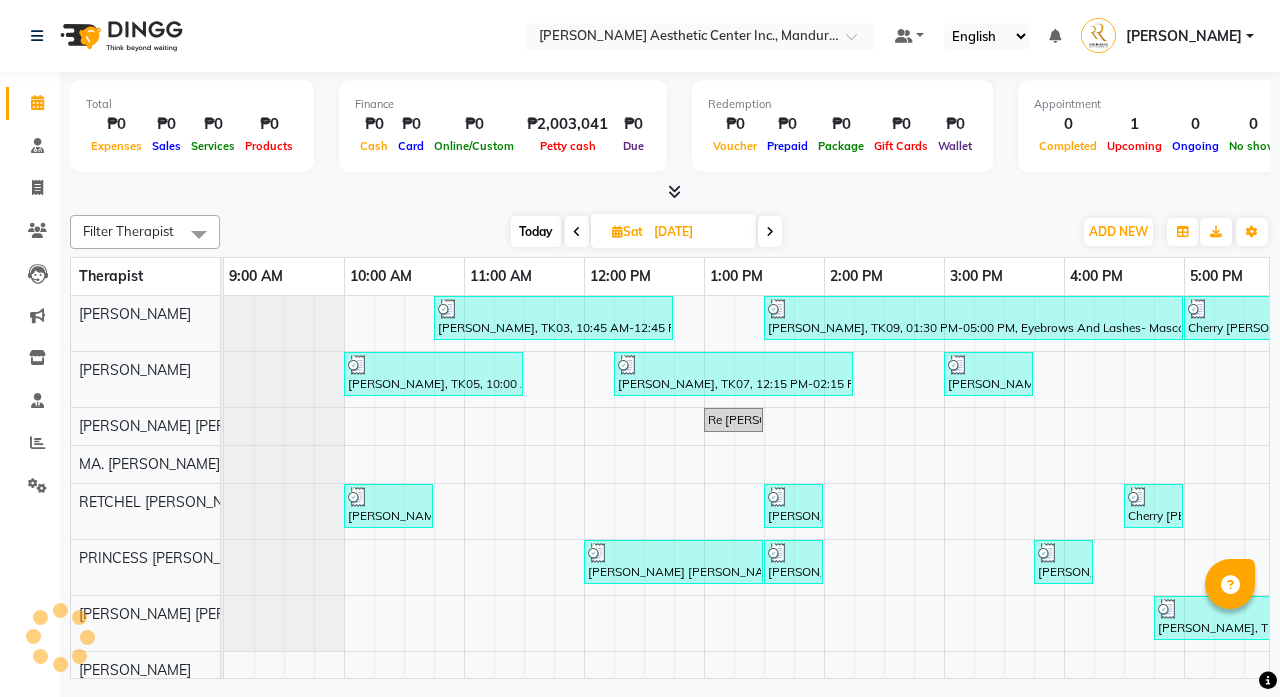 scroll, scrollTop: 0, scrollLeft: 193, axis: horizontal 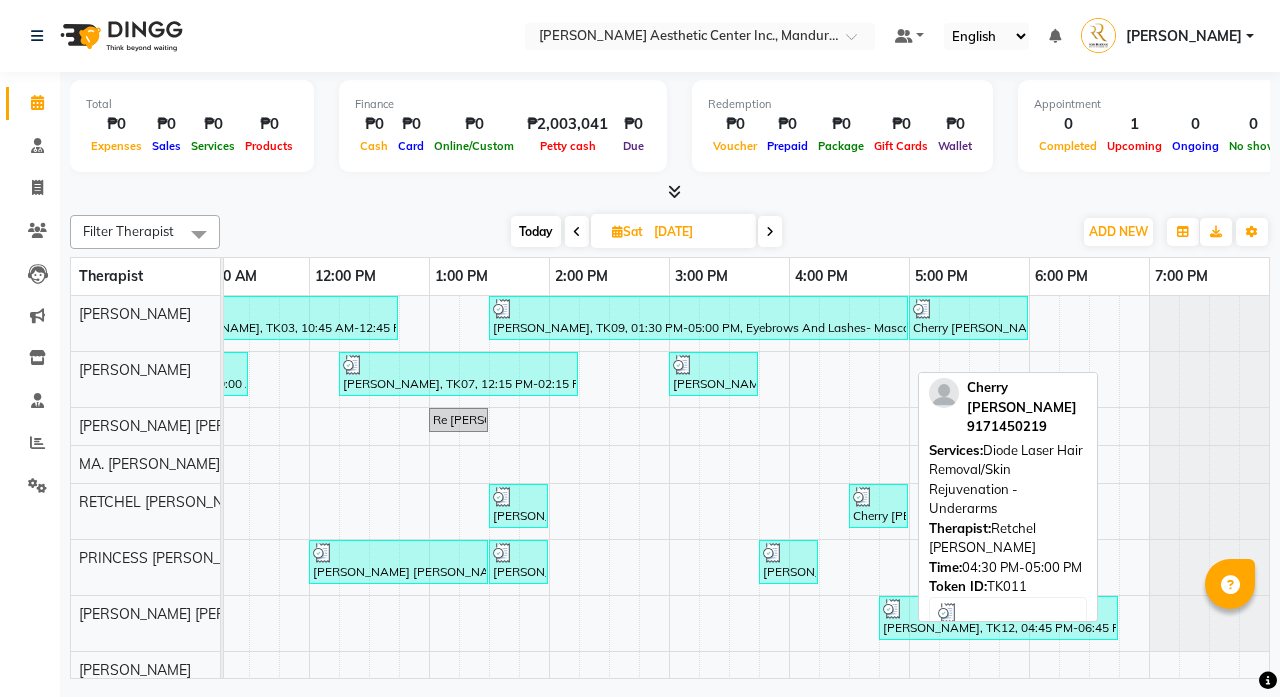 click on "Cherry [PERSON_NAME], TK11, 04:30 PM-05:00 PM, Diode Laser Hair Removal/Skin Rejuvenation  - Underarms" at bounding box center (878, 506) 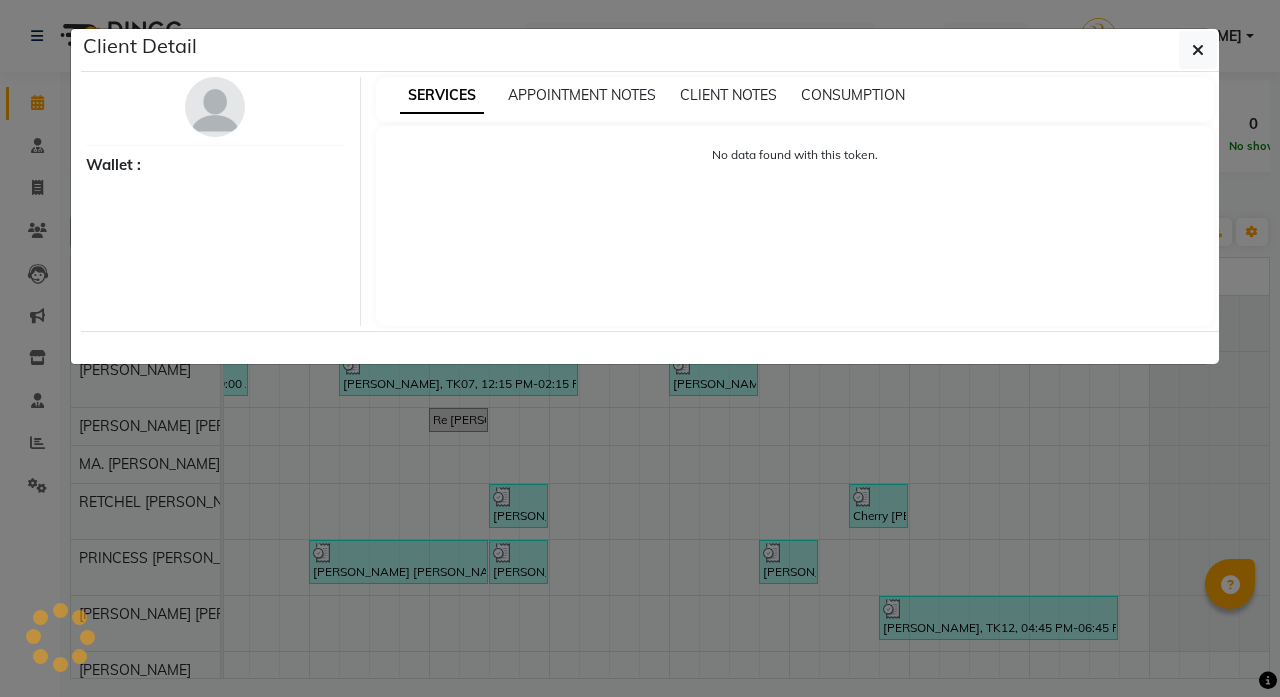 select on "3" 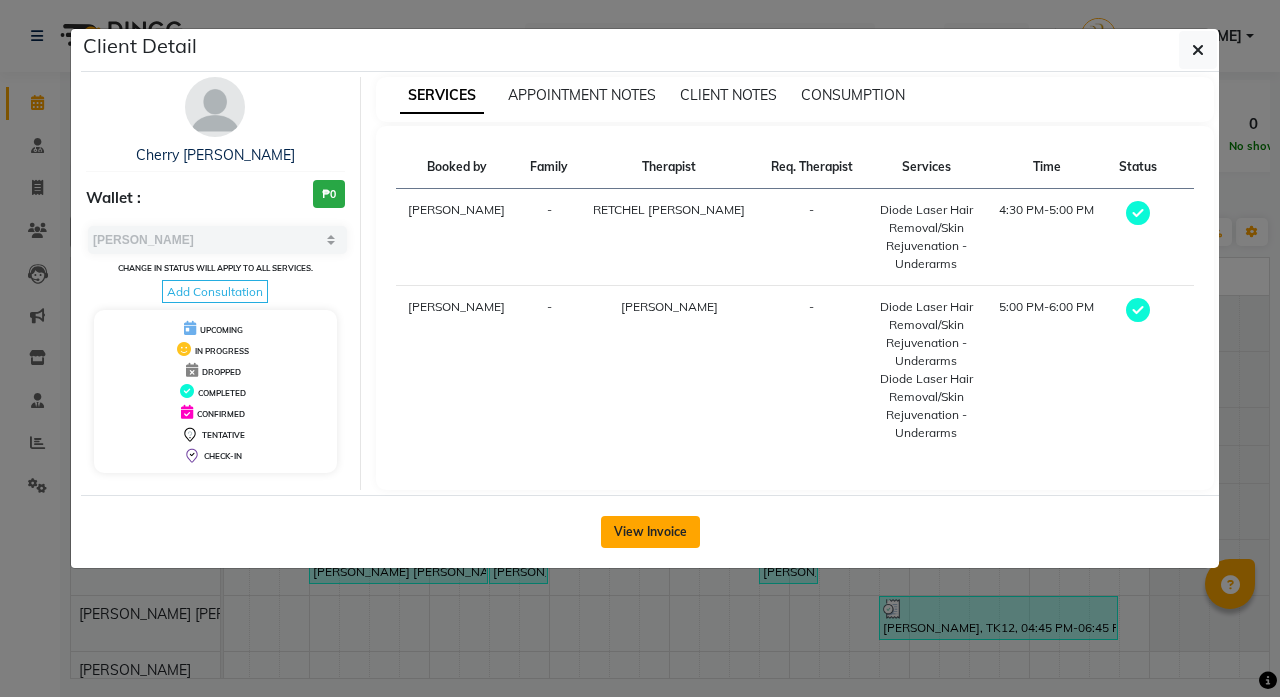 click on "View Invoice" 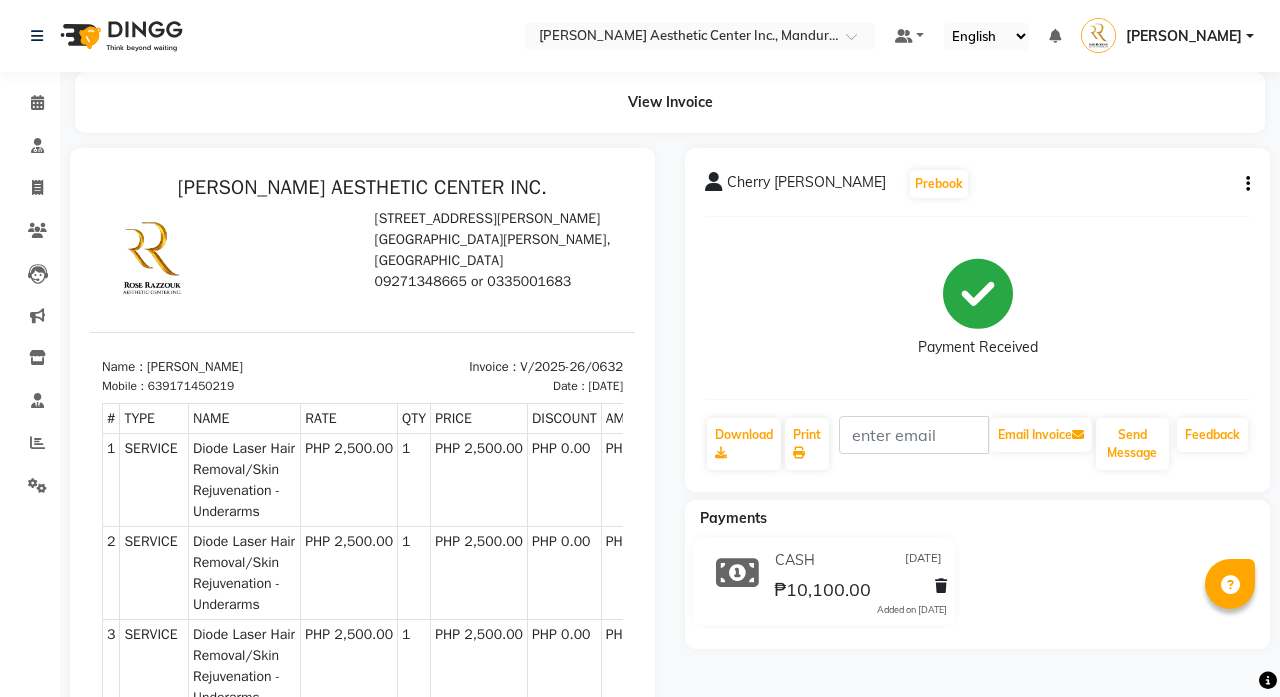 scroll, scrollTop: 16, scrollLeft: 0, axis: vertical 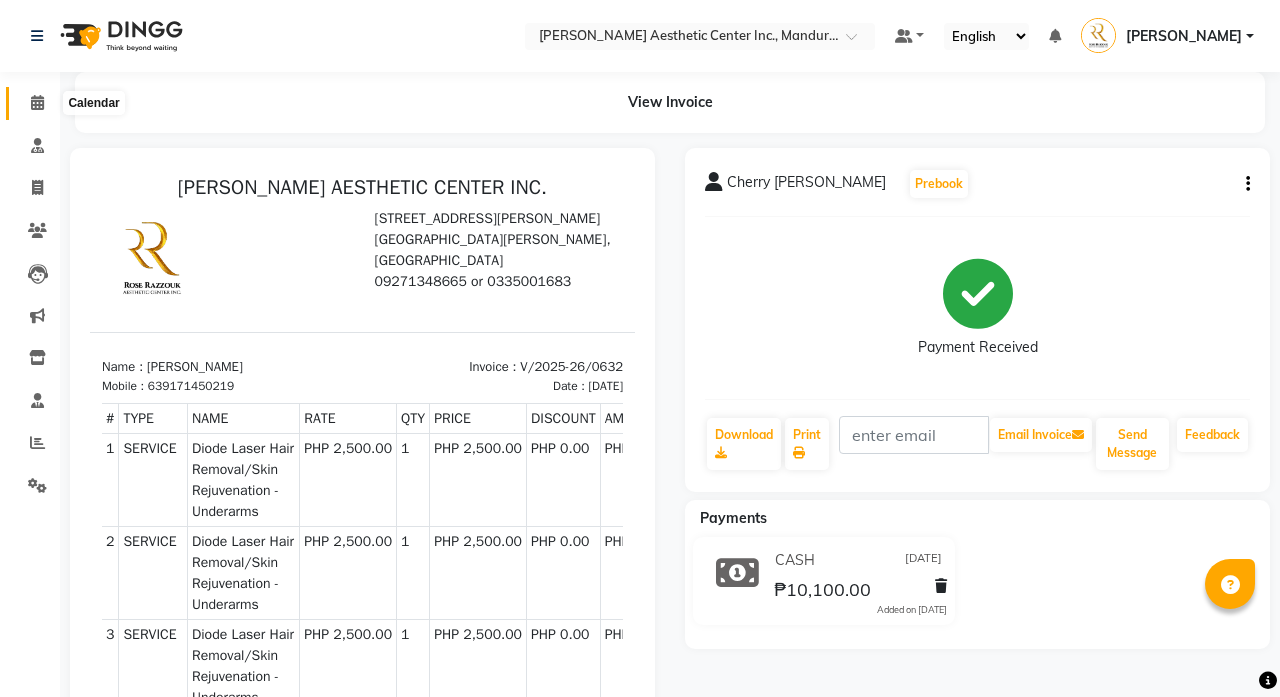 click 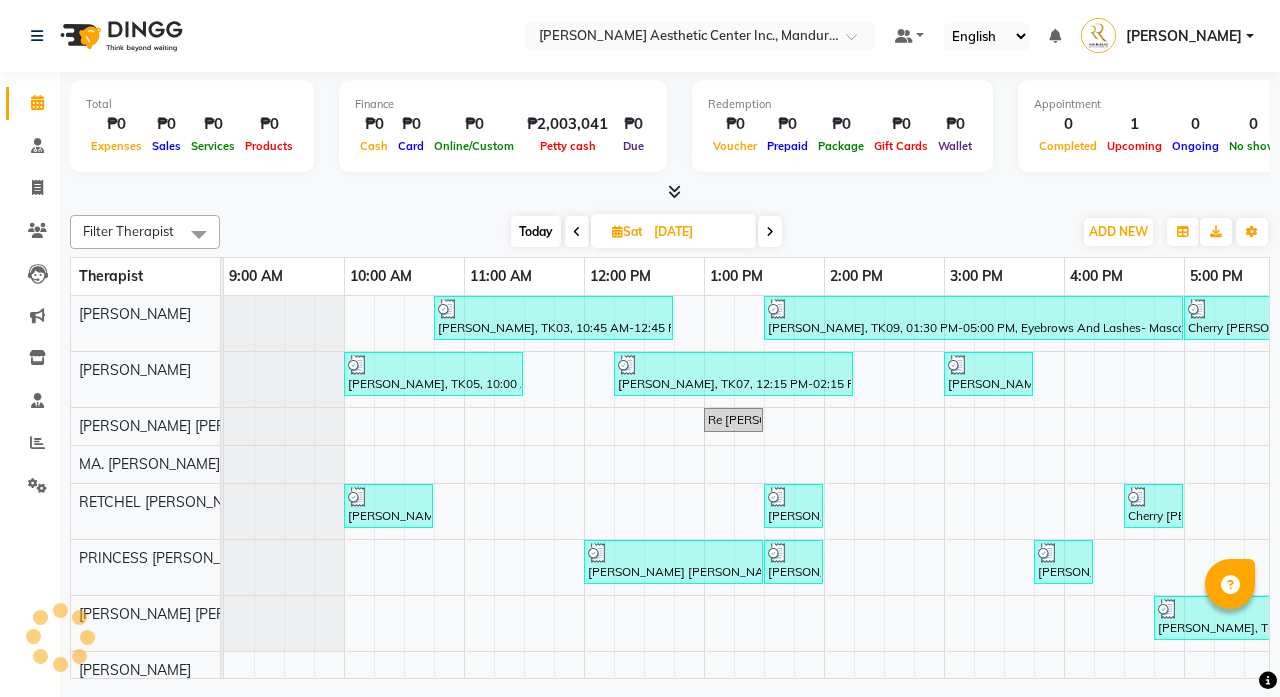 scroll, scrollTop: 0, scrollLeft: 0, axis: both 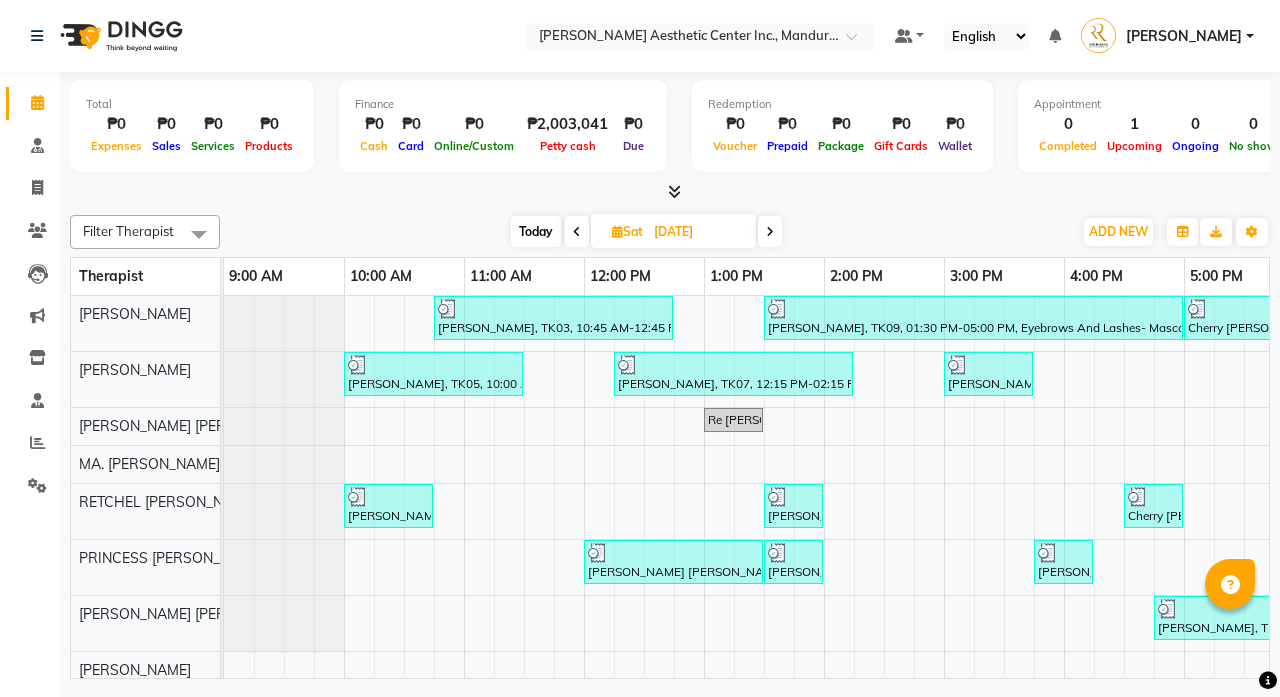 click on "Today" at bounding box center [536, 231] 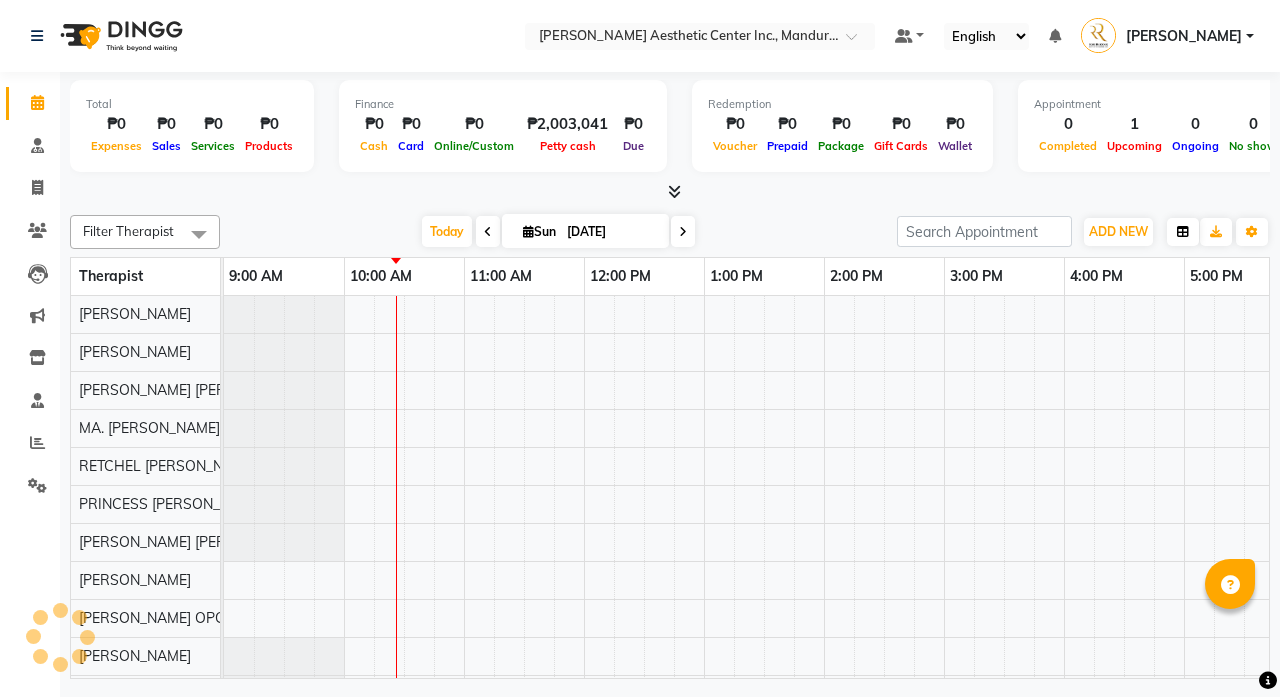 scroll, scrollTop: 0, scrollLeft: 121, axis: horizontal 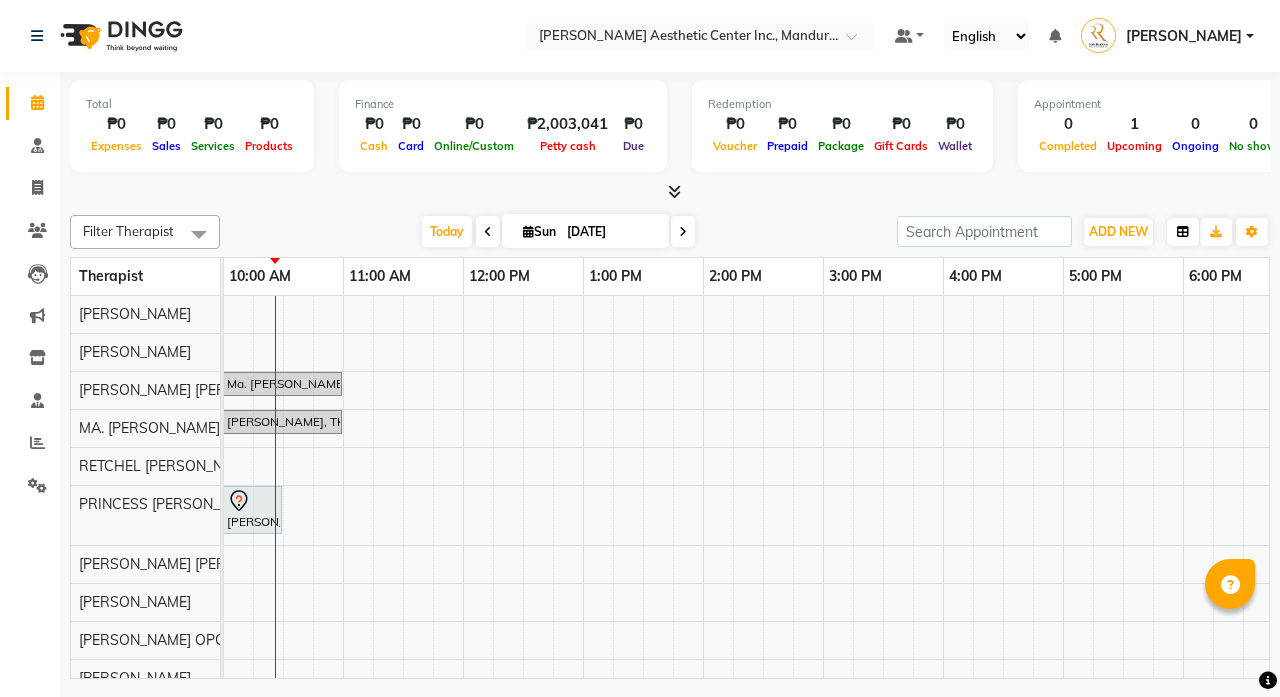 click at bounding box center [1183, 232] 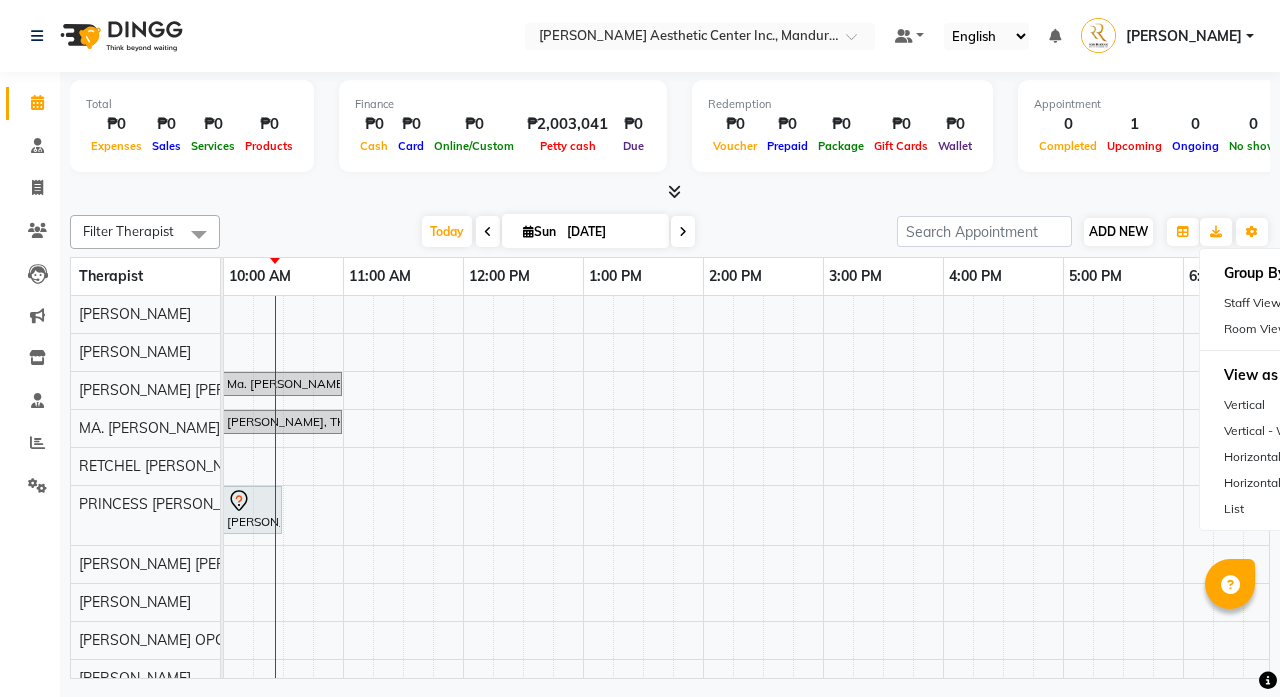 click on "ADD NEW" at bounding box center (1118, 231) 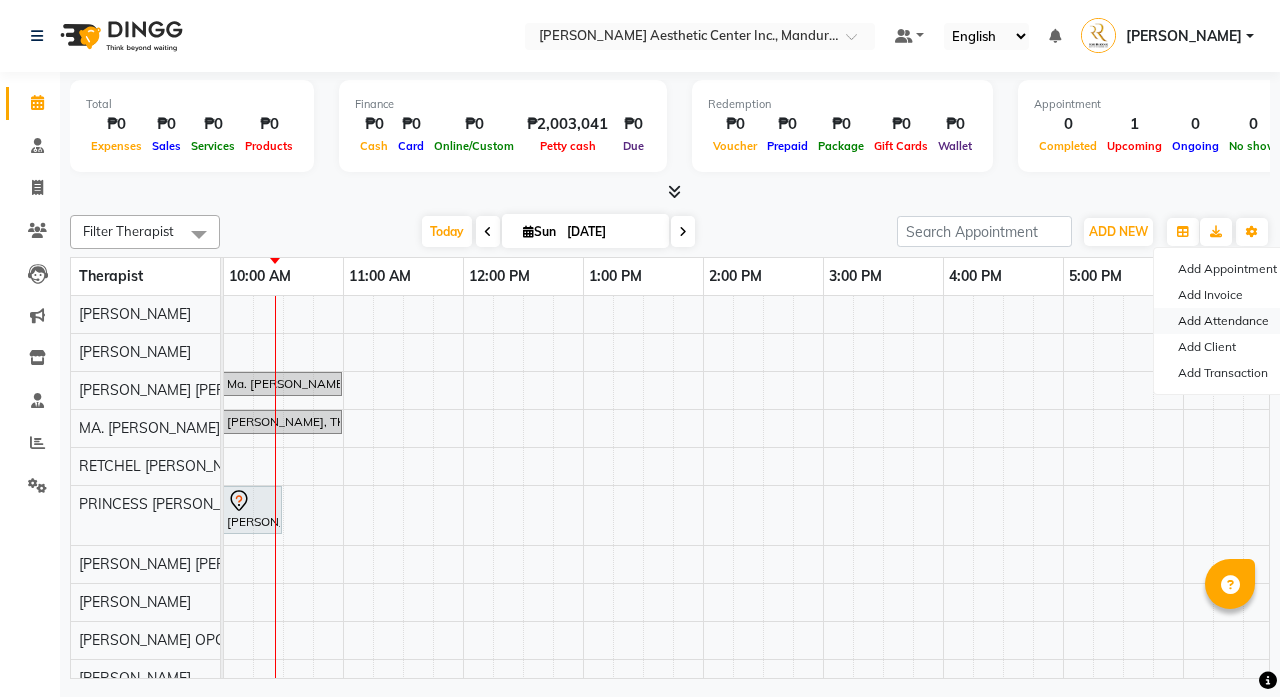 click on "Add Attendance" at bounding box center [1233, 321] 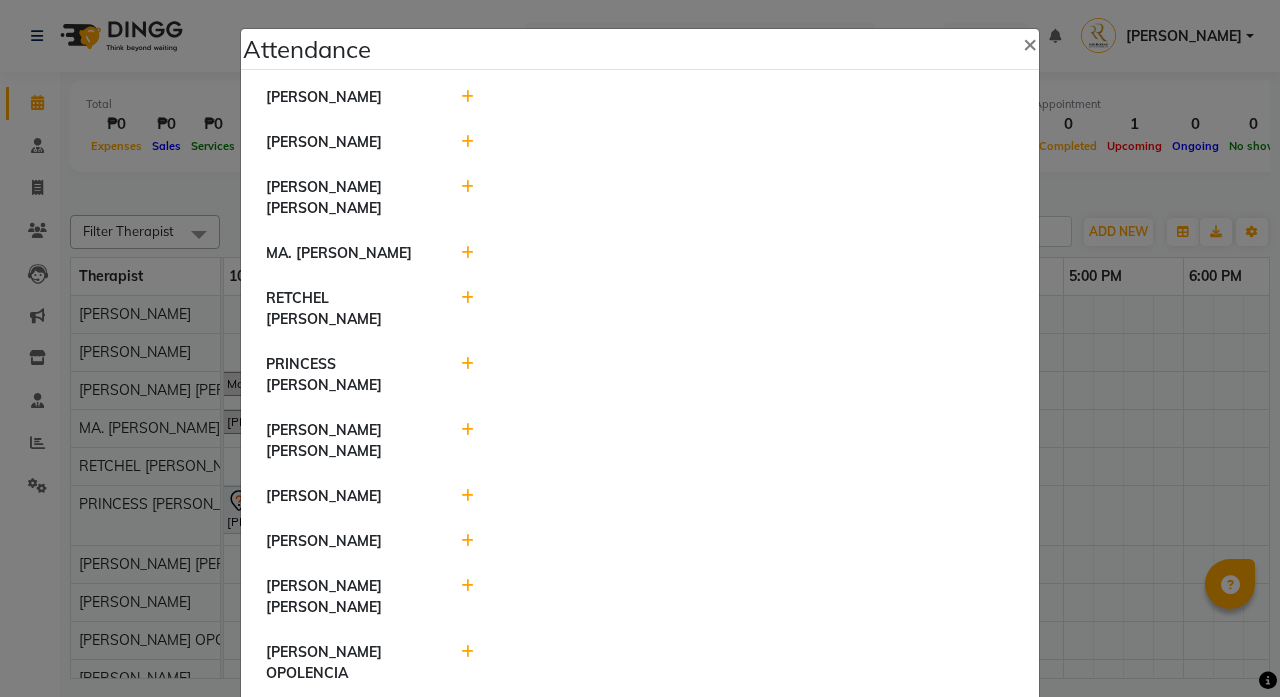 click 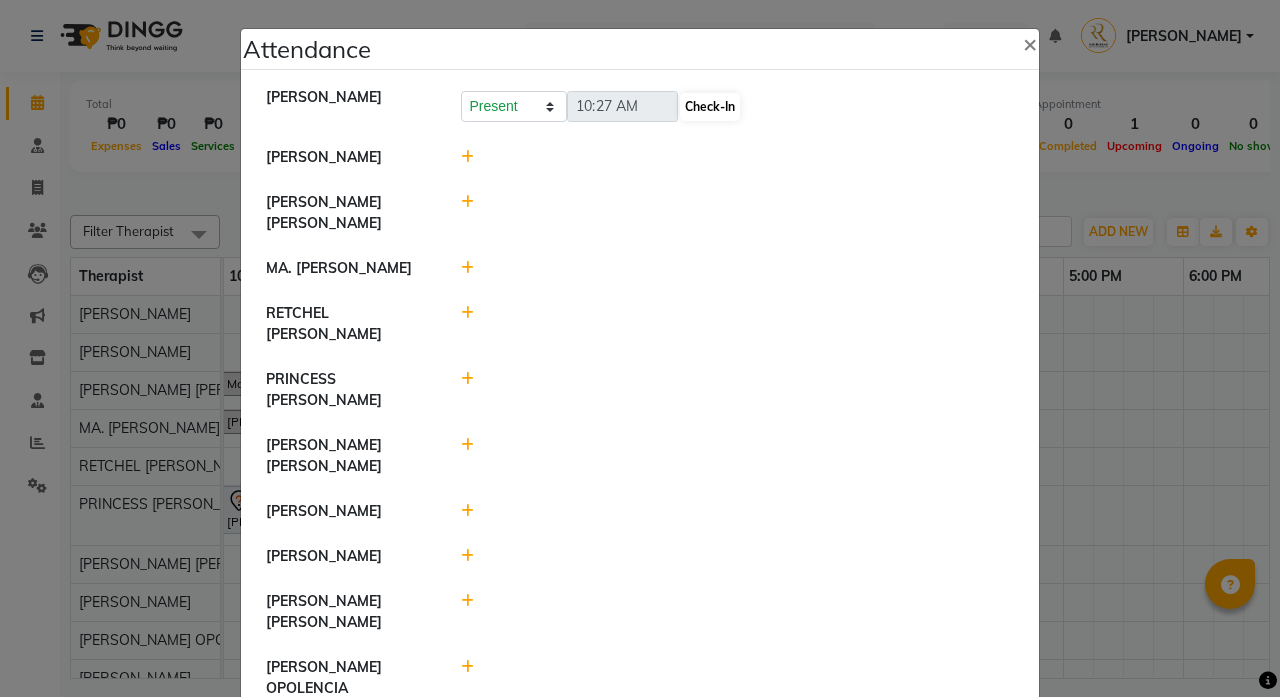 click on "Check-In" 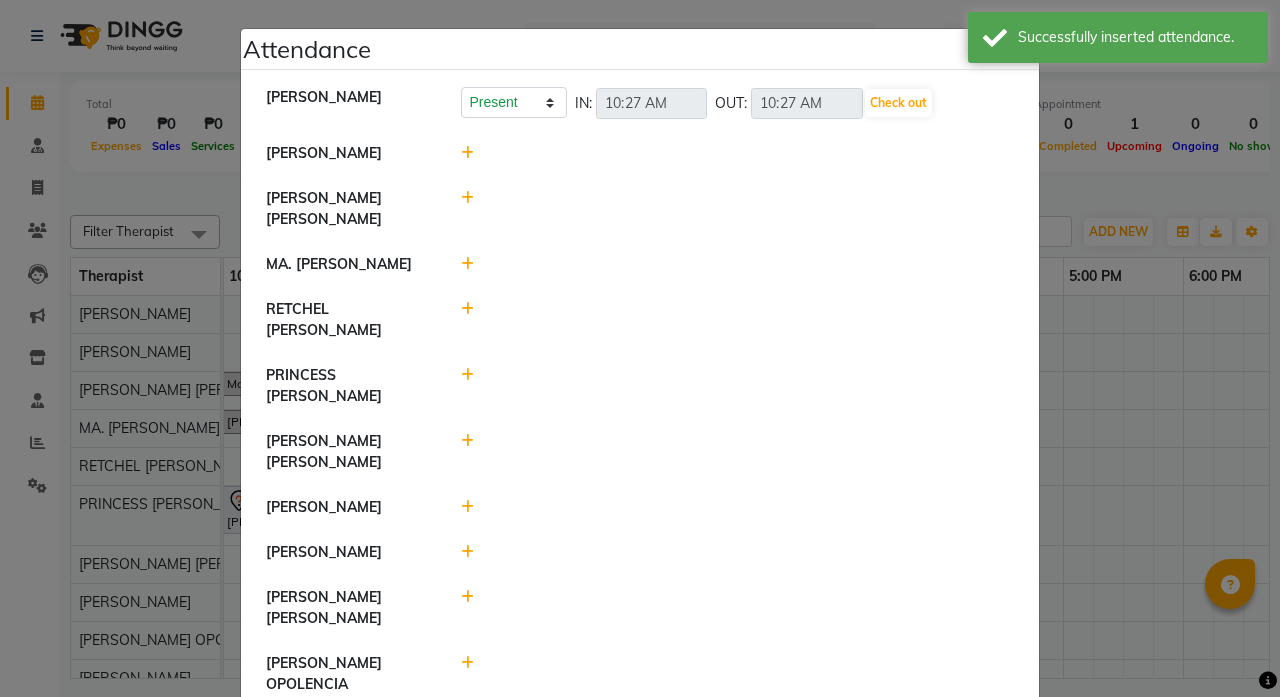click 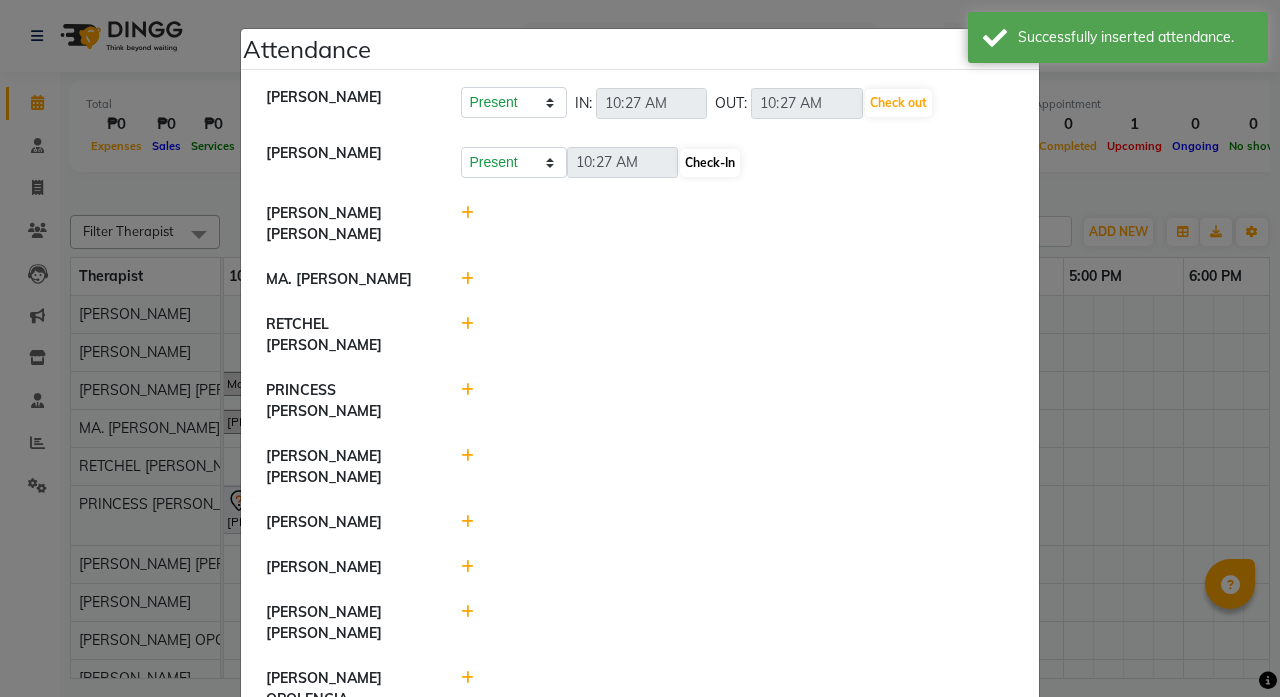 click on "Check-In" 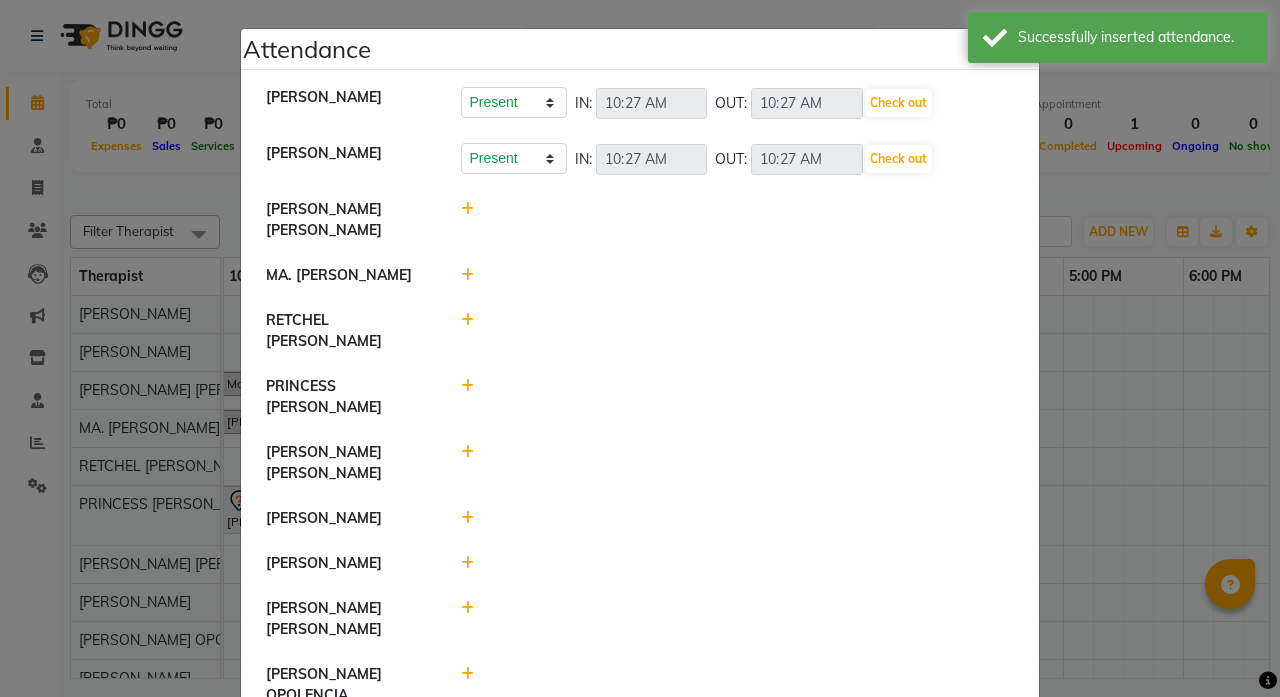click 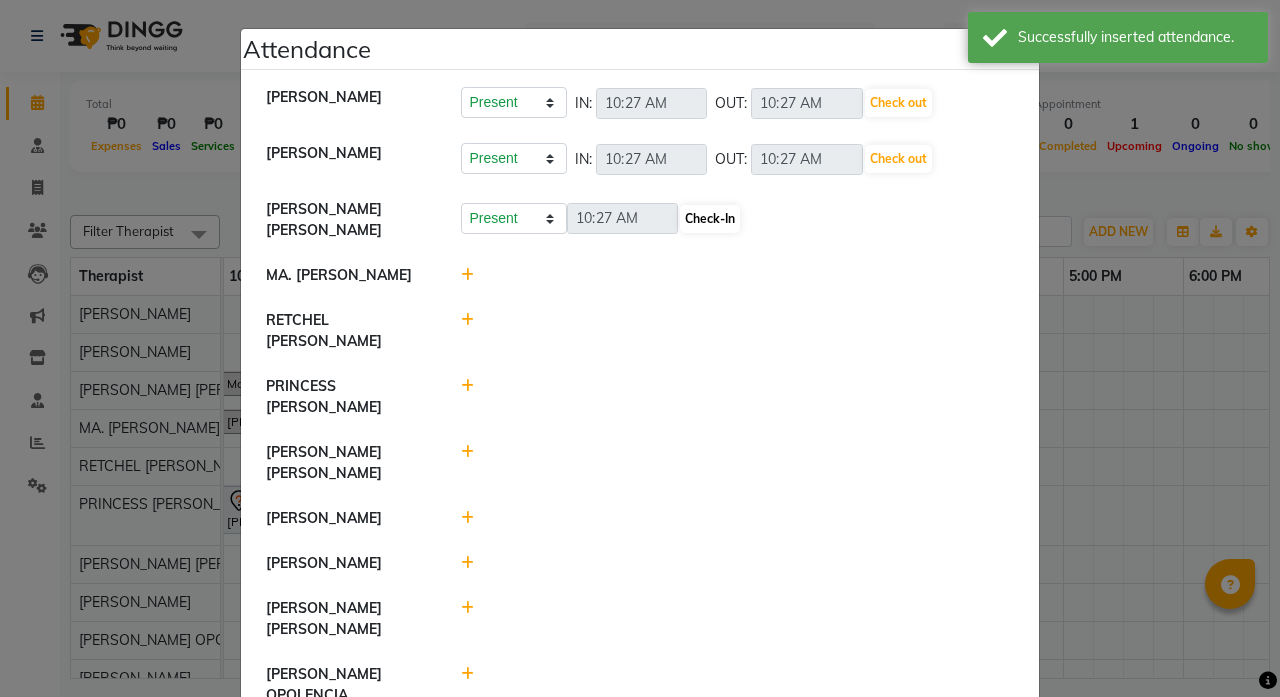 click on "Check-In" 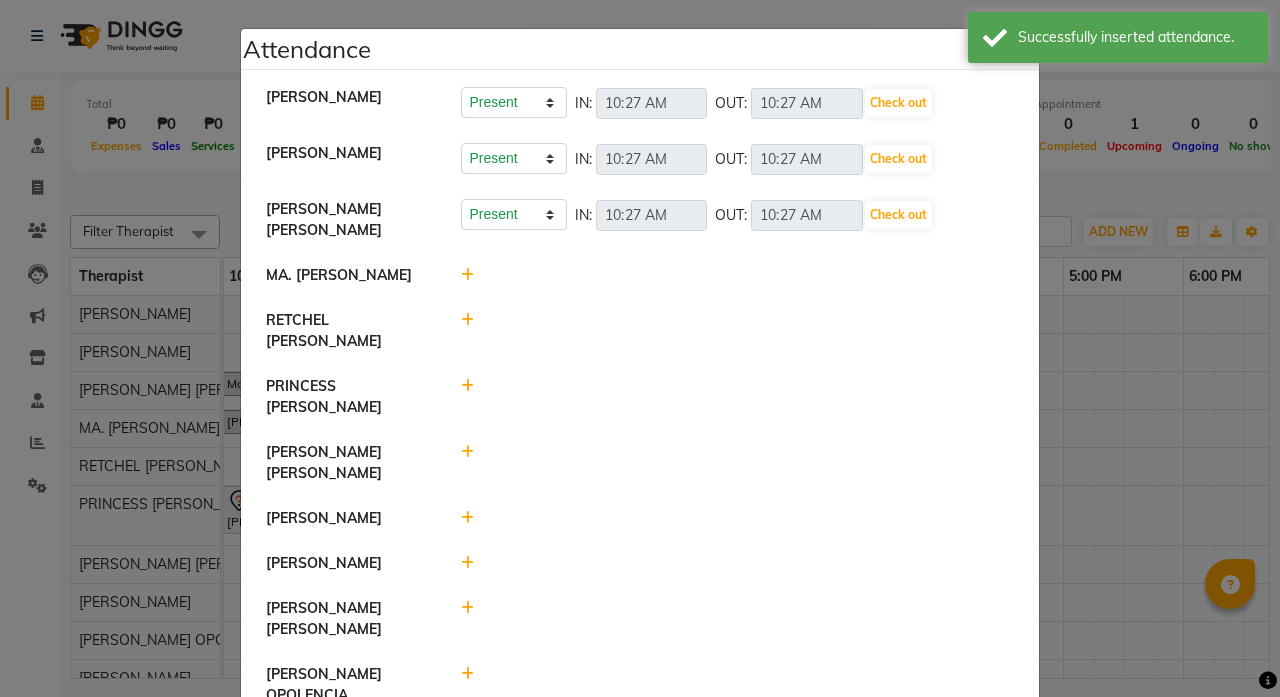 click 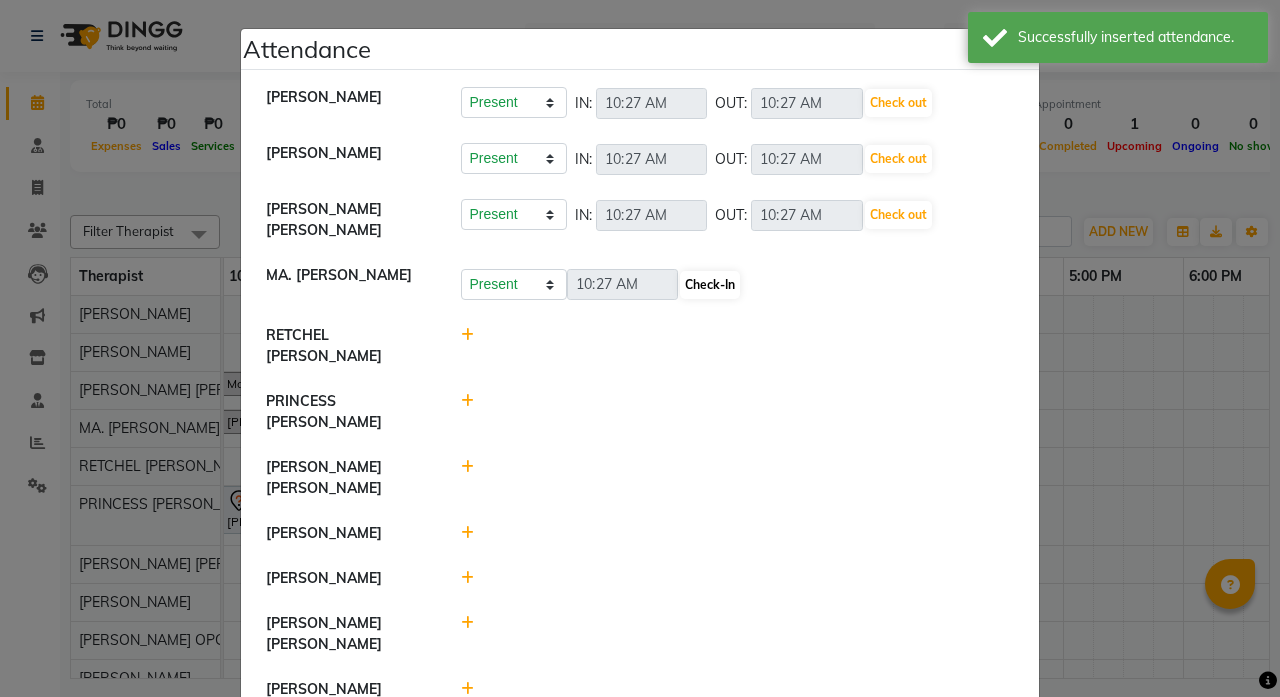 click on "Check-In" 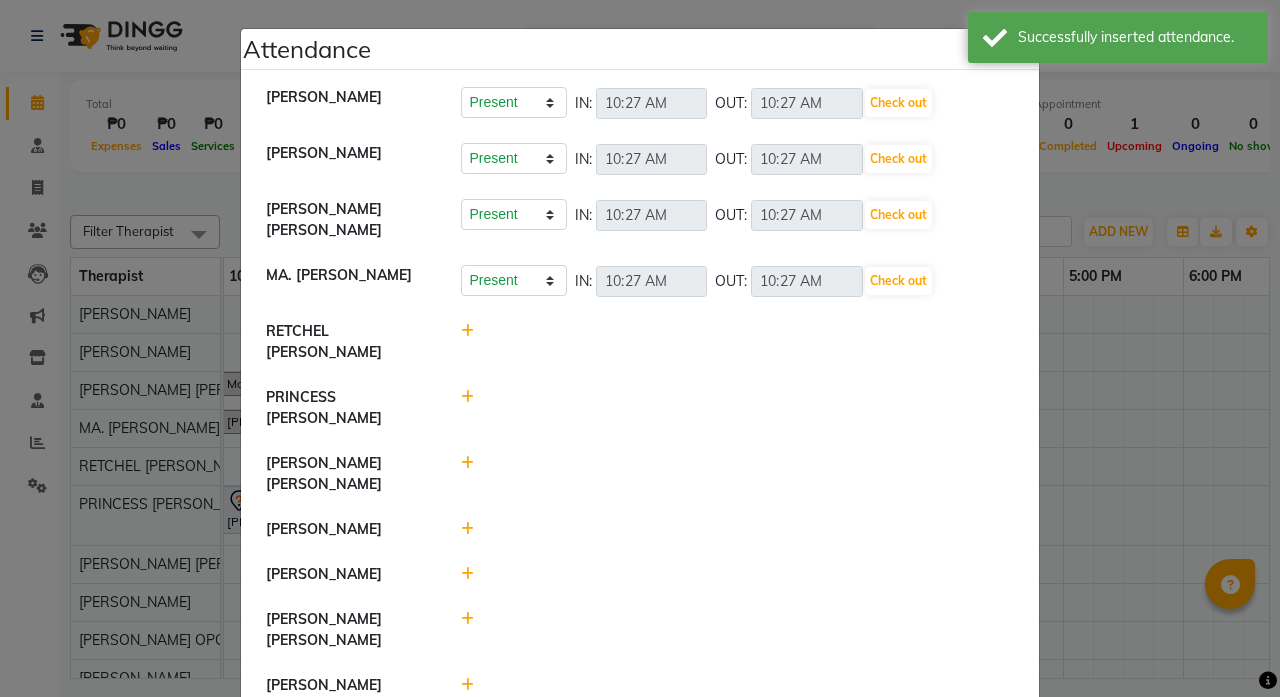 click 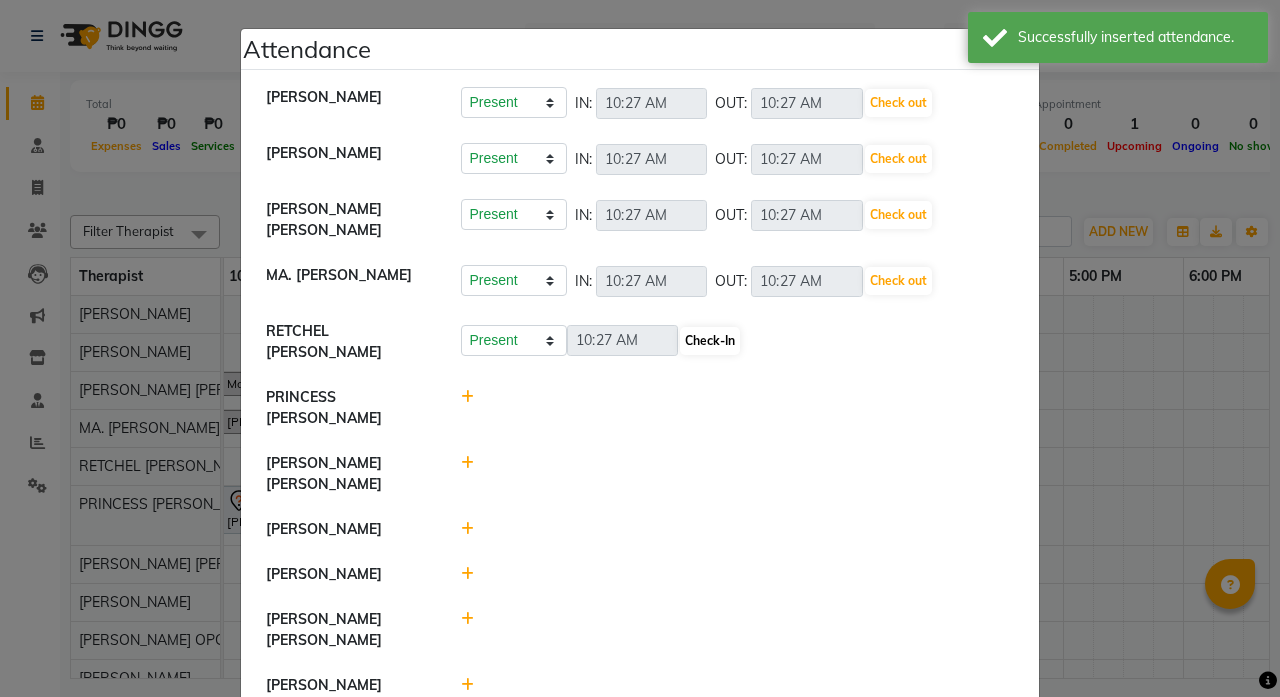 click on "Check-In" 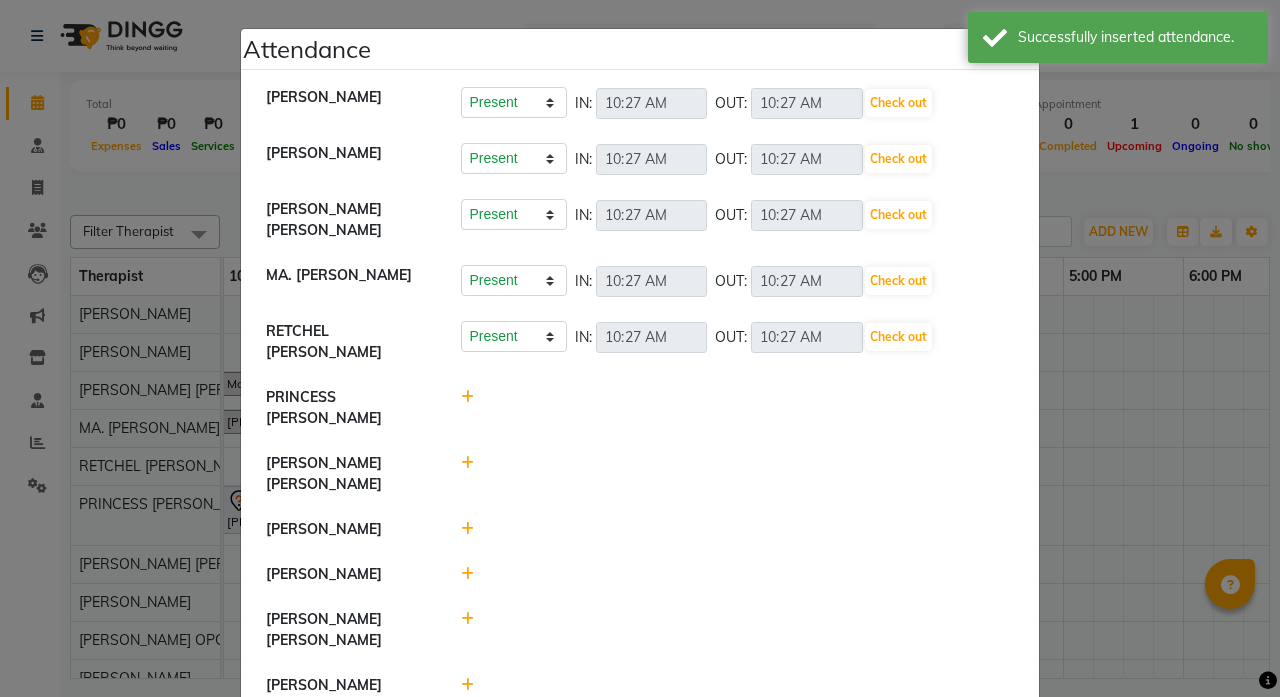 click 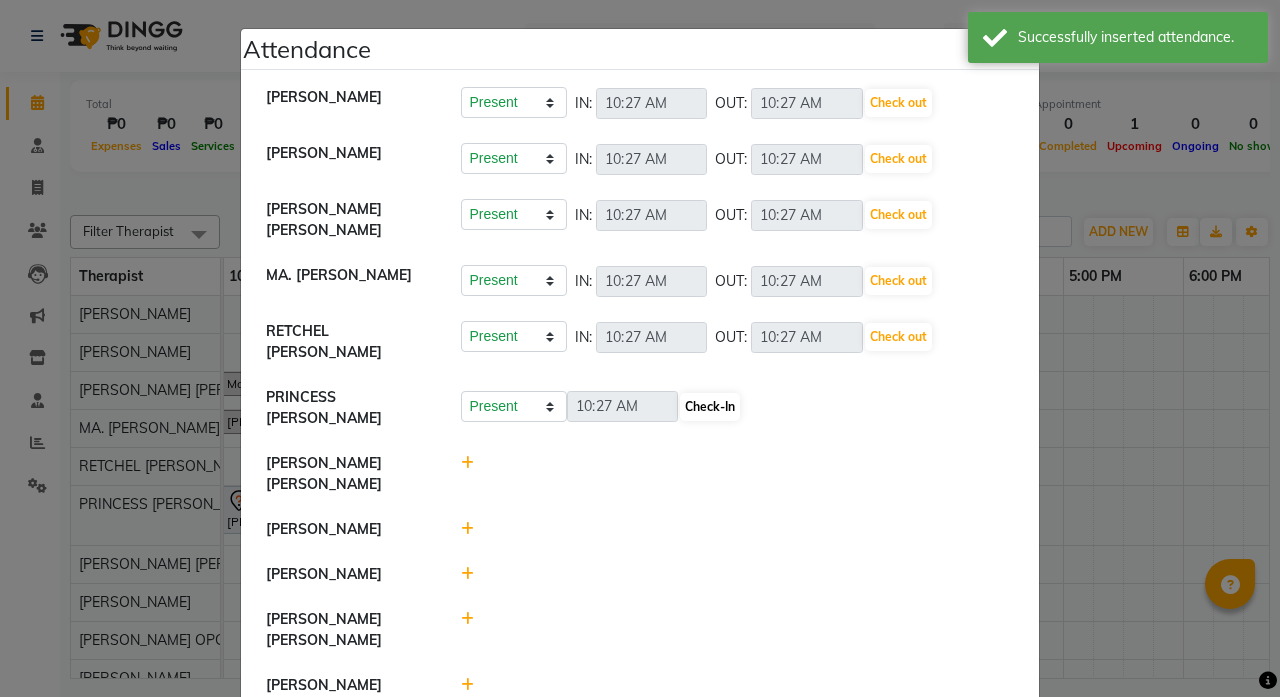 click on "Check-In" 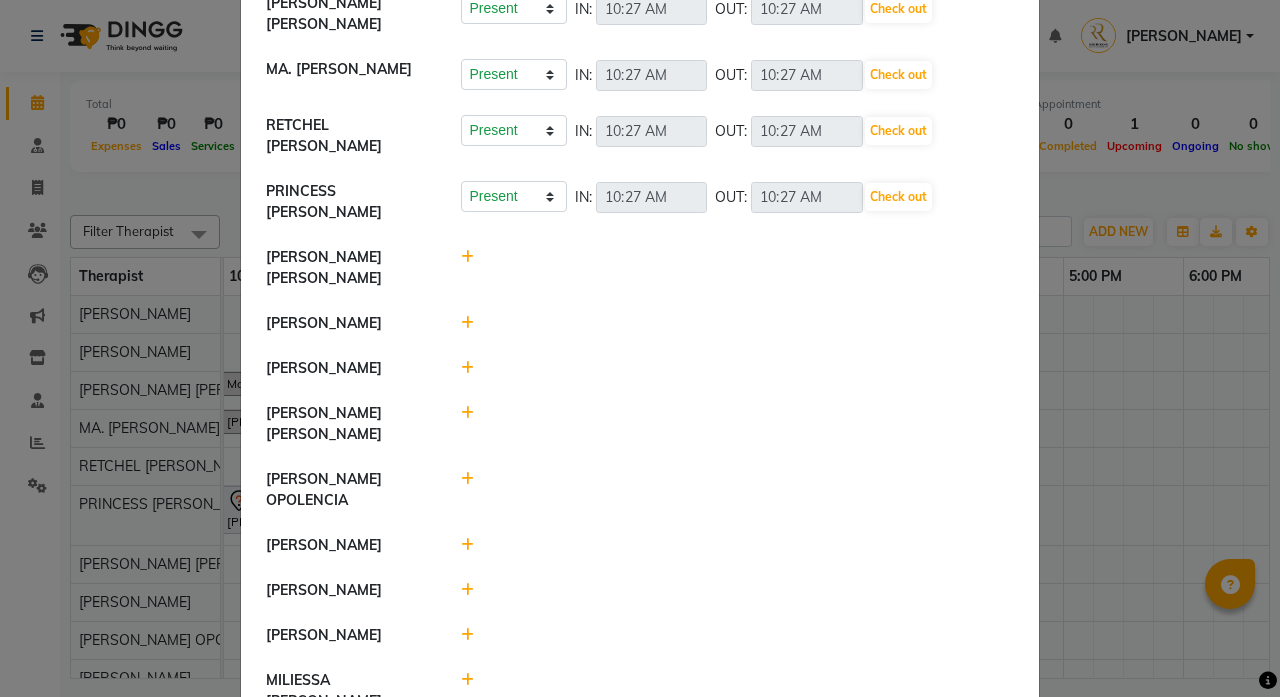 scroll, scrollTop: 205, scrollLeft: 0, axis: vertical 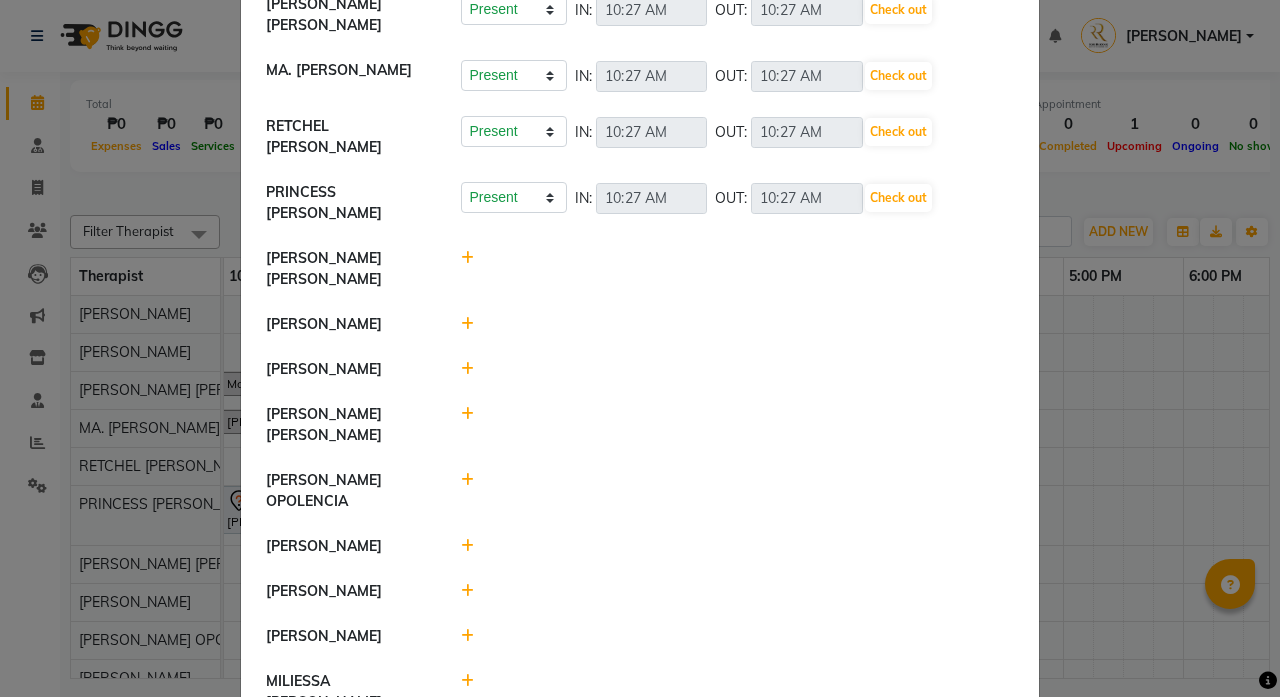 click 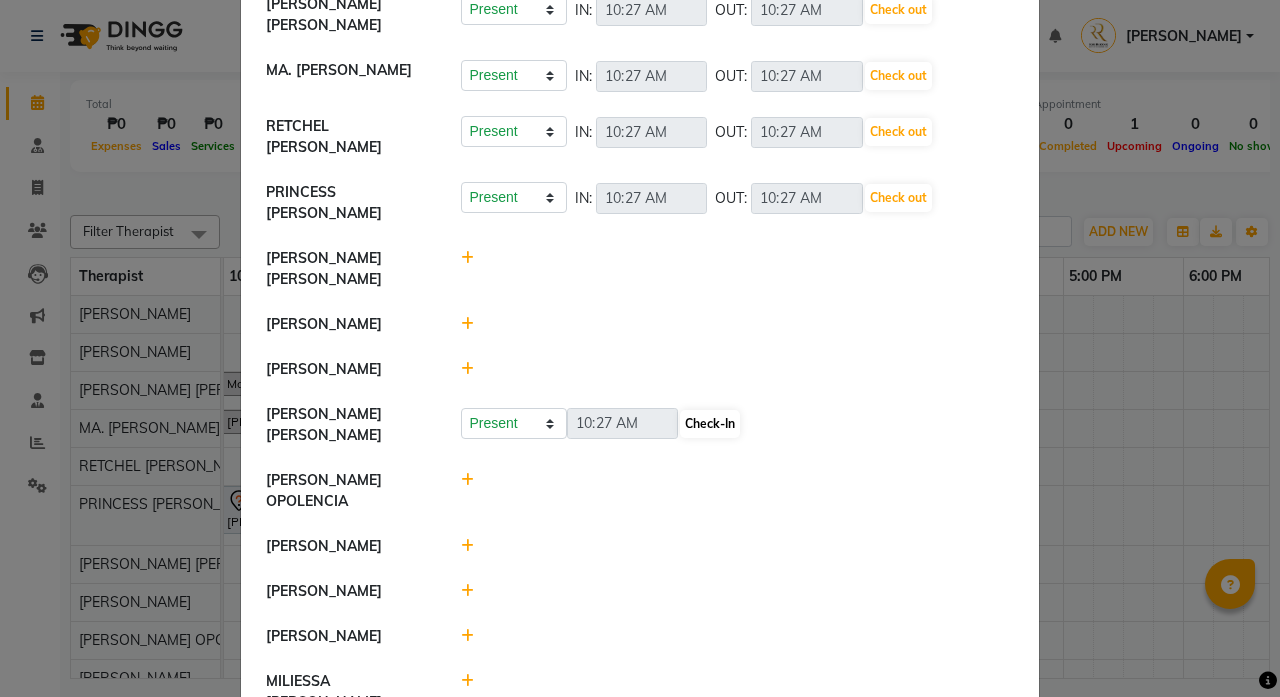 click on "Check-In" 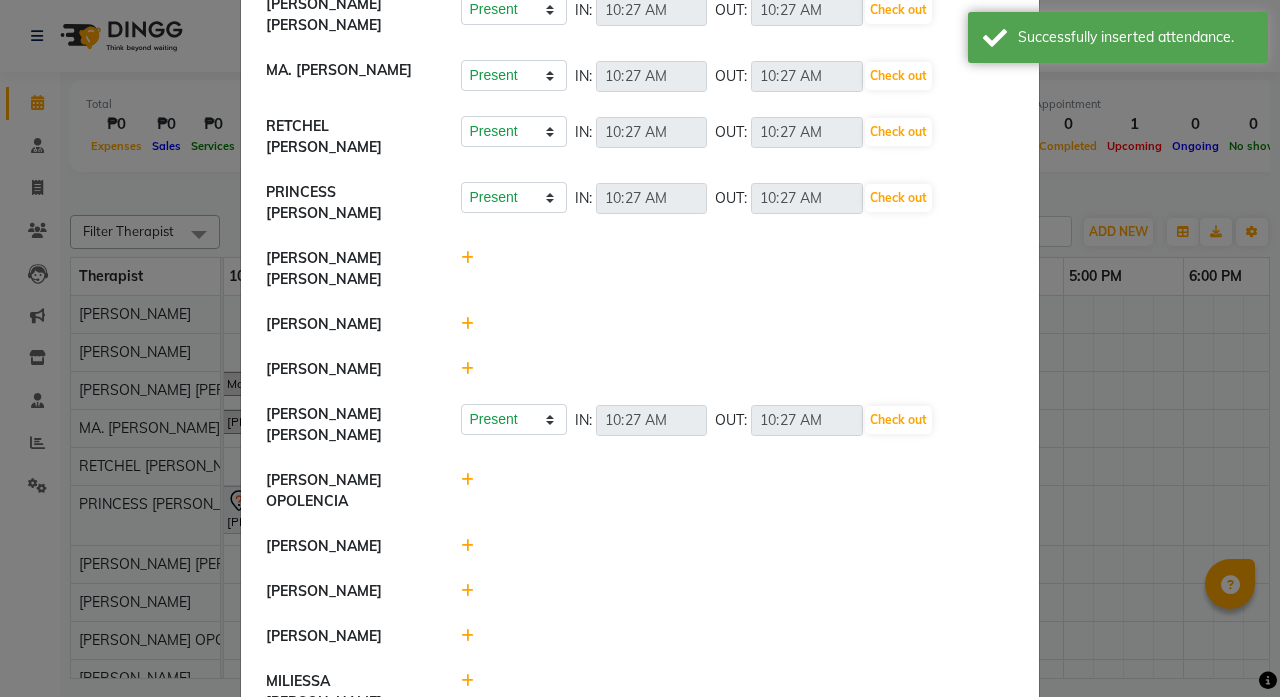 click 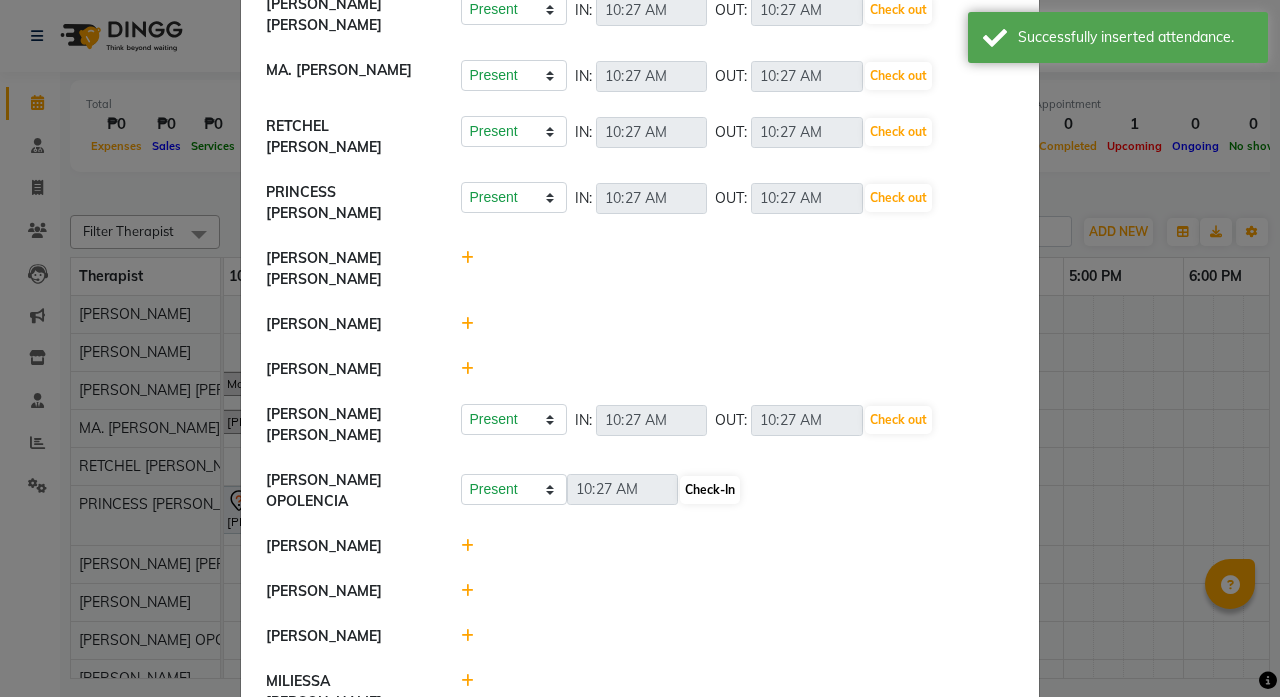 click on "Check-In" 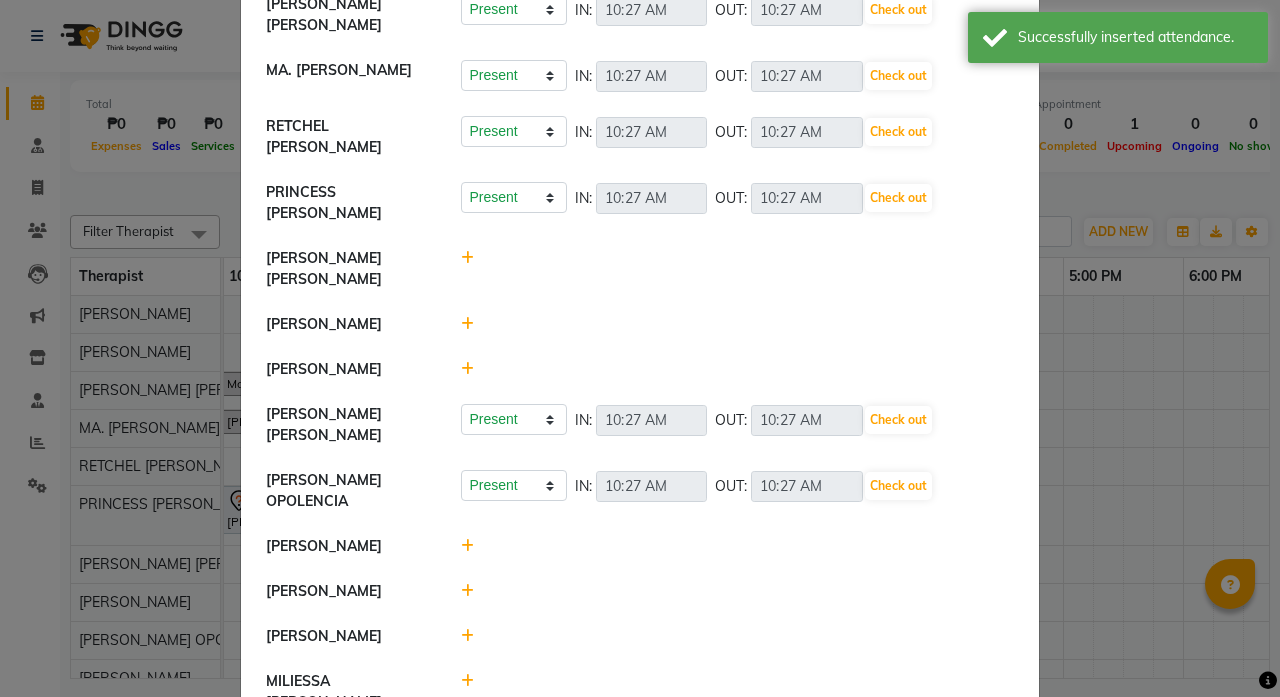 click 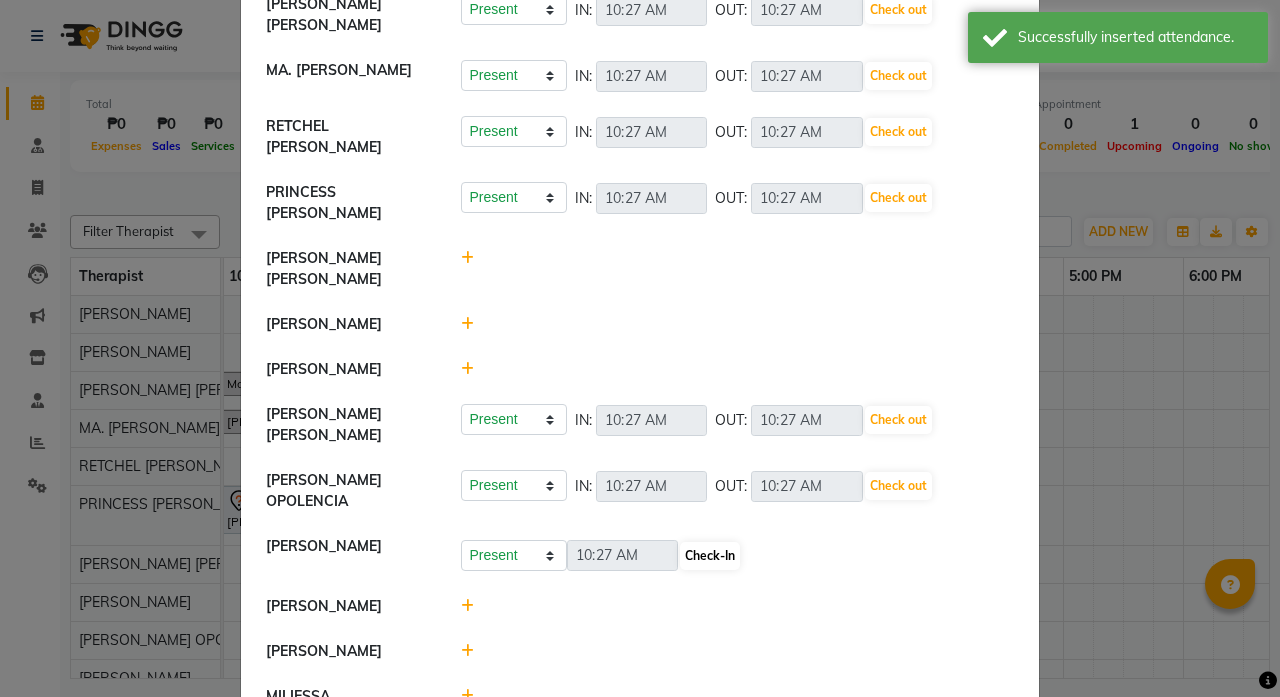 click on "Check-In" 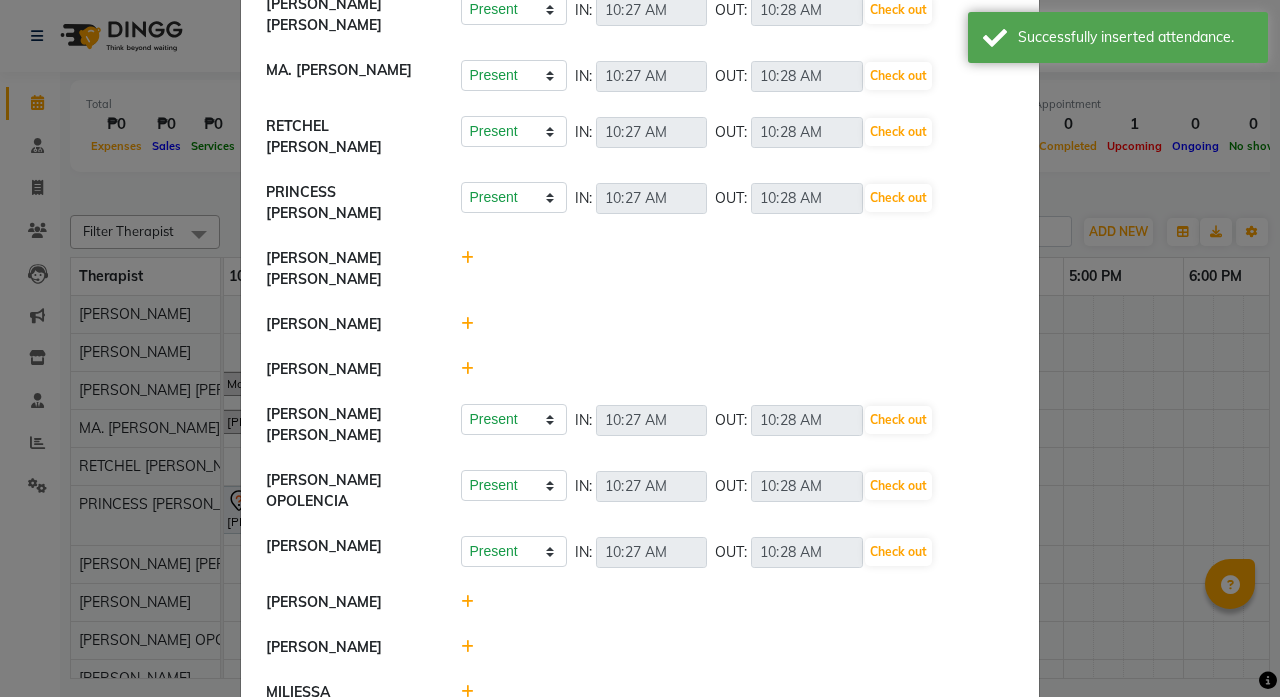 click 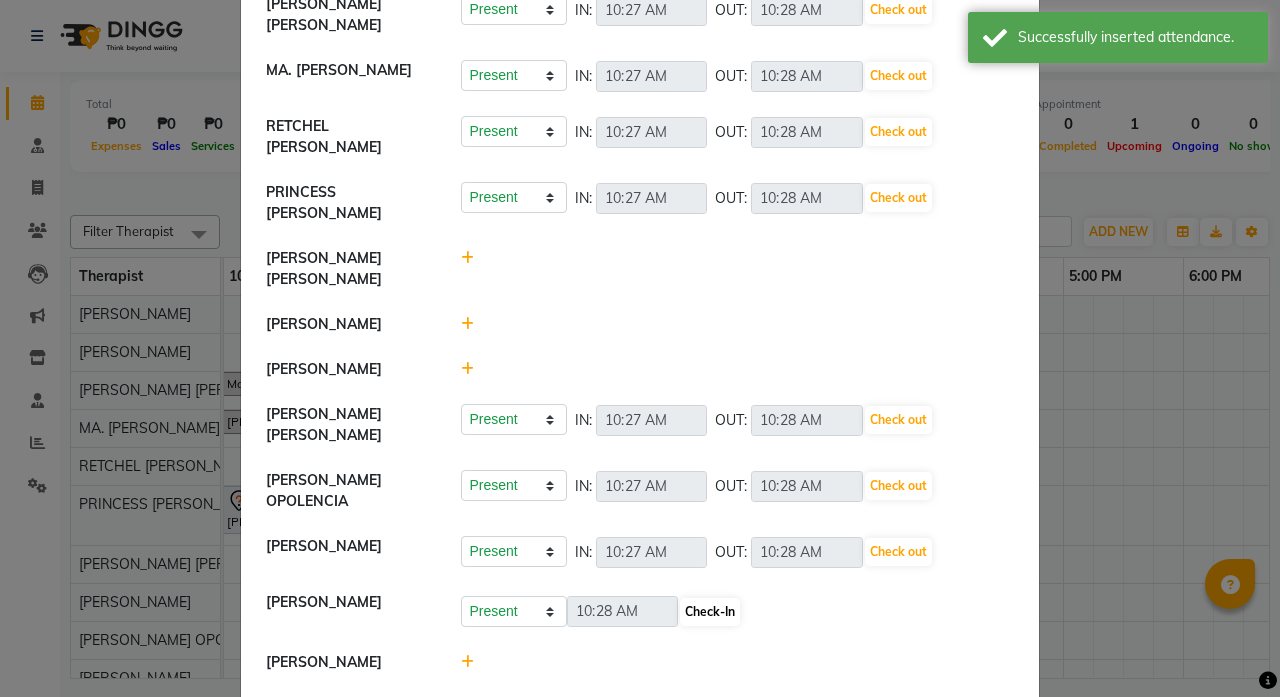click on "Check-In" 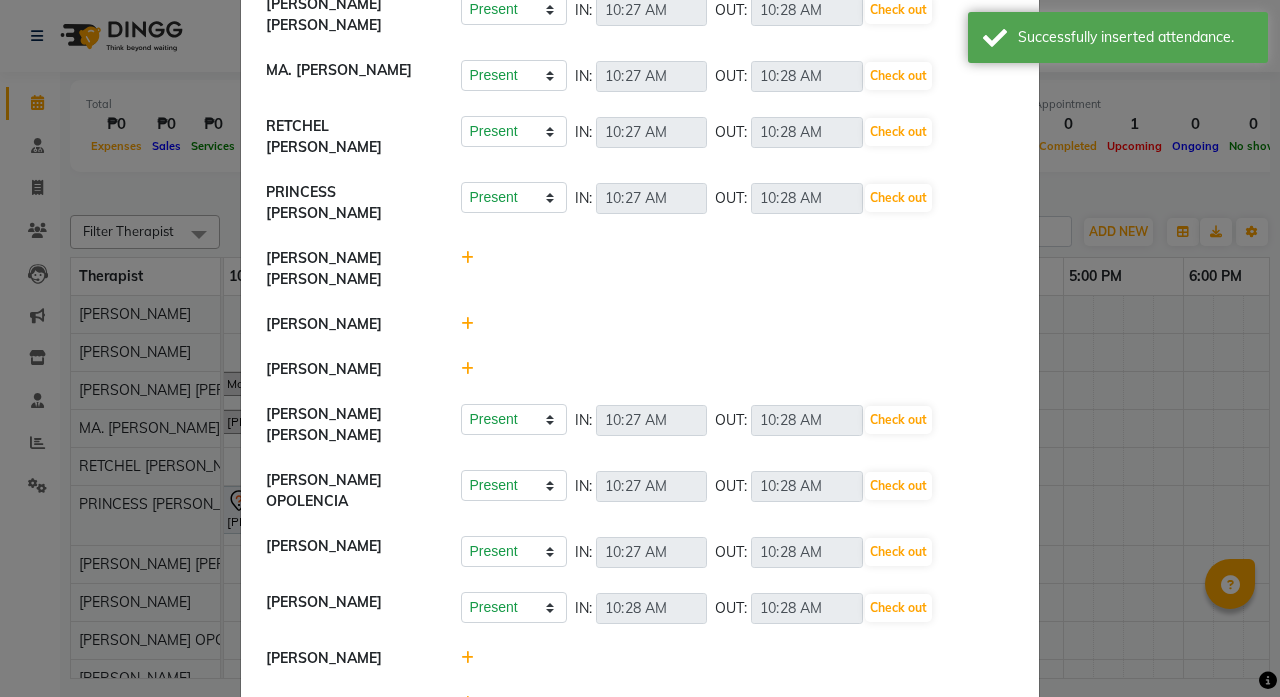 click on "MILIESSA [PERSON_NAME]" 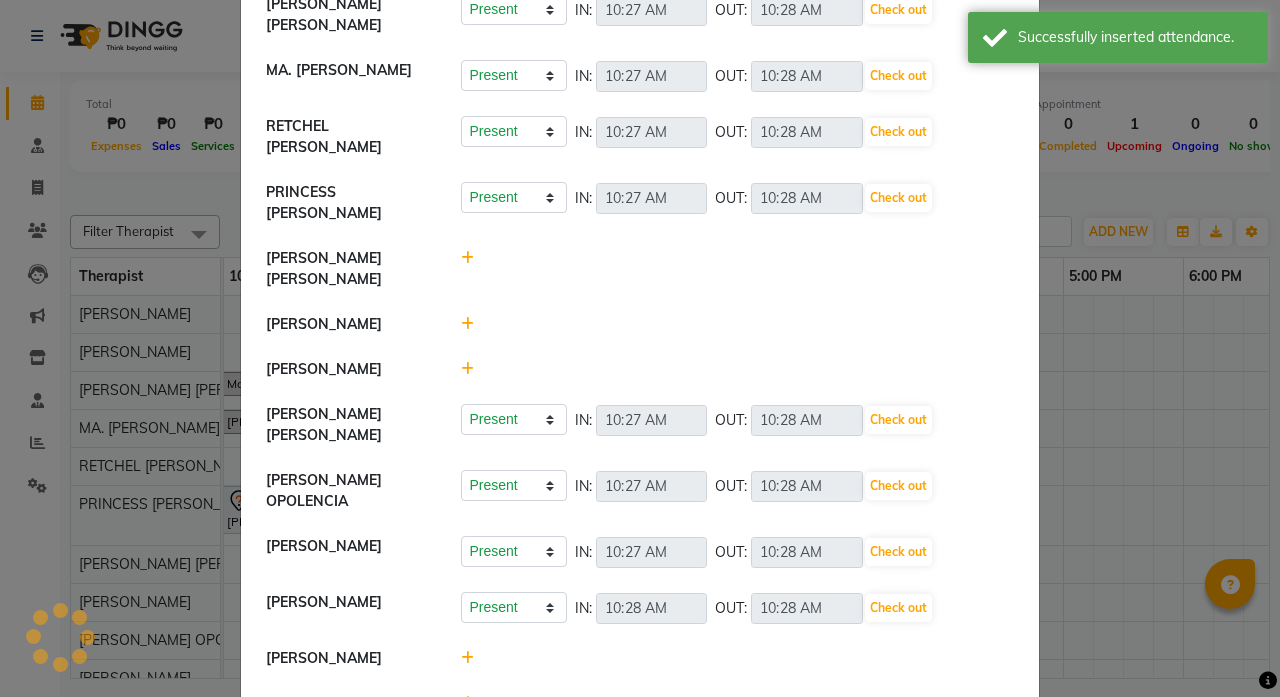 click 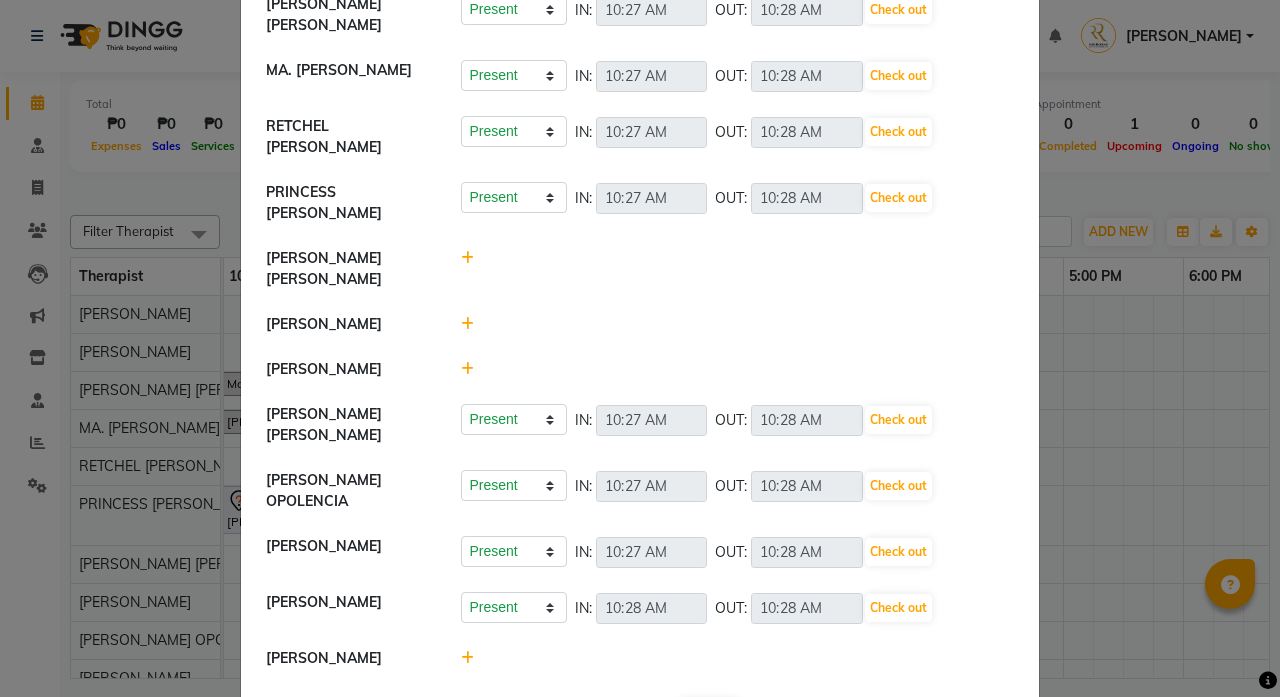 click on "Check-In" 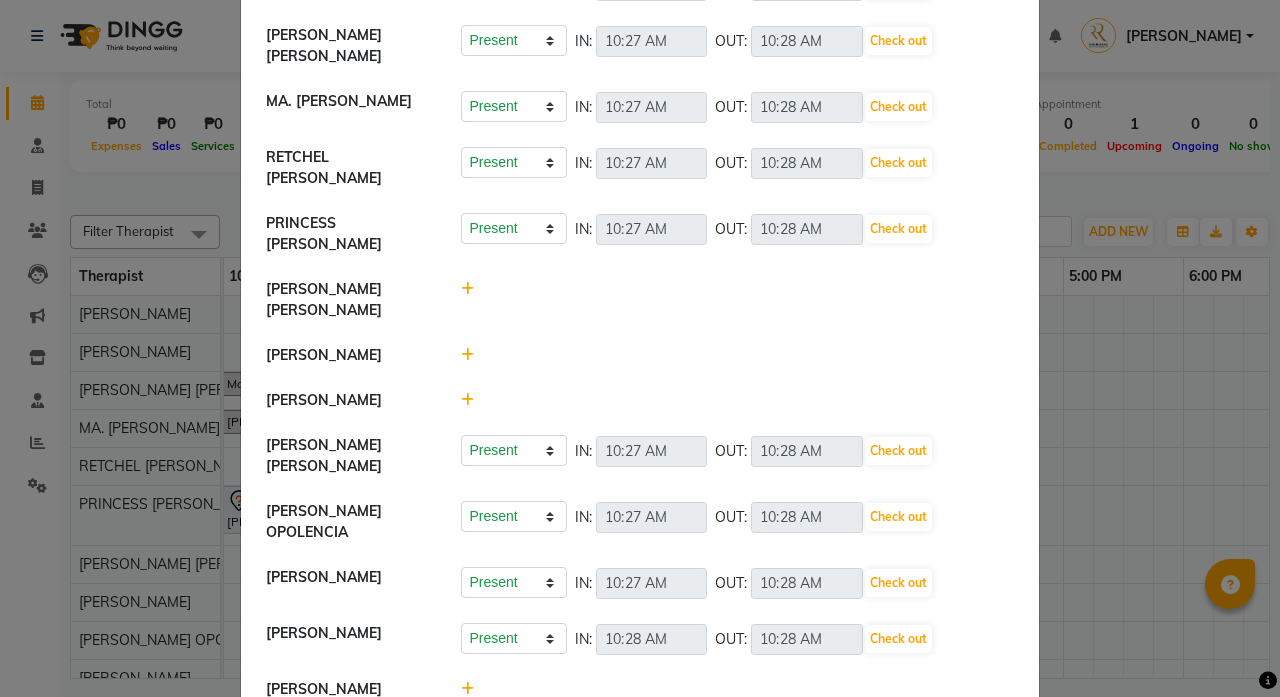 scroll, scrollTop: 238, scrollLeft: 0, axis: vertical 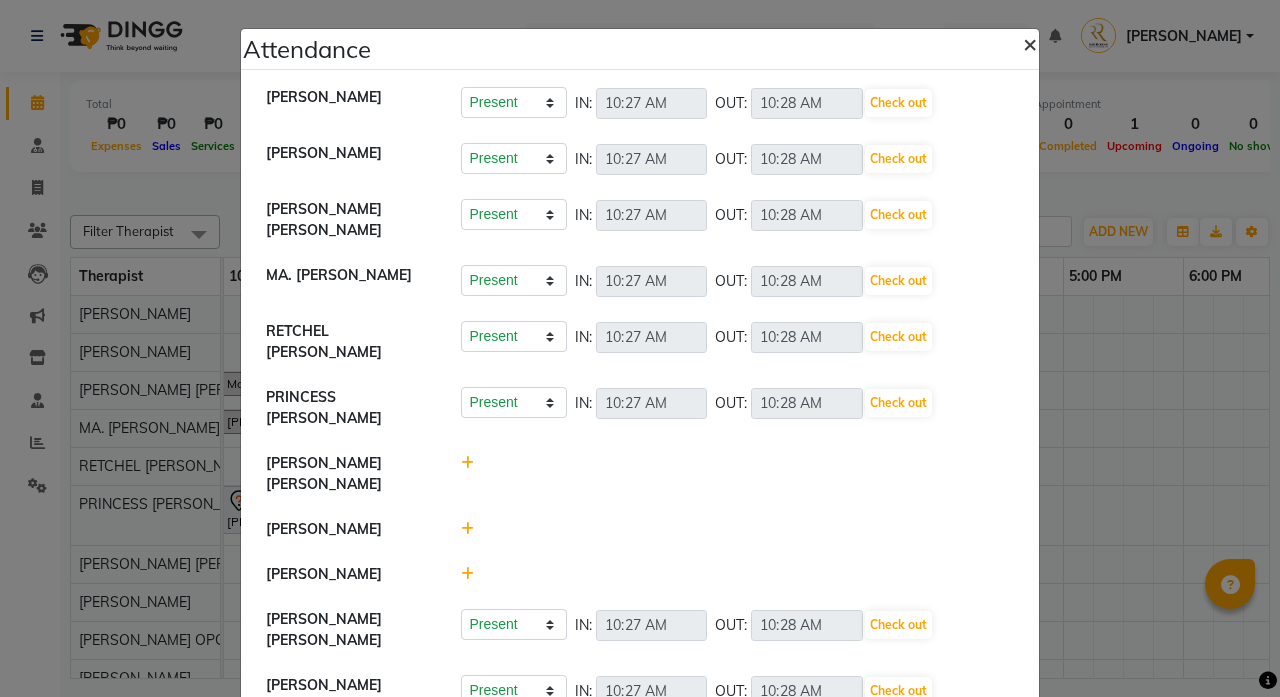 click on "×" 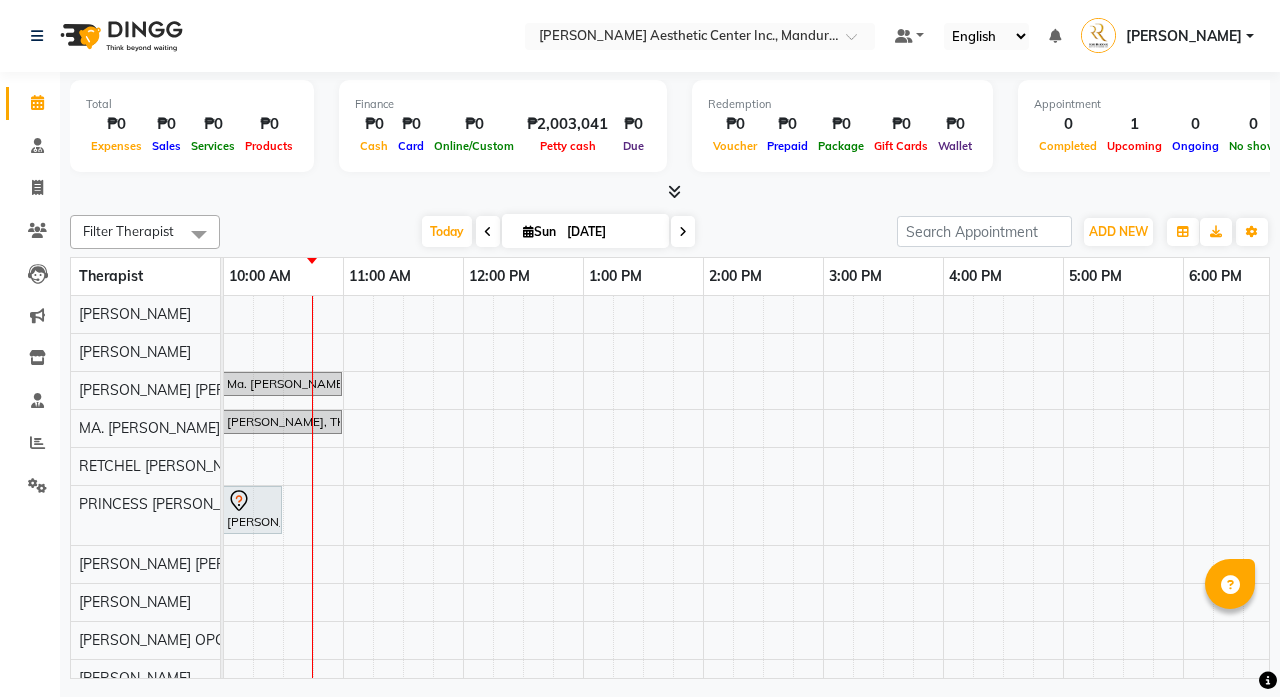 scroll, scrollTop: 0, scrollLeft: -1, axis: horizontal 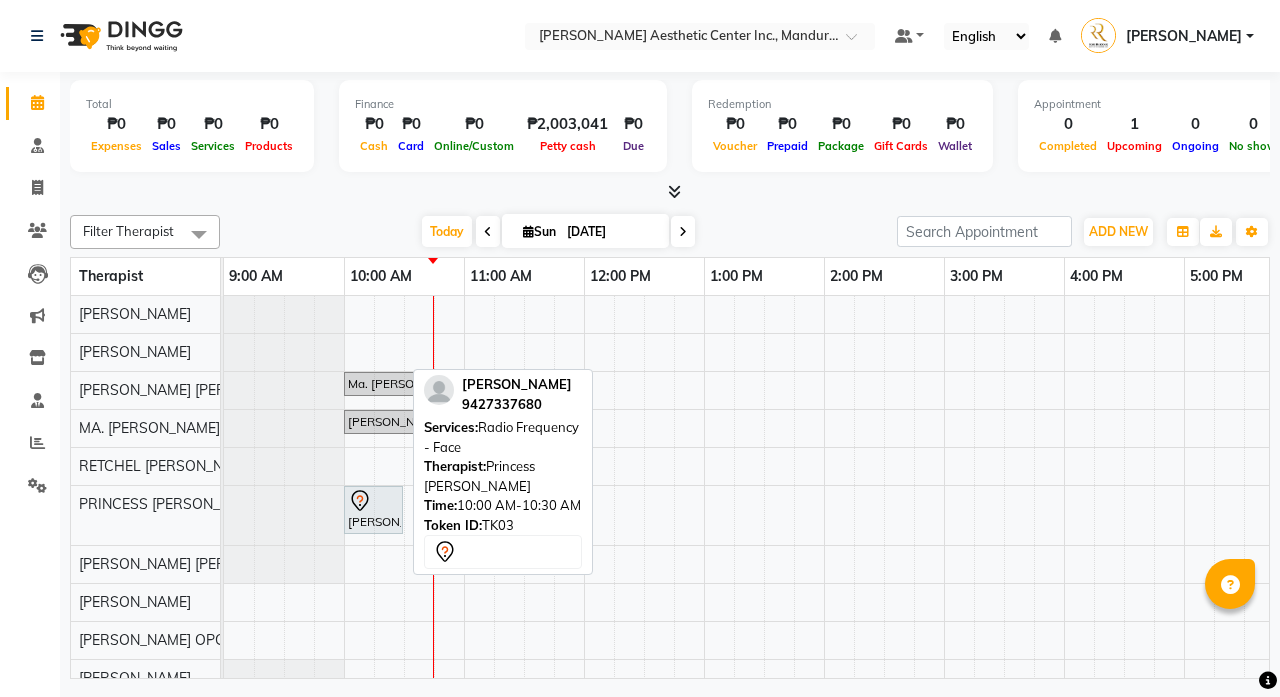 click at bounding box center [373, 501] 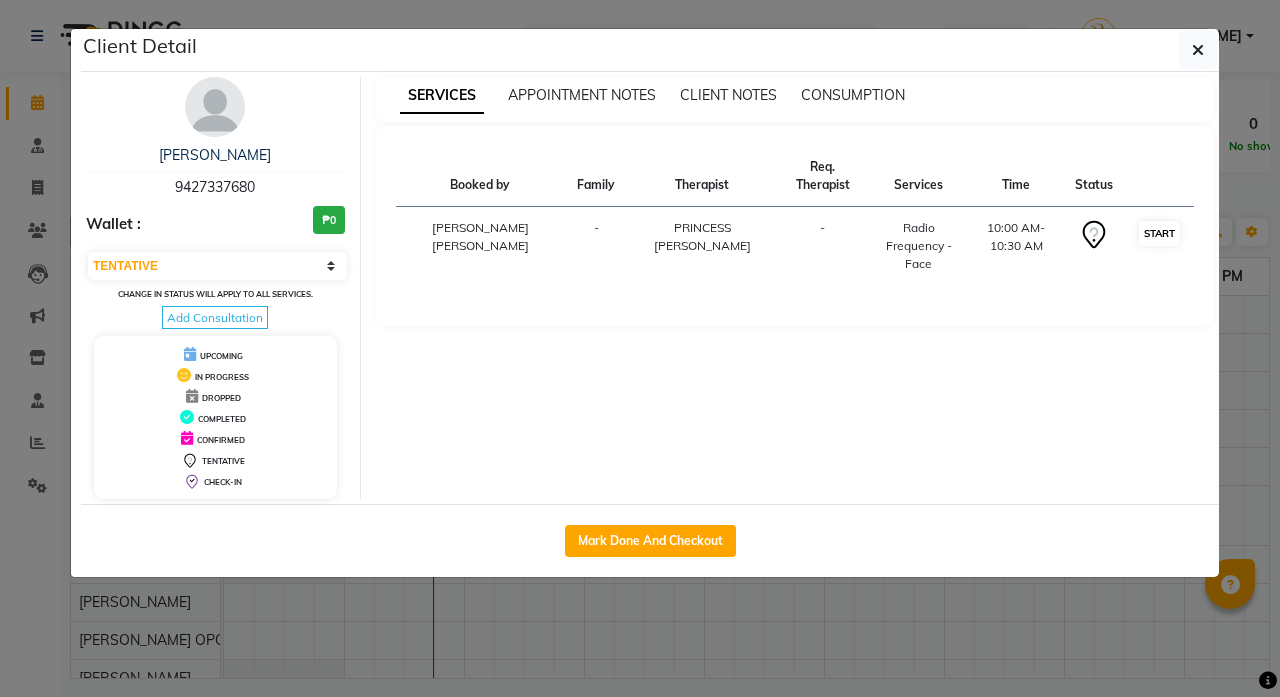 click on "START" at bounding box center (1159, 233) 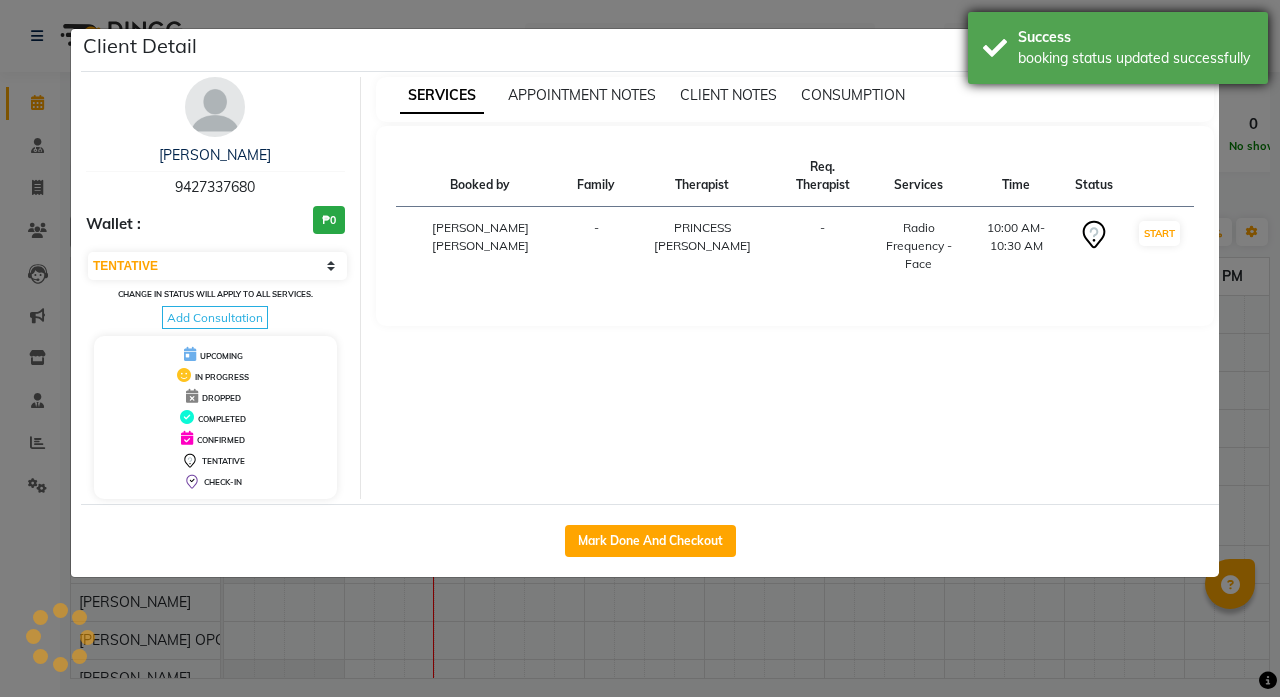 select on "1" 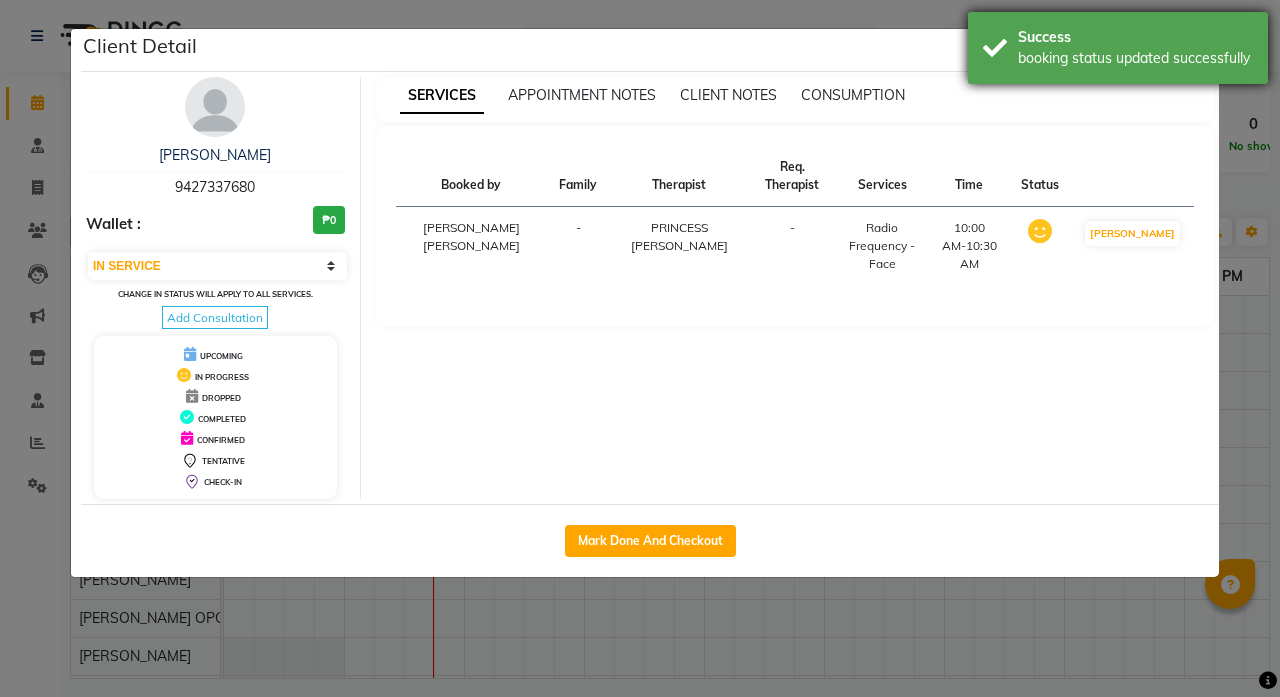 click on "Success" at bounding box center [1135, 37] 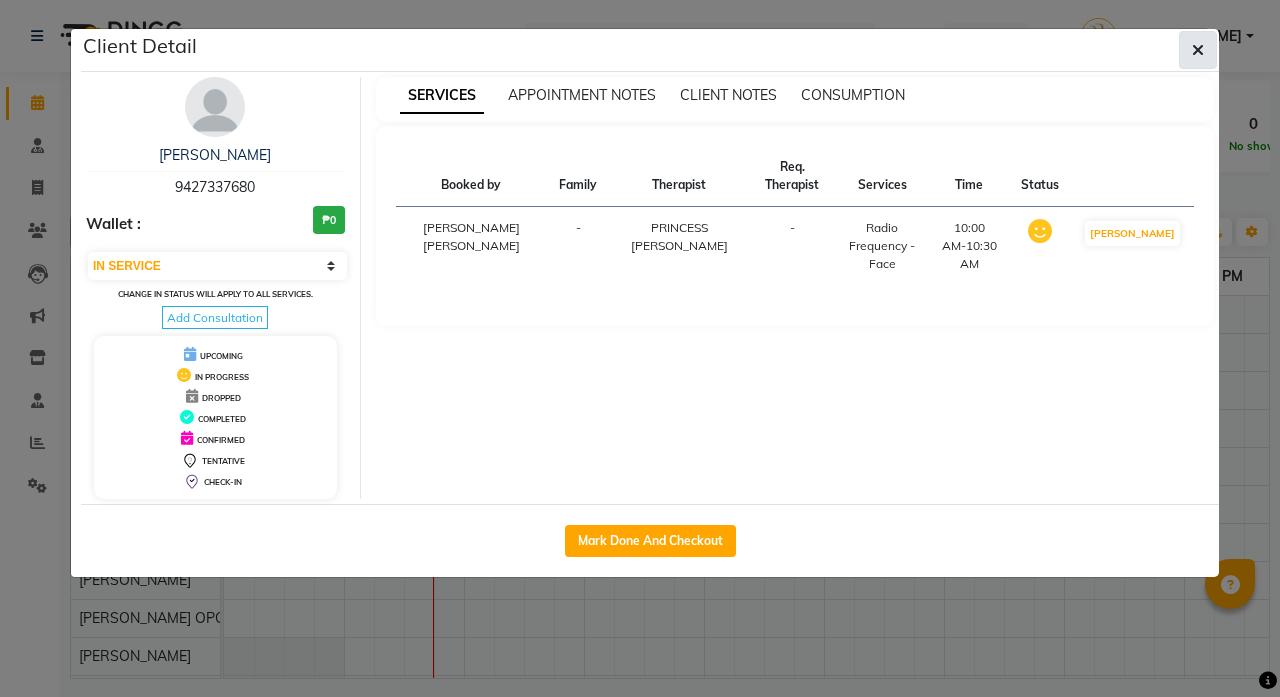 click 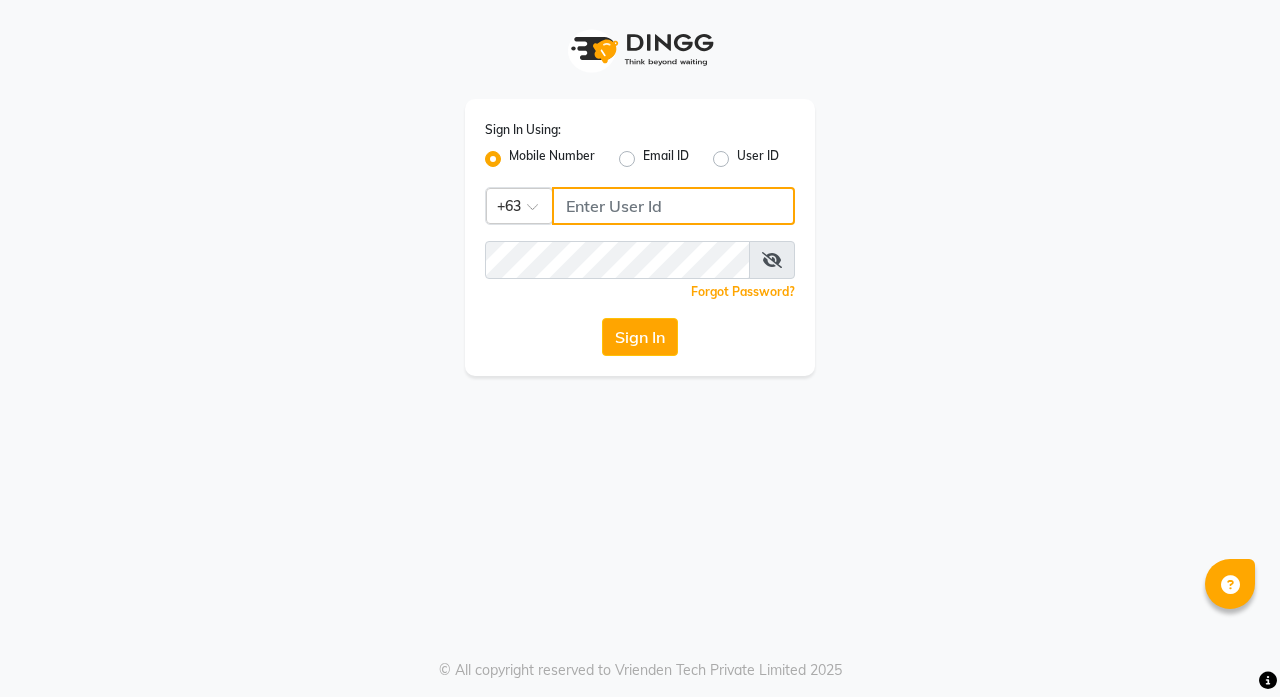 click 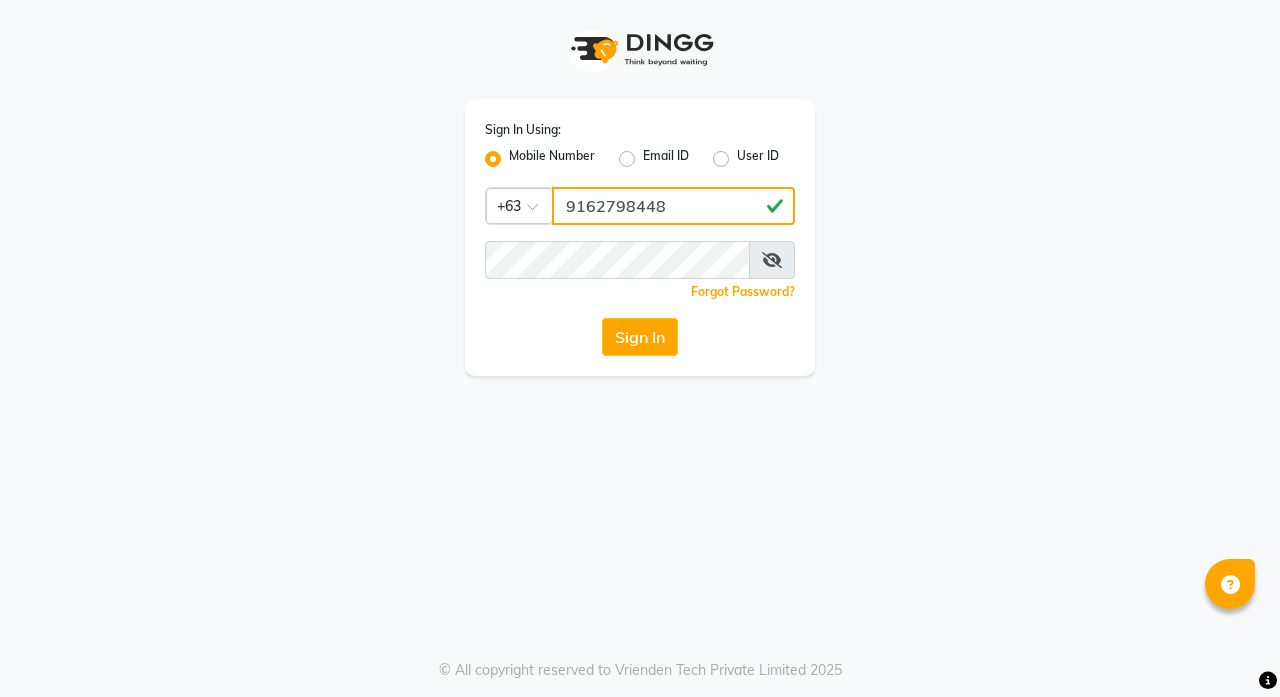 type on "9162798448" 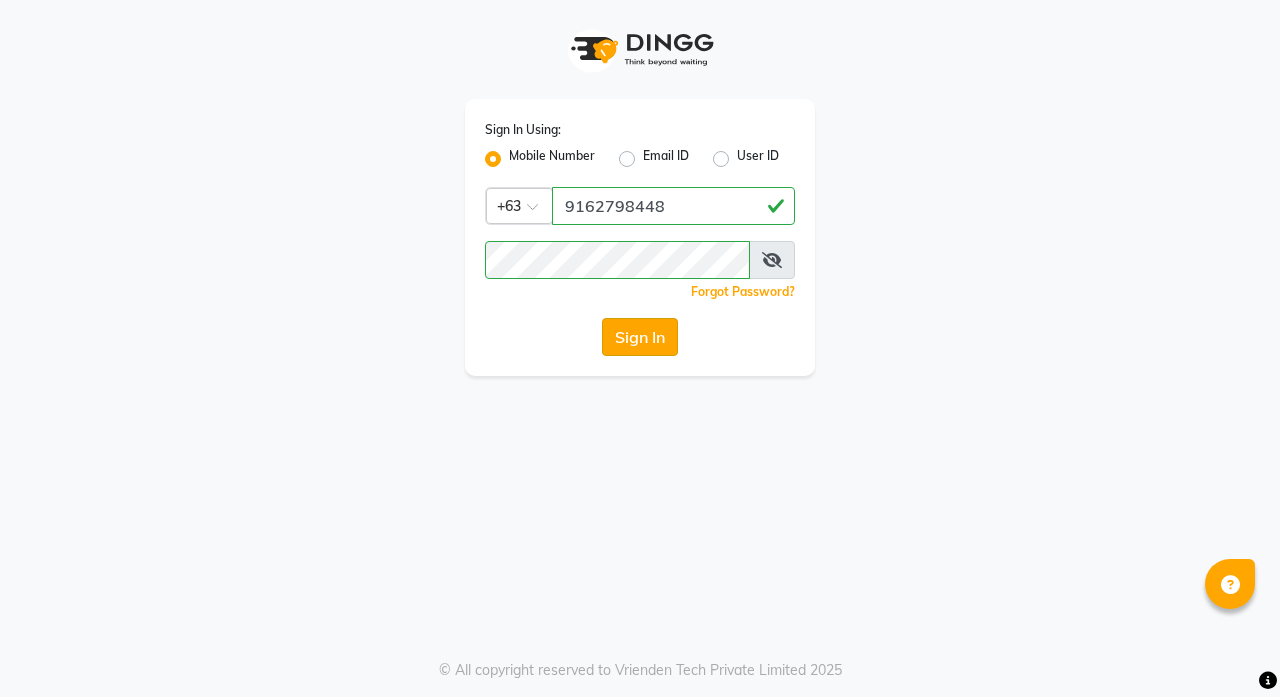 click on "Sign In" 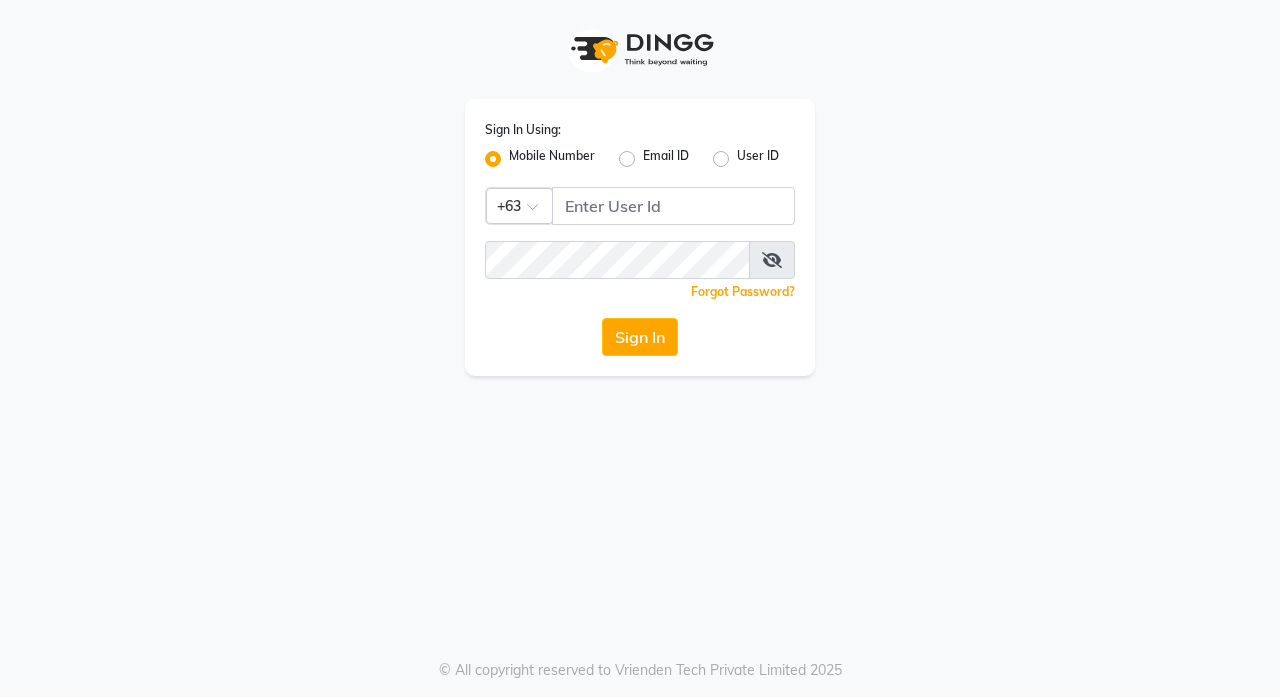 scroll, scrollTop: 0, scrollLeft: 0, axis: both 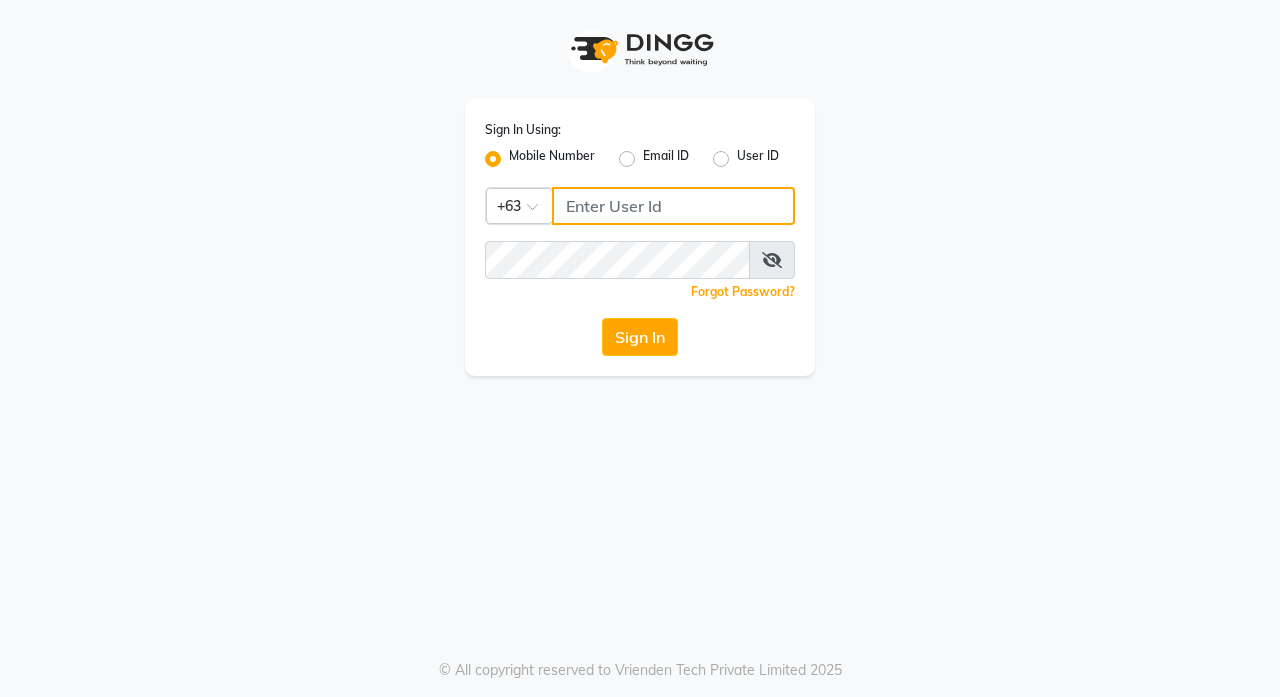 click 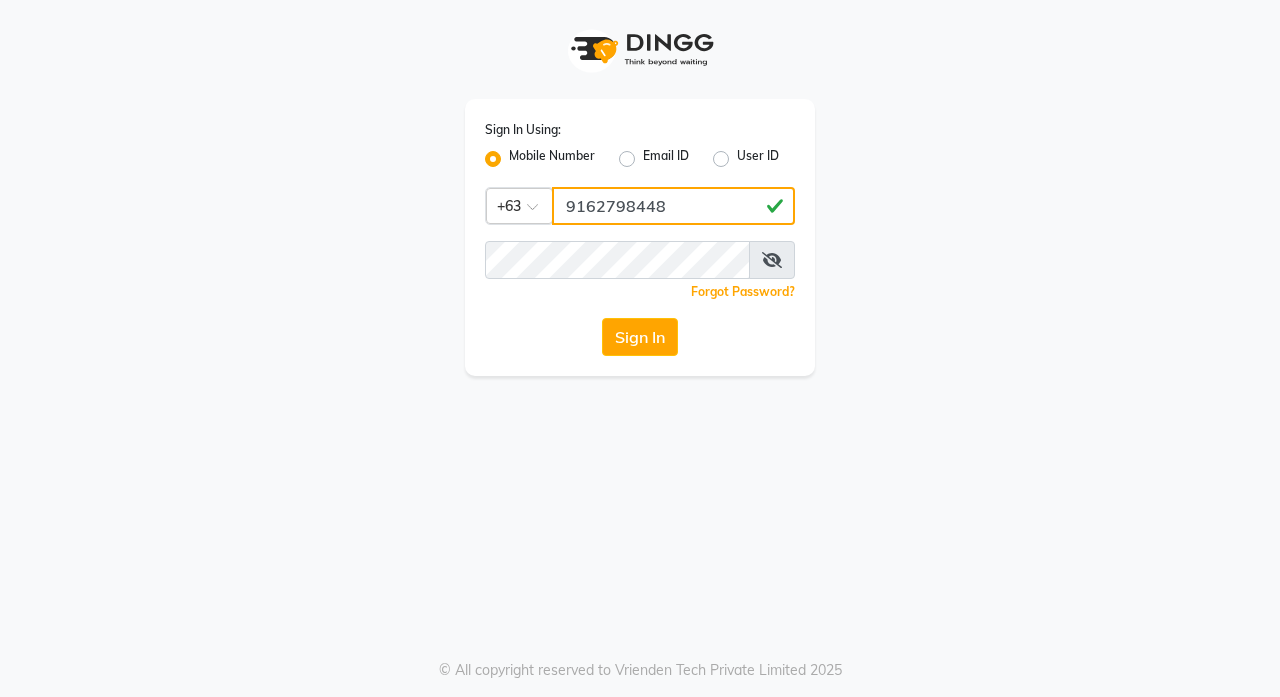 type on "9162798448" 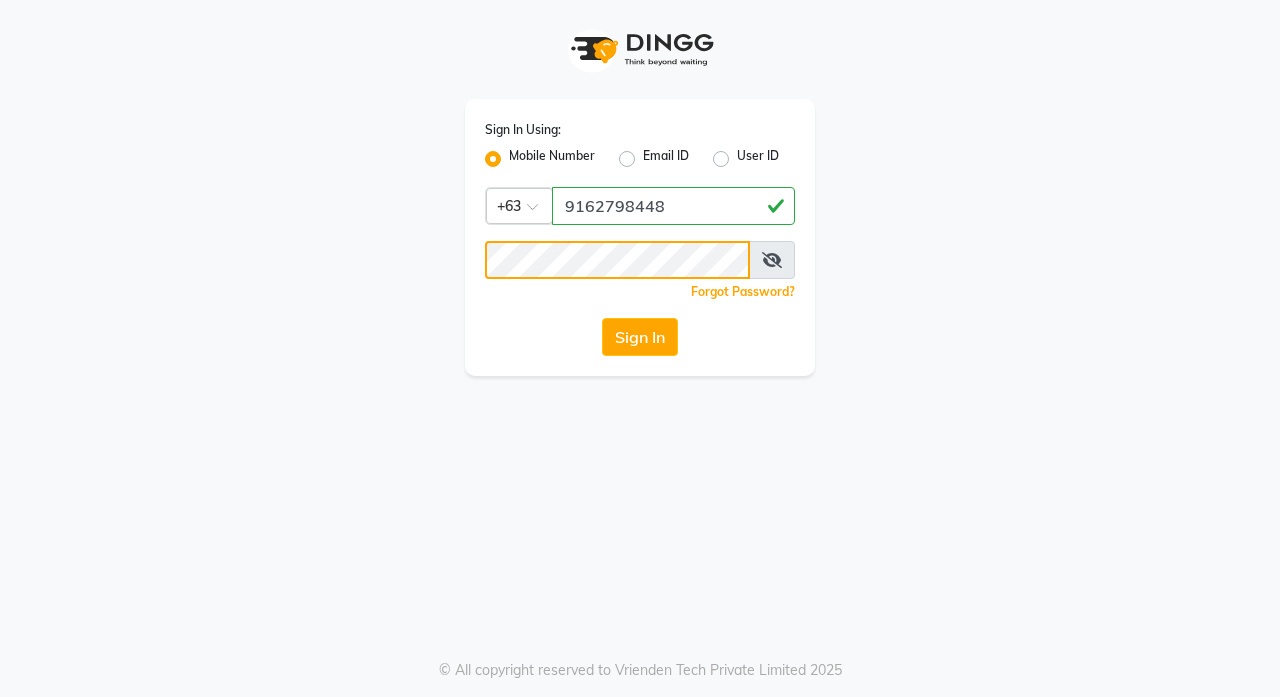 click on "Sign In" 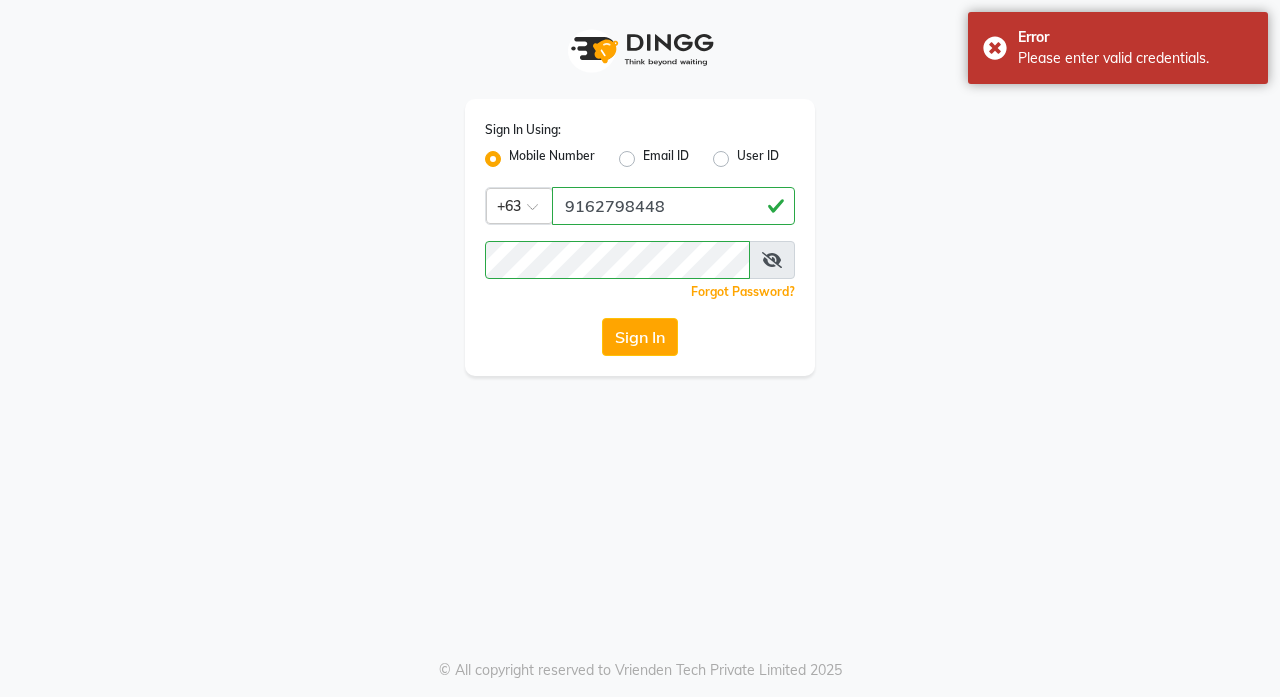 click at bounding box center [772, 260] 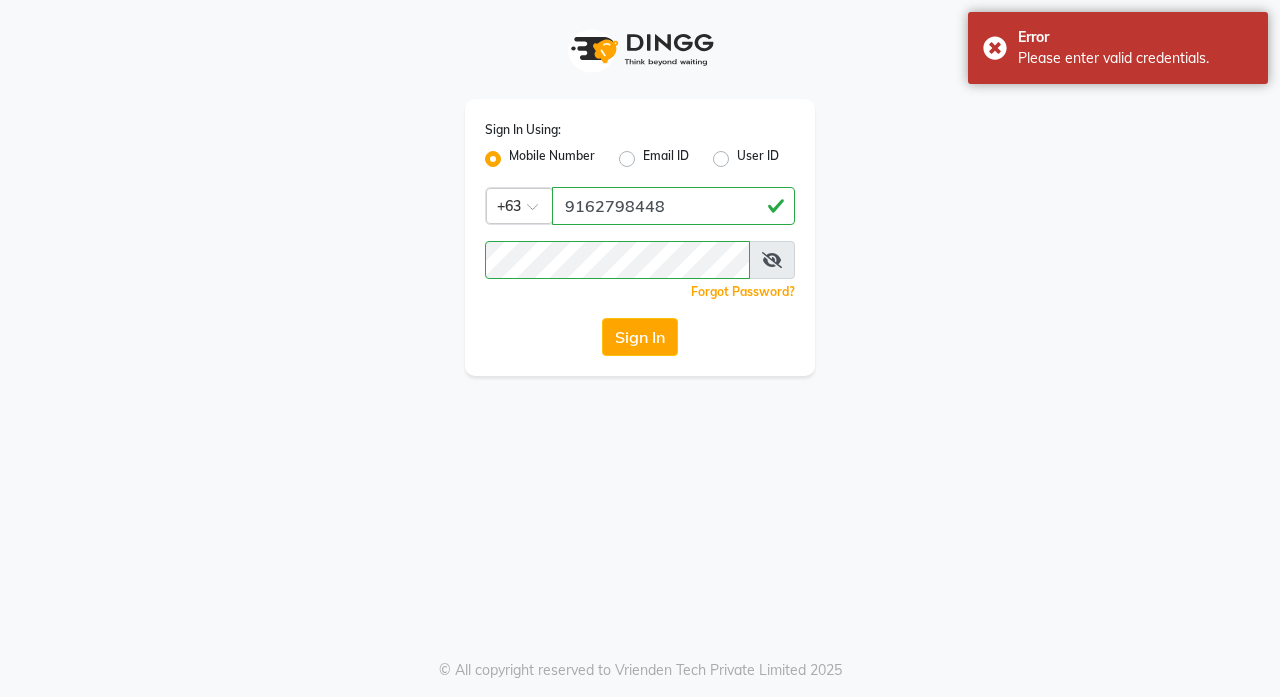 click at bounding box center (772, 260) 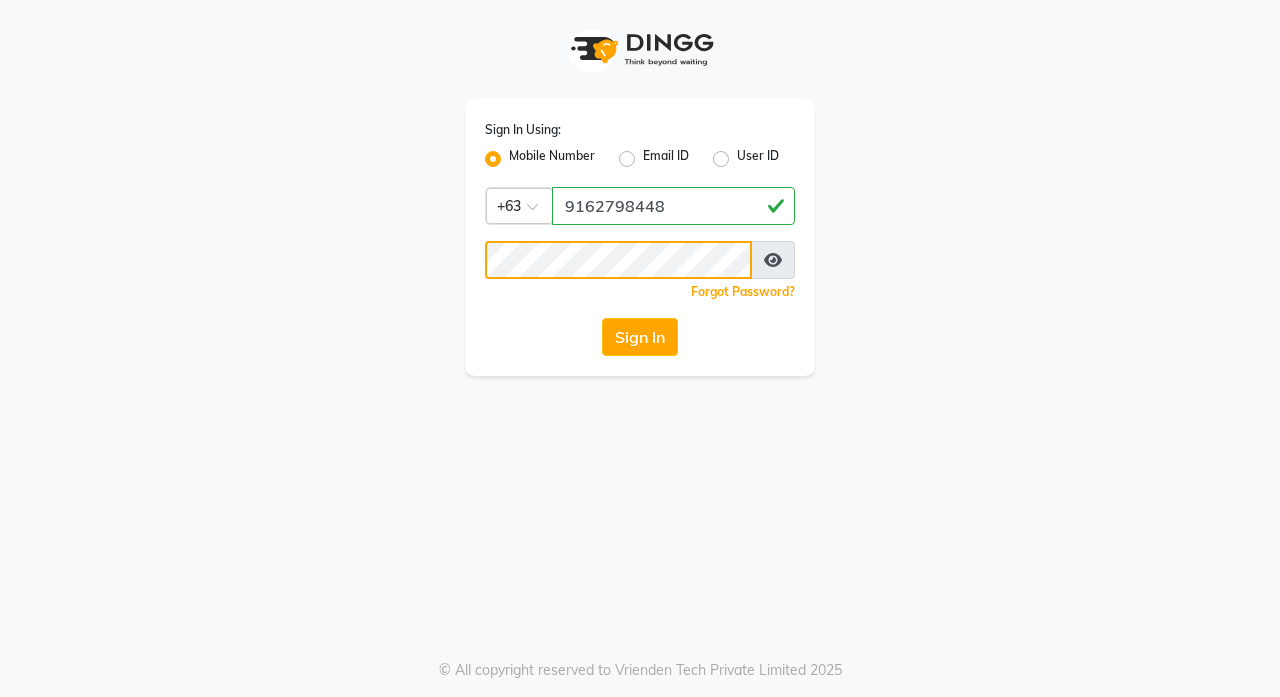 click on "Sign In" 